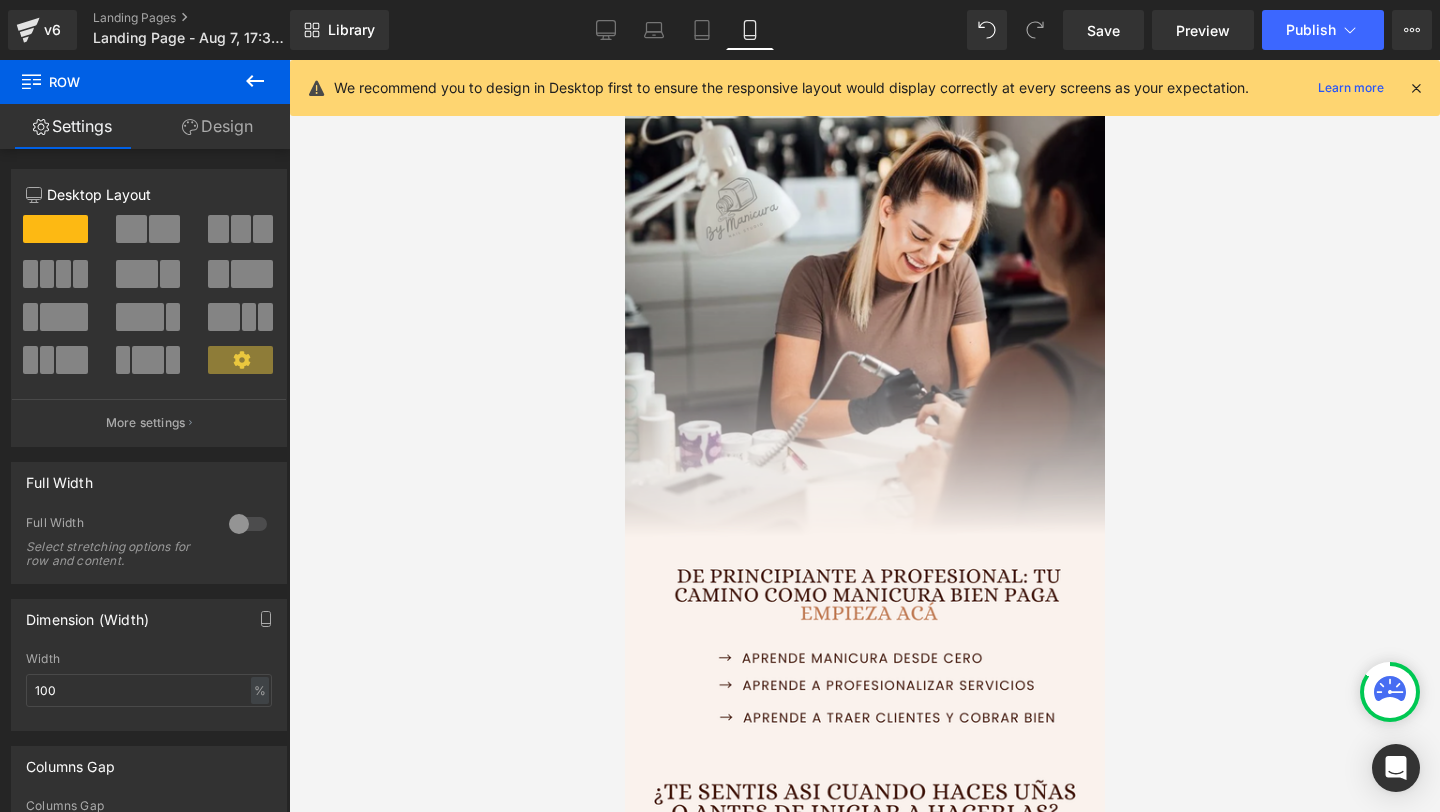 scroll, scrollTop: 6151, scrollLeft: 0, axis: vertical 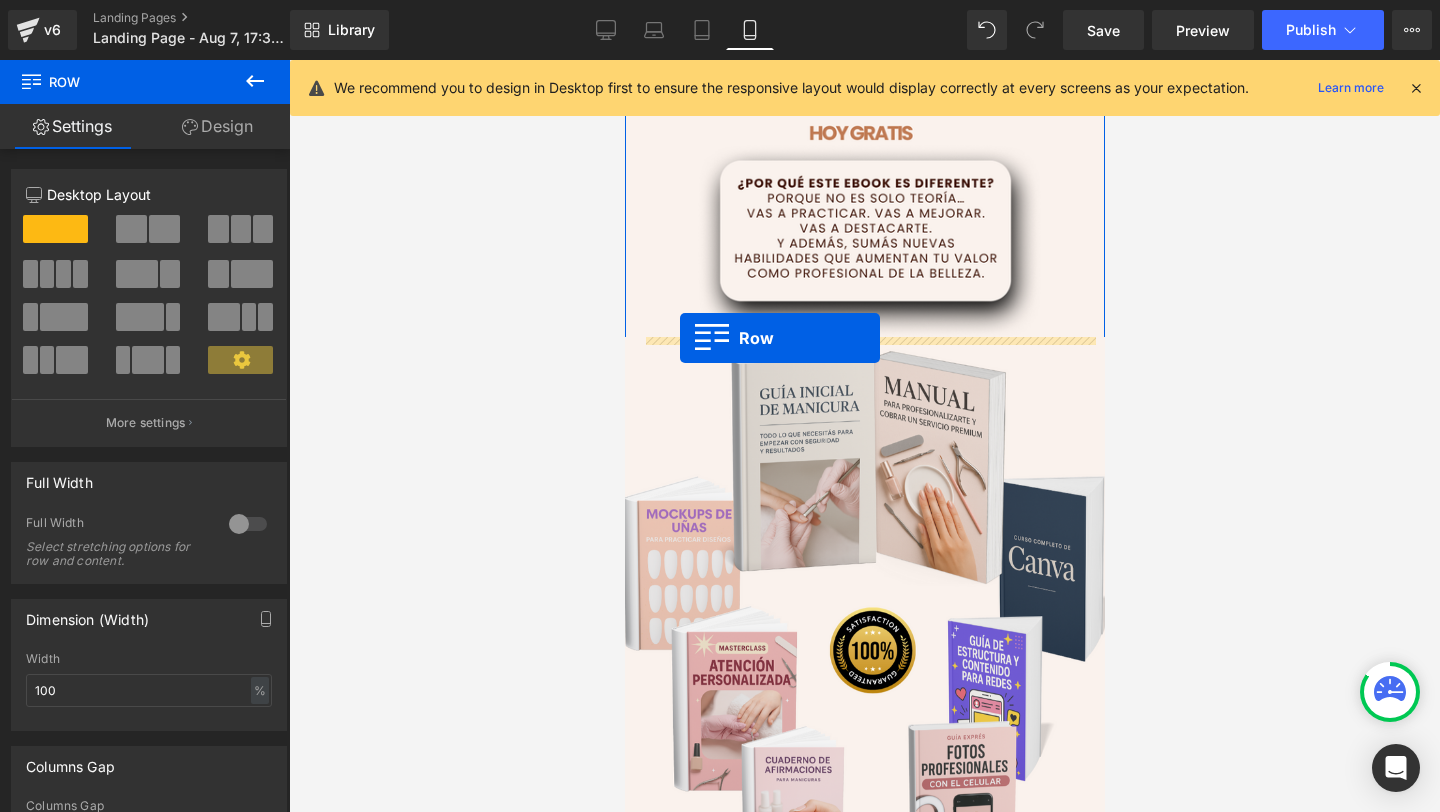 drag, startPoint x: 647, startPoint y: 447, endPoint x: 680, endPoint y: 337, distance: 114.84337 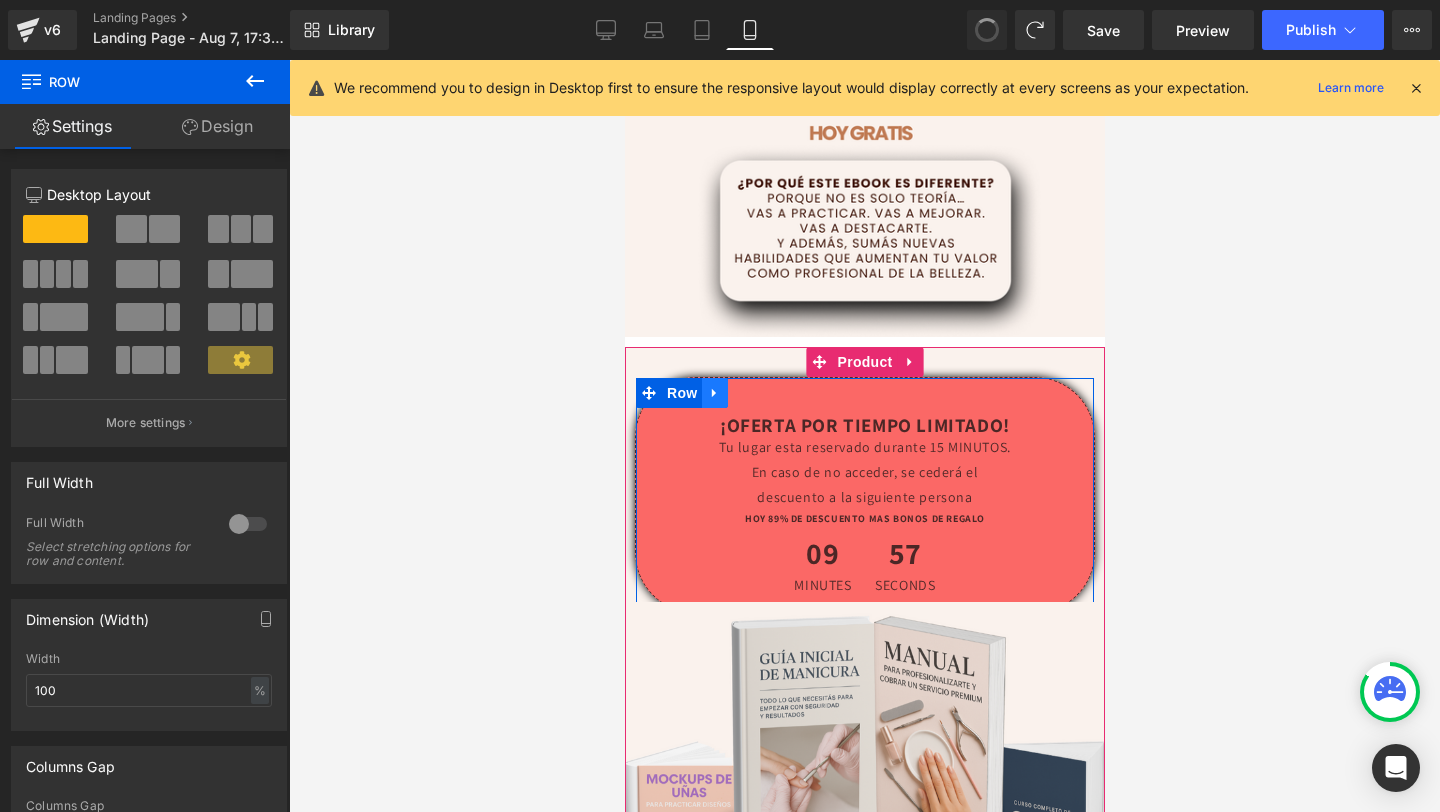 type 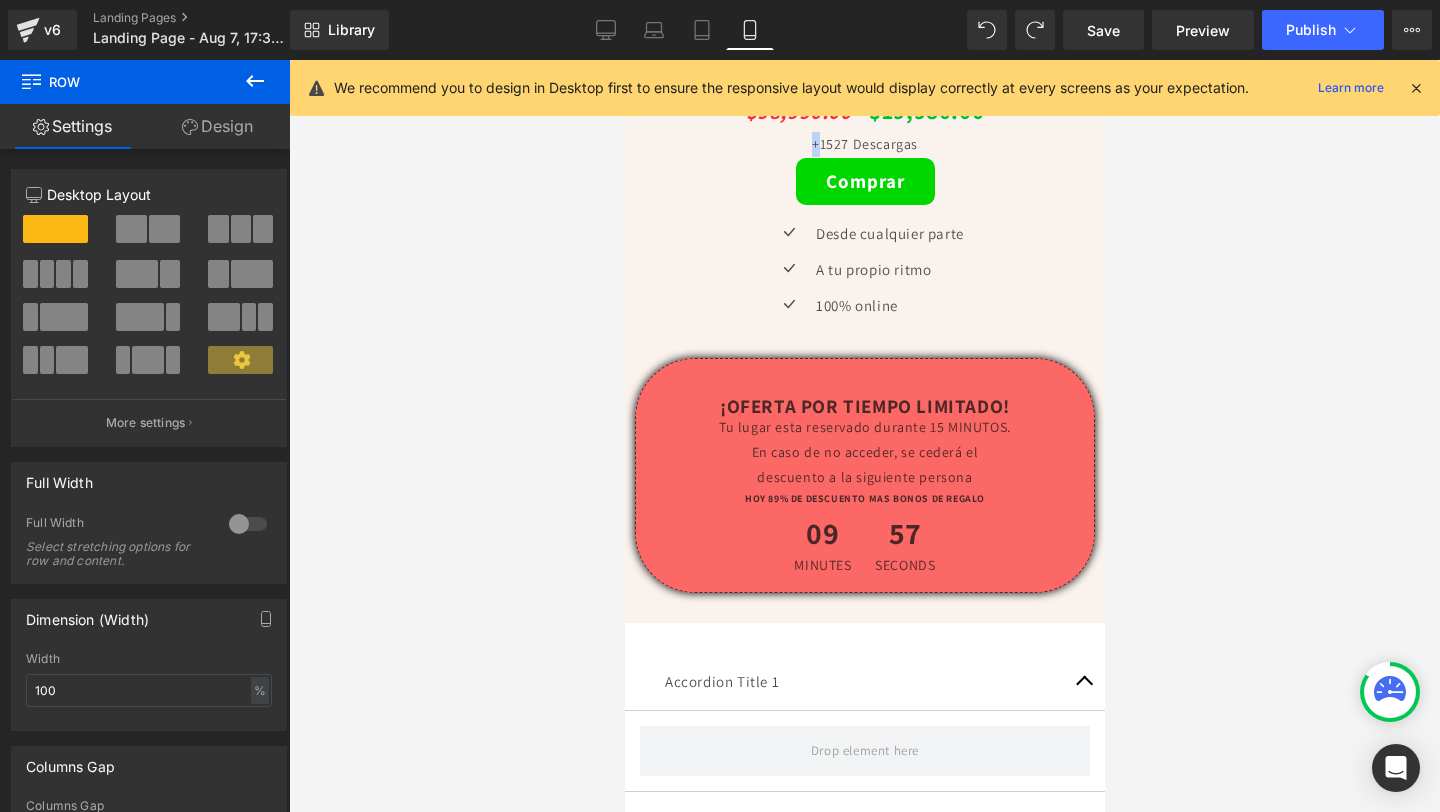 scroll, scrollTop: 5894, scrollLeft: 0, axis: vertical 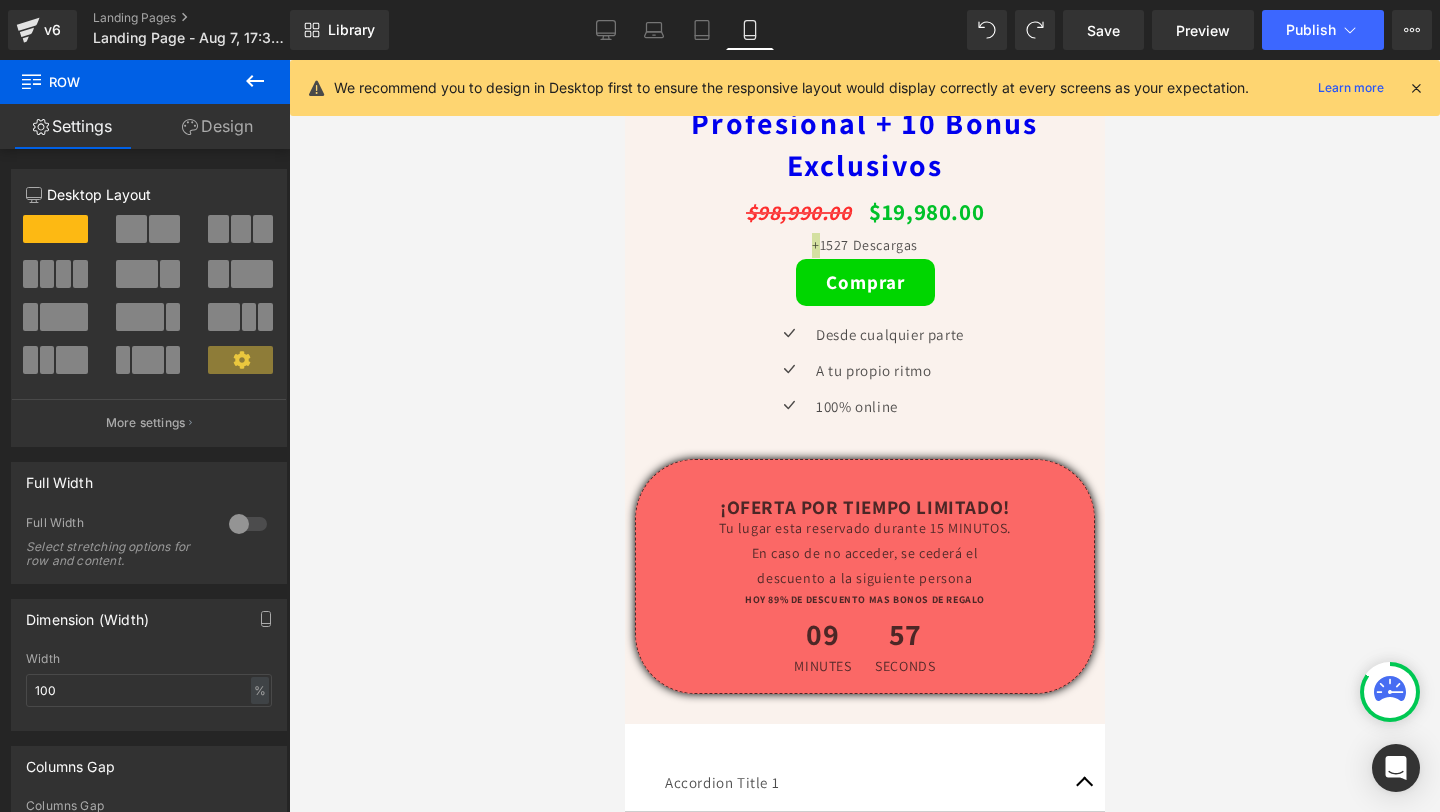 click at bounding box center [864, 436] 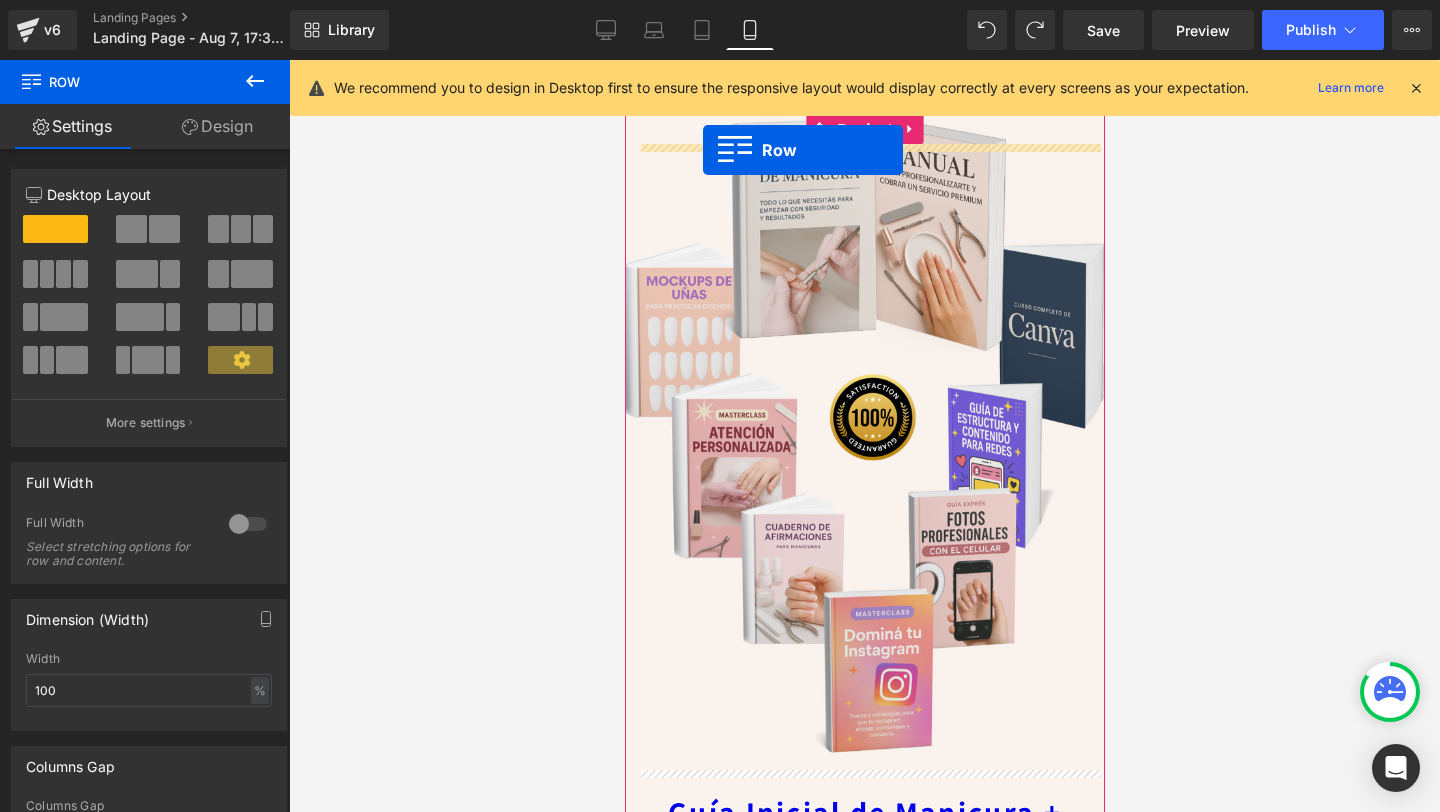 scroll, scrollTop: 4901, scrollLeft: 0, axis: vertical 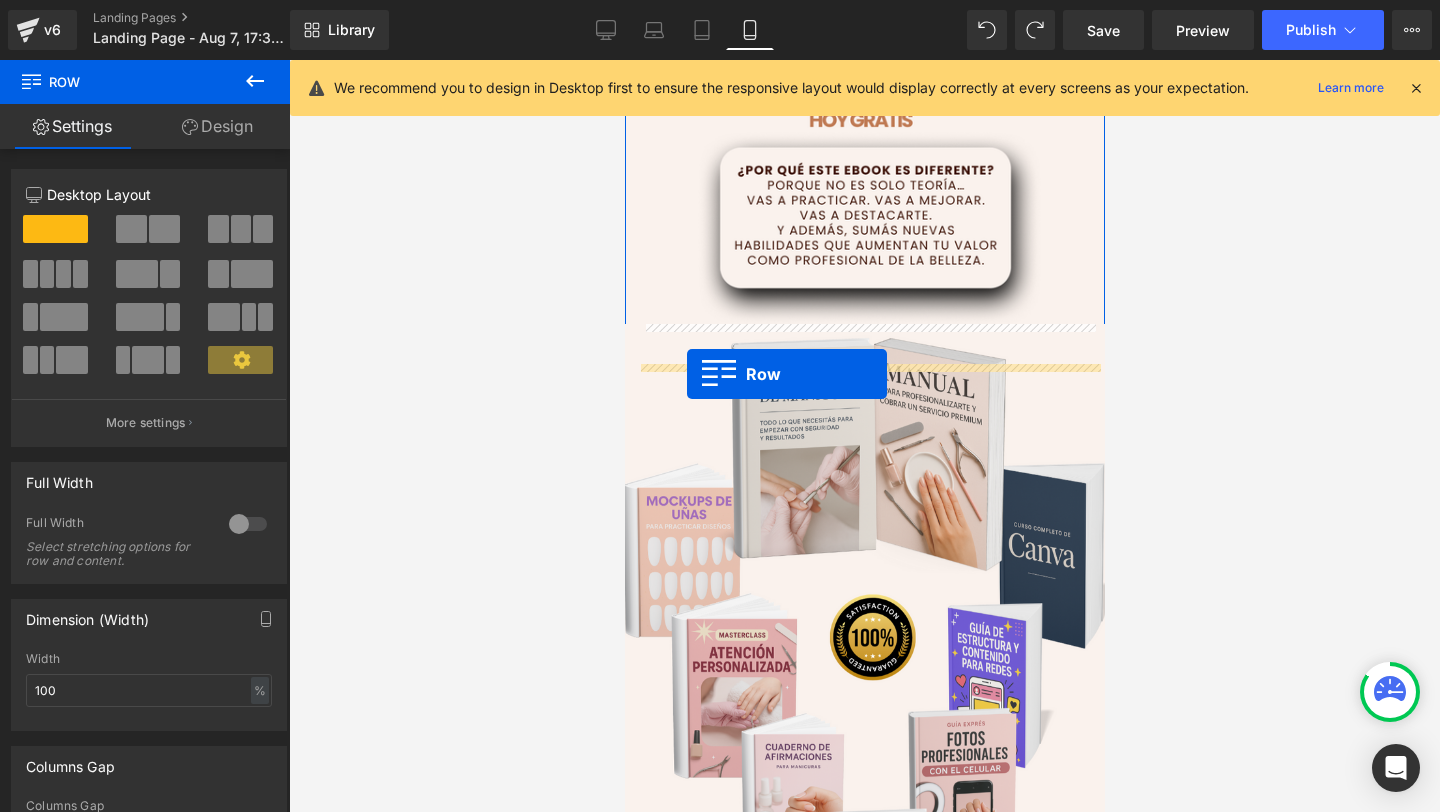 drag, startPoint x: 648, startPoint y: 477, endPoint x: 686, endPoint y: 373, distance: 110.724884 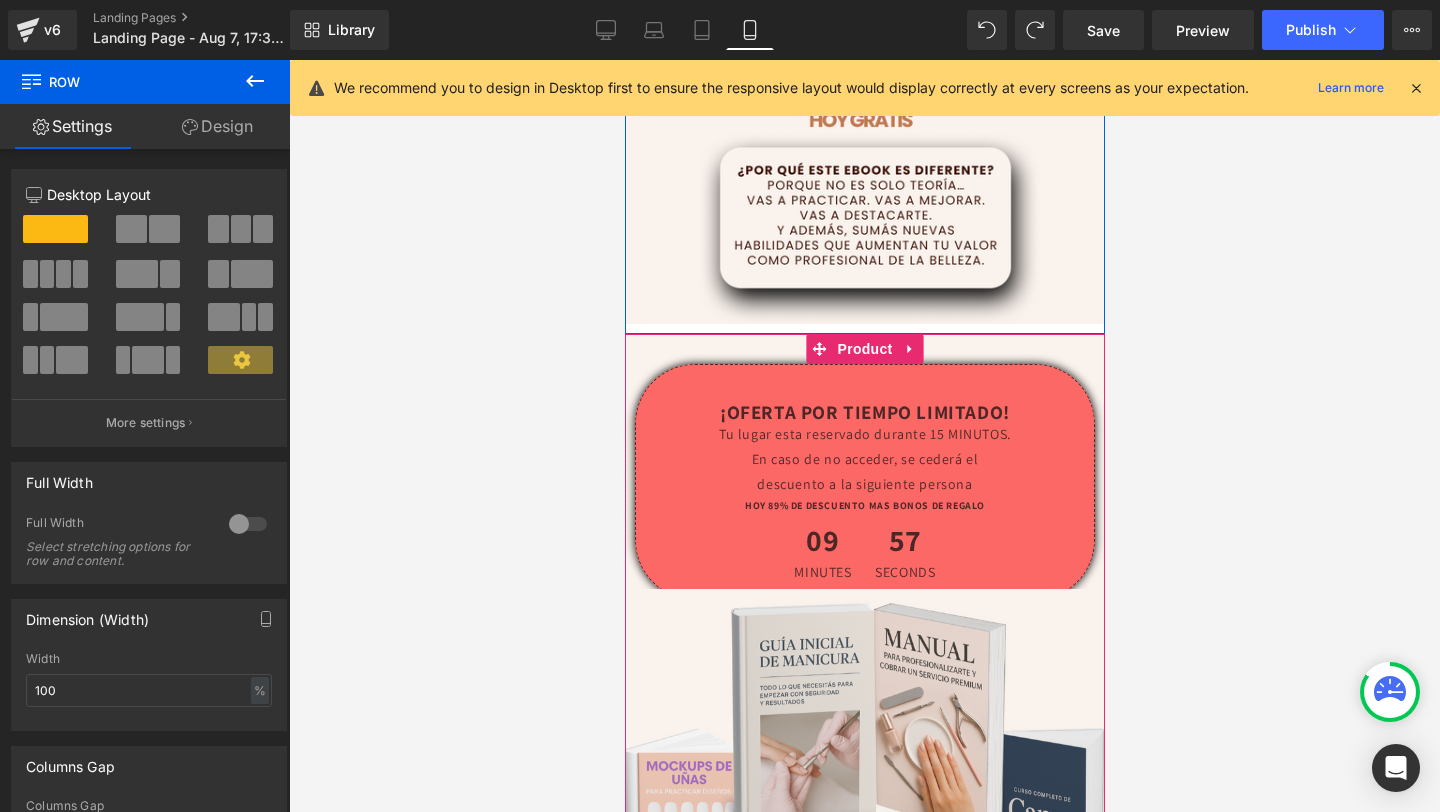 click at bounding box center [864, 922] 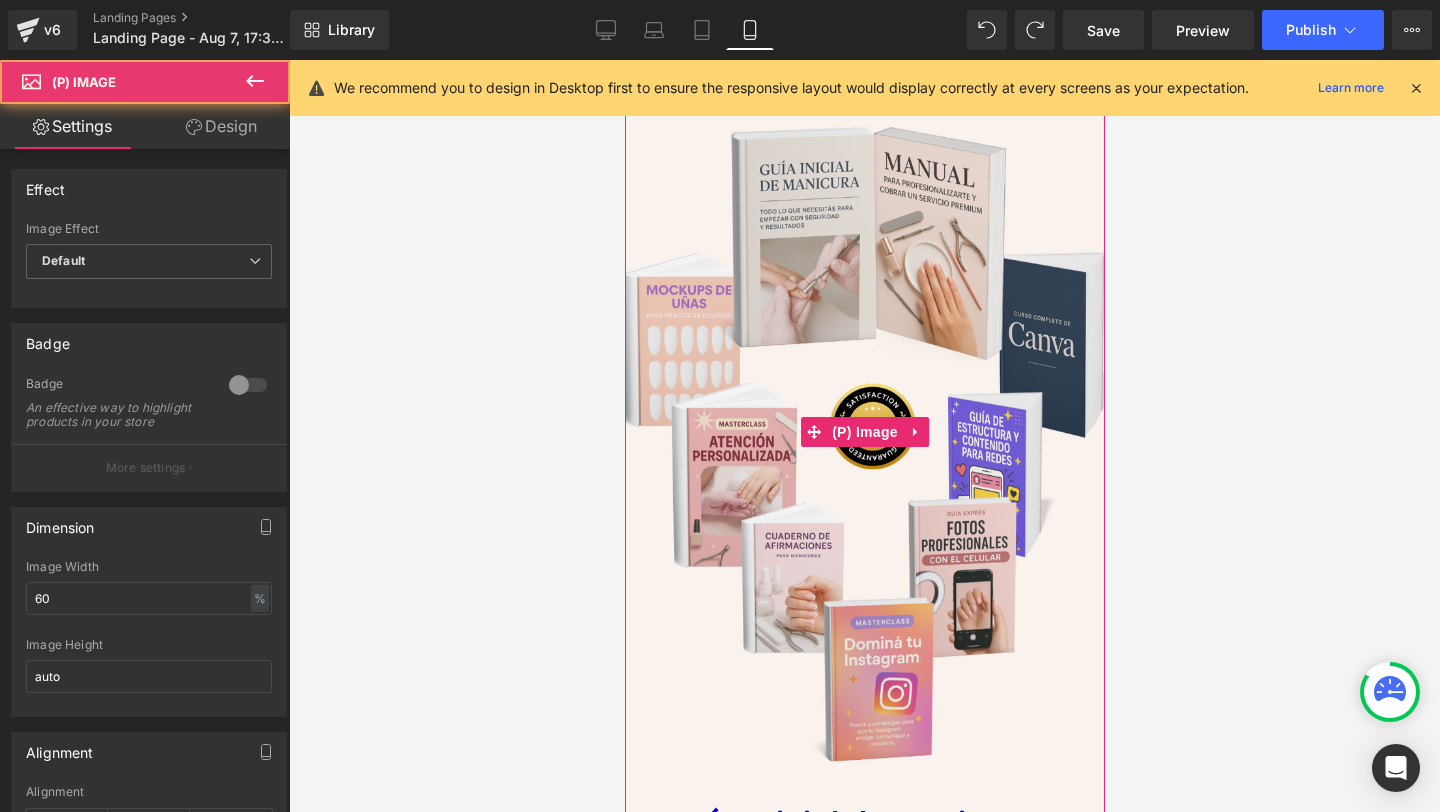 scroll, scrollTop: 5399, scrollLeft: 0, axis: vertical 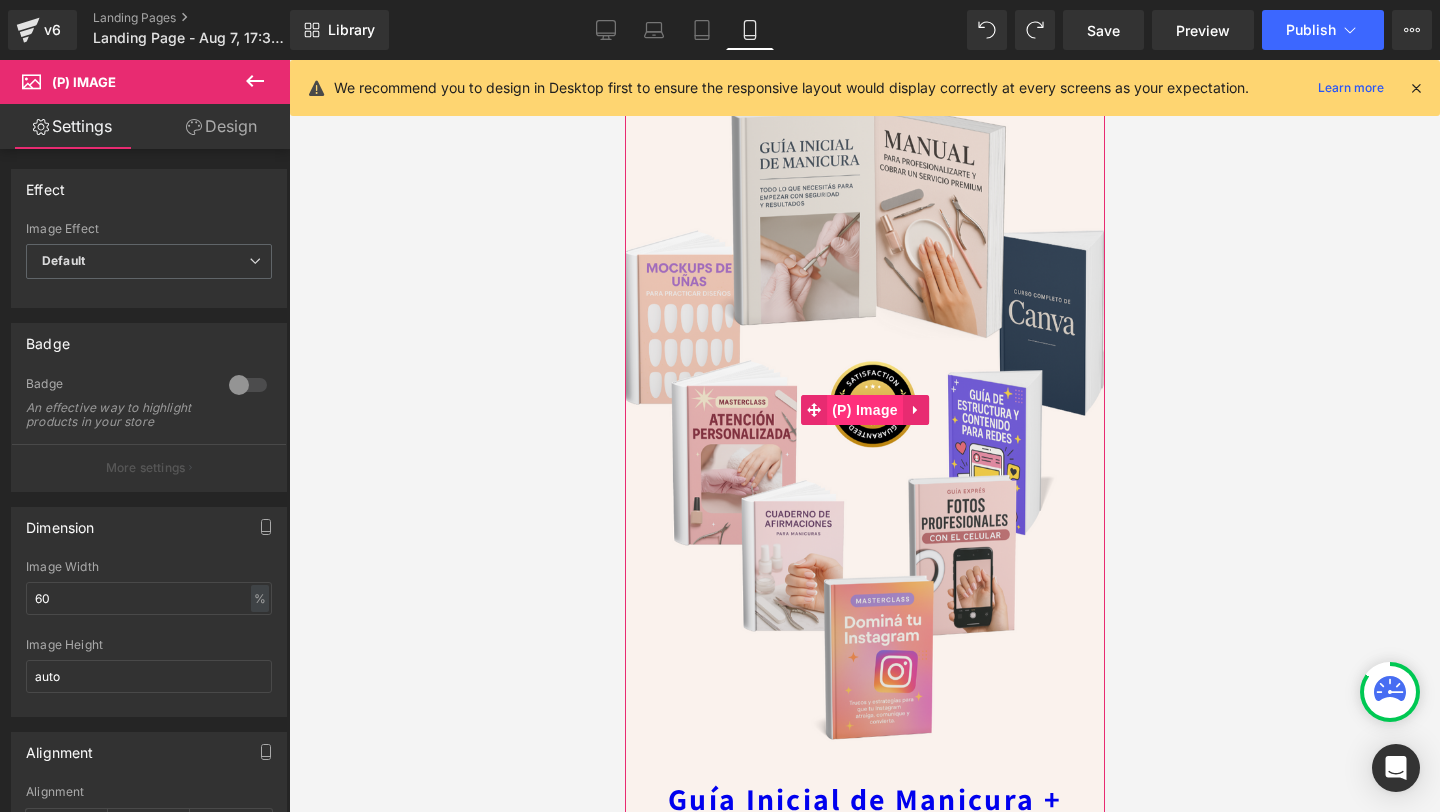 click on "(P) Image" at bounding box center (864, 410) 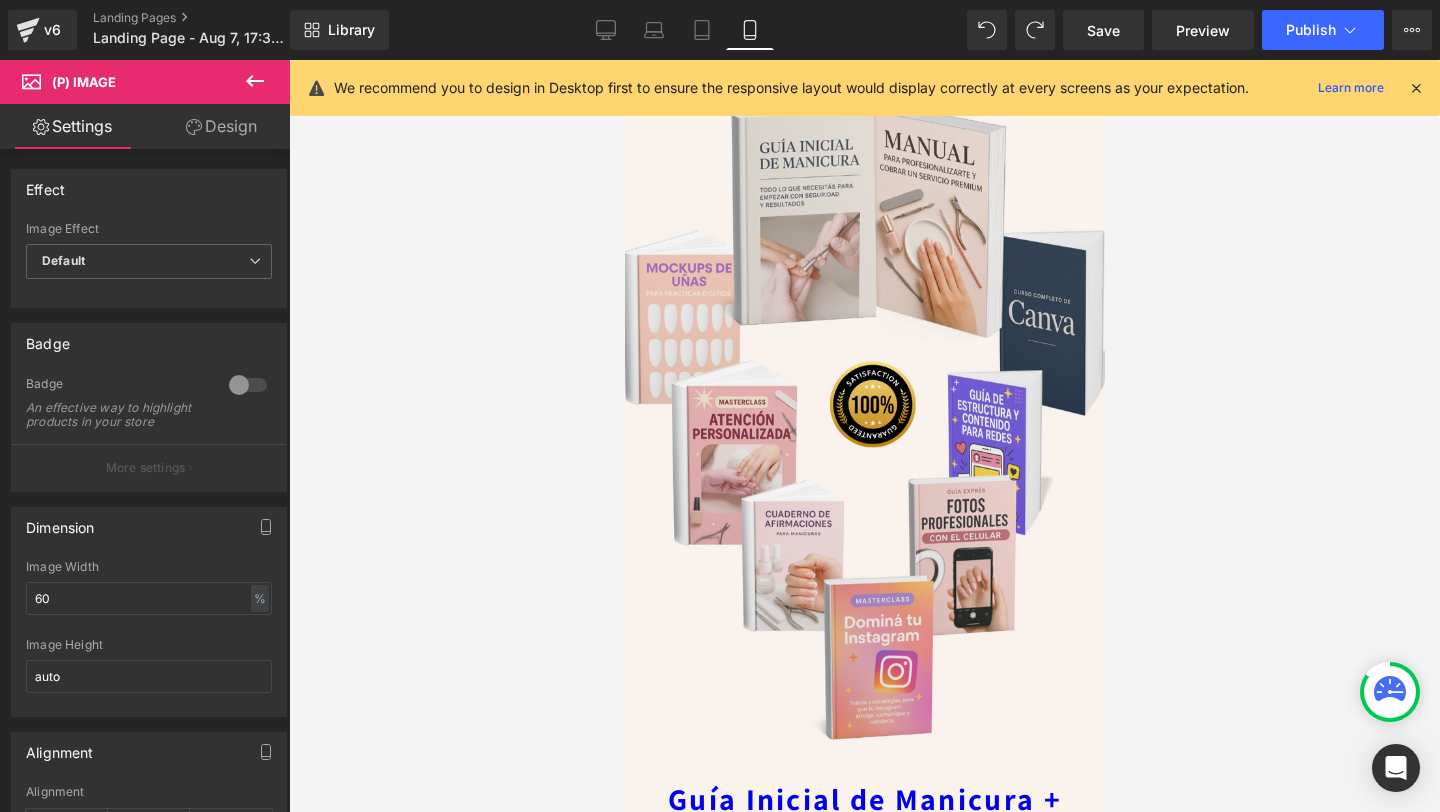 click on "Design" at bounding box center [221, 126] 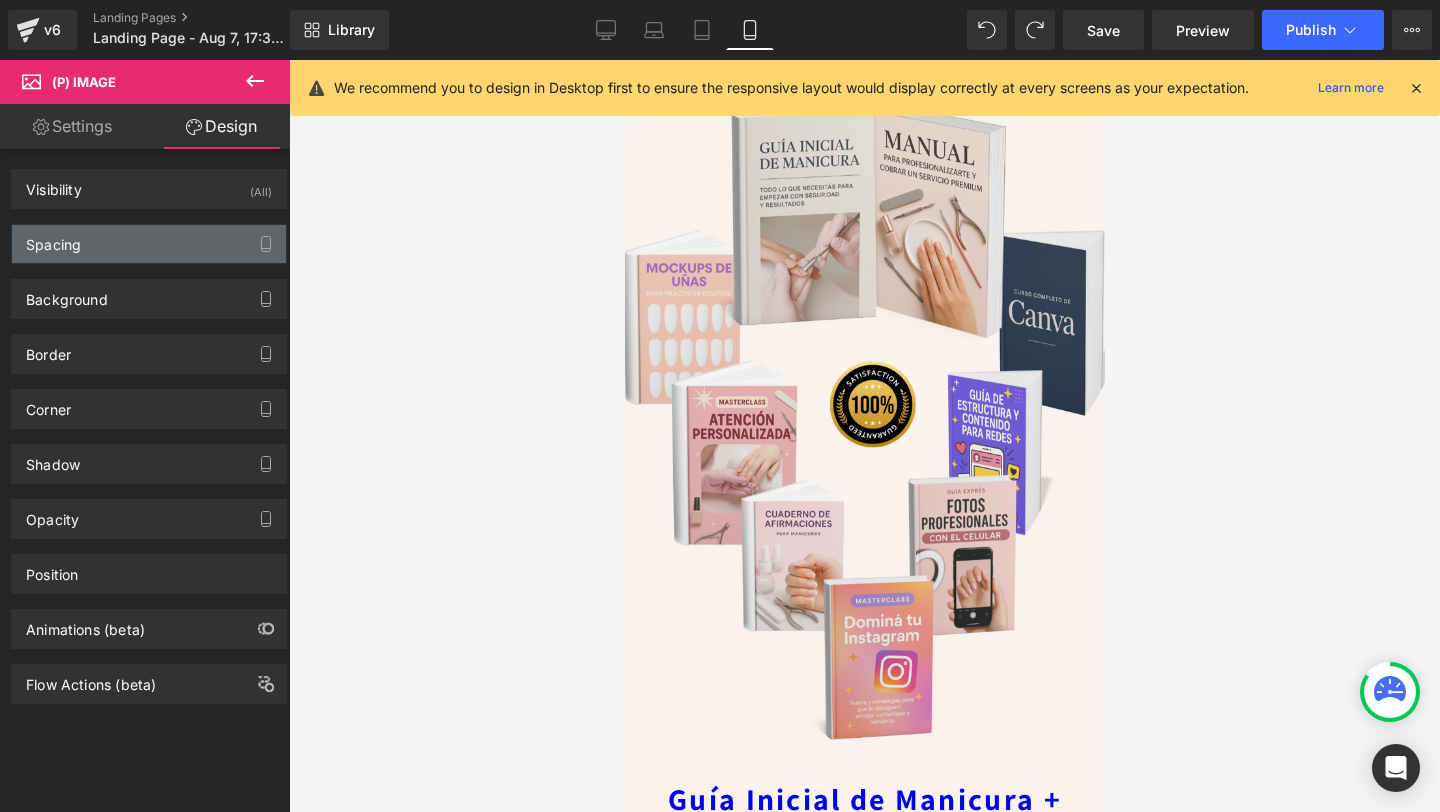 click on "Spacing" at bounding box center [149, 244] 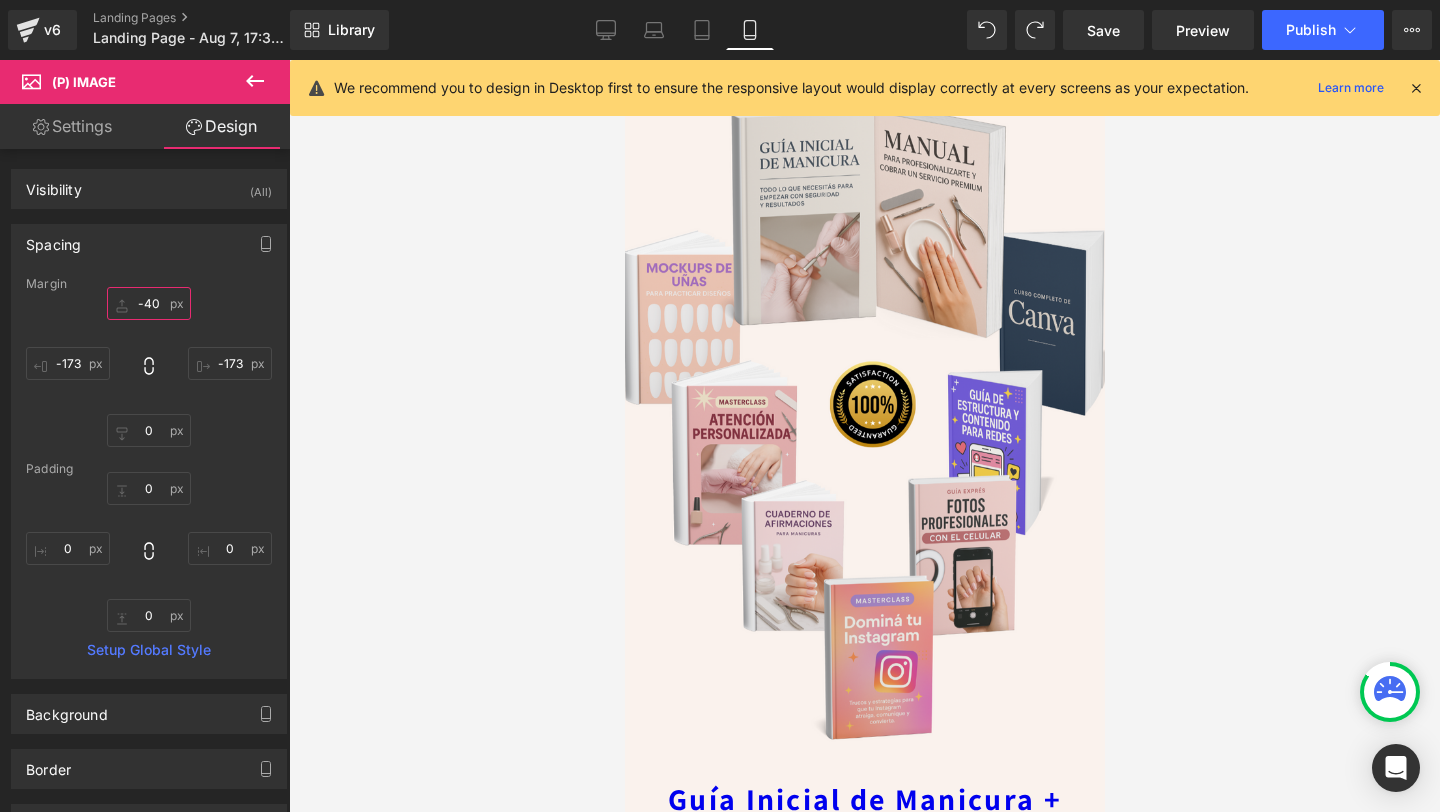 click on "-40" at bounding box center [149, 303] 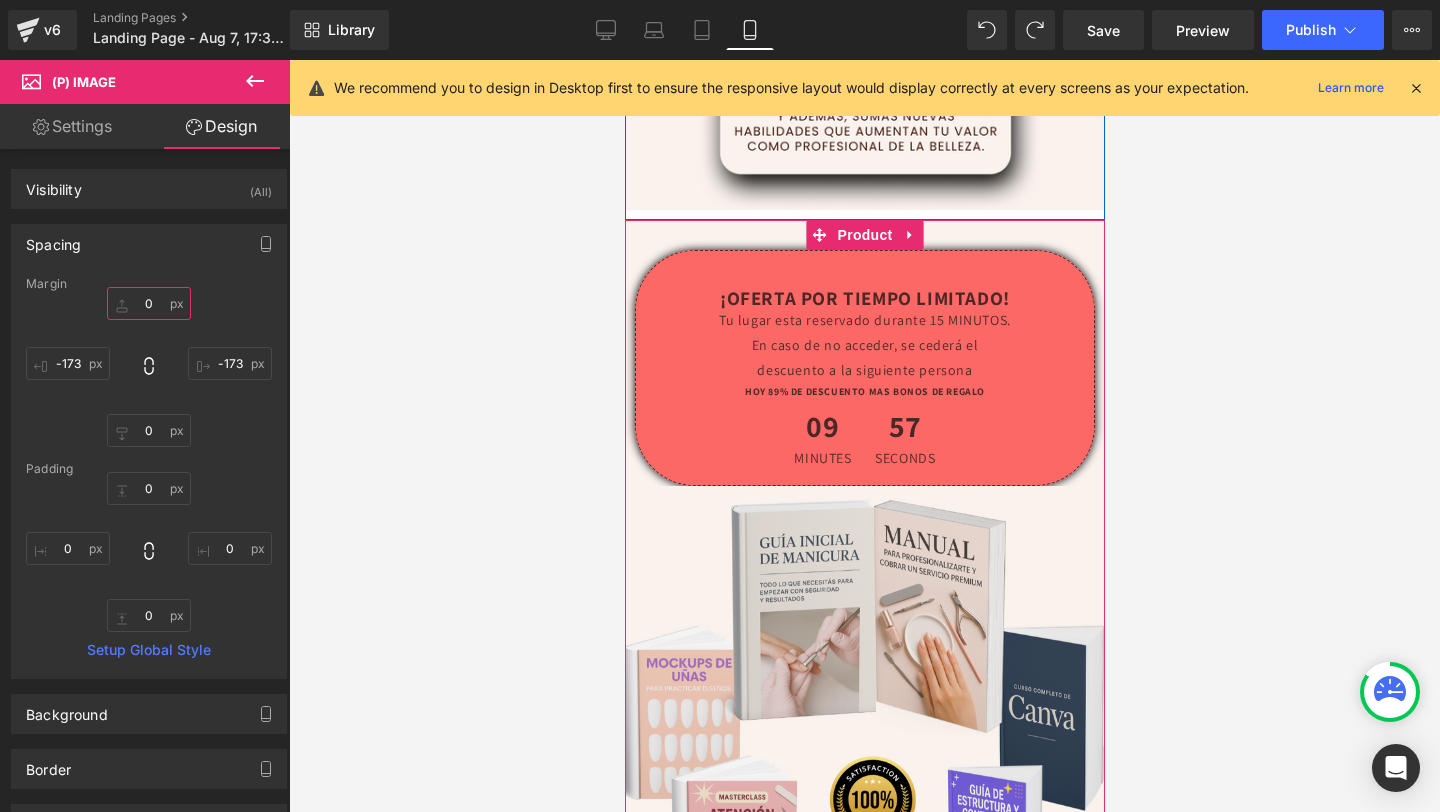 scroll, scrollTop: 5020, scrollLeft: 0, axis: vertical 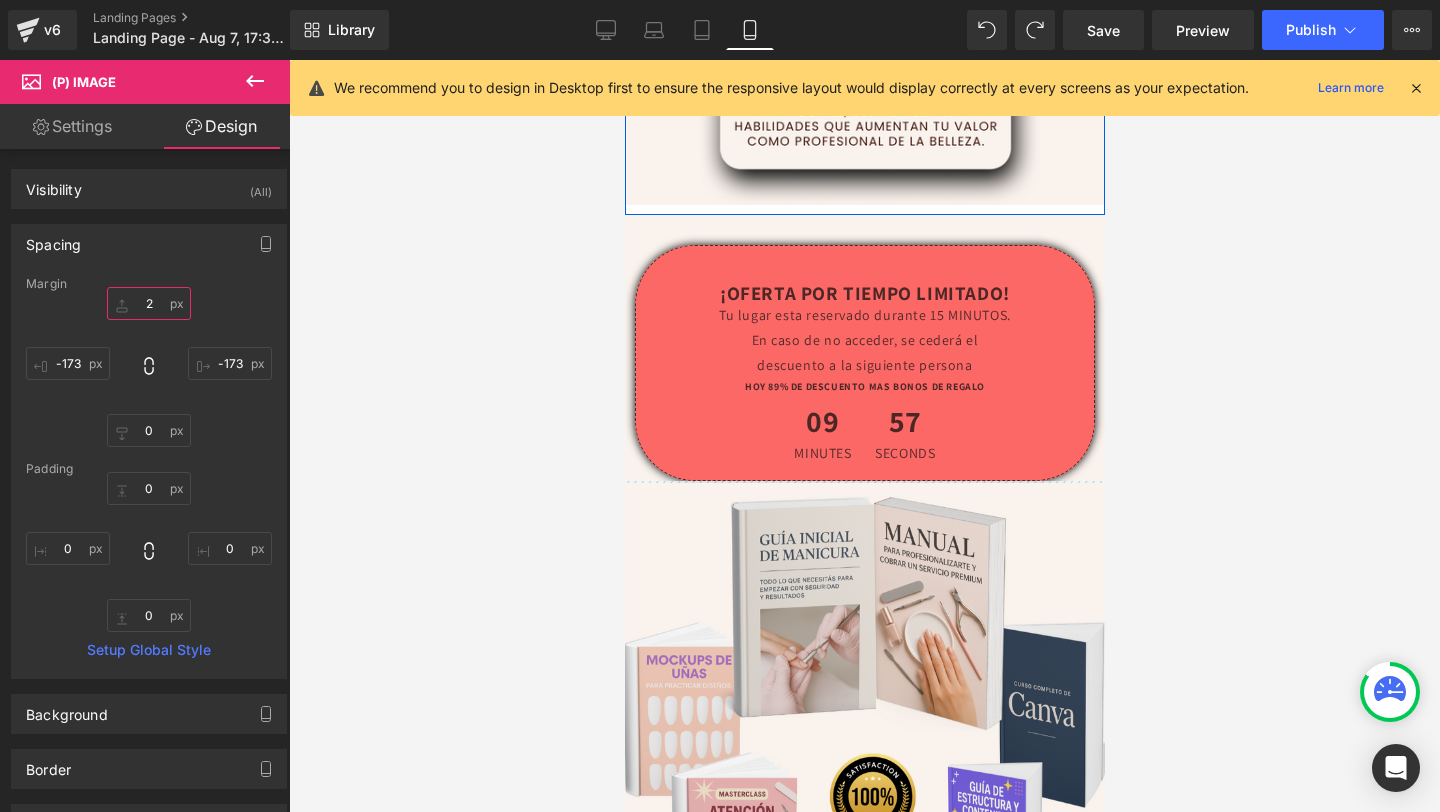 type on "20" 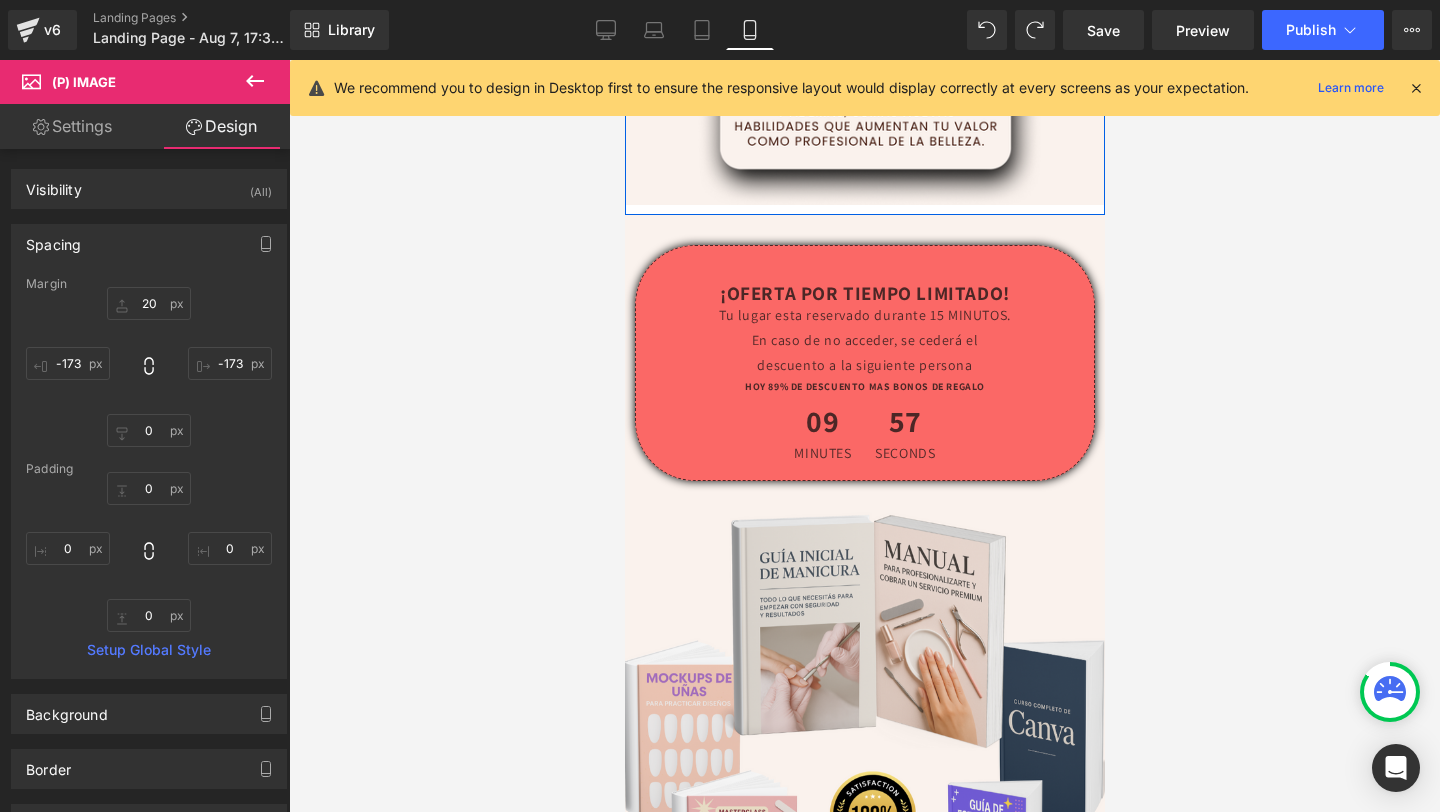 click at bounding box center [864, 834] 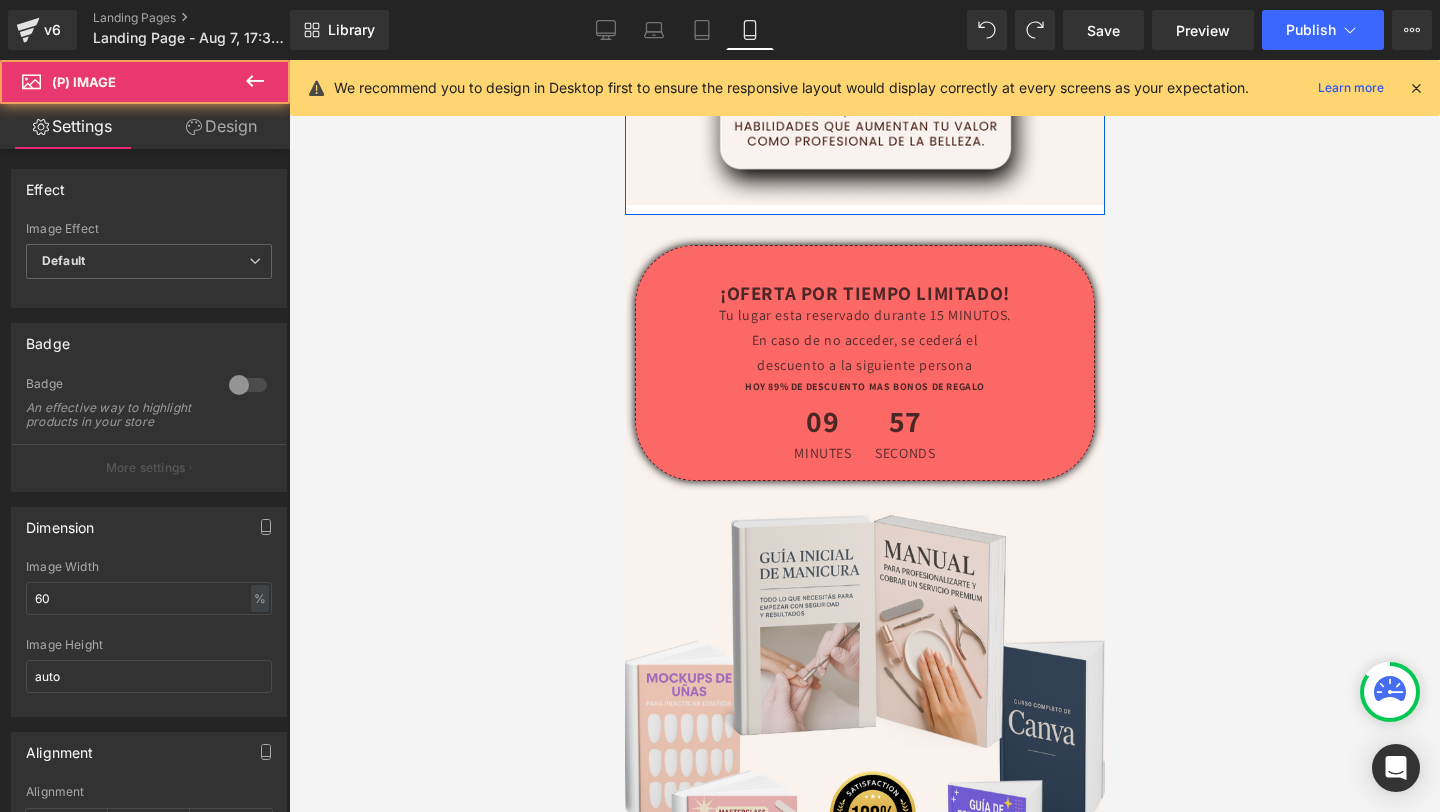 click at bounding box center [864, 436] 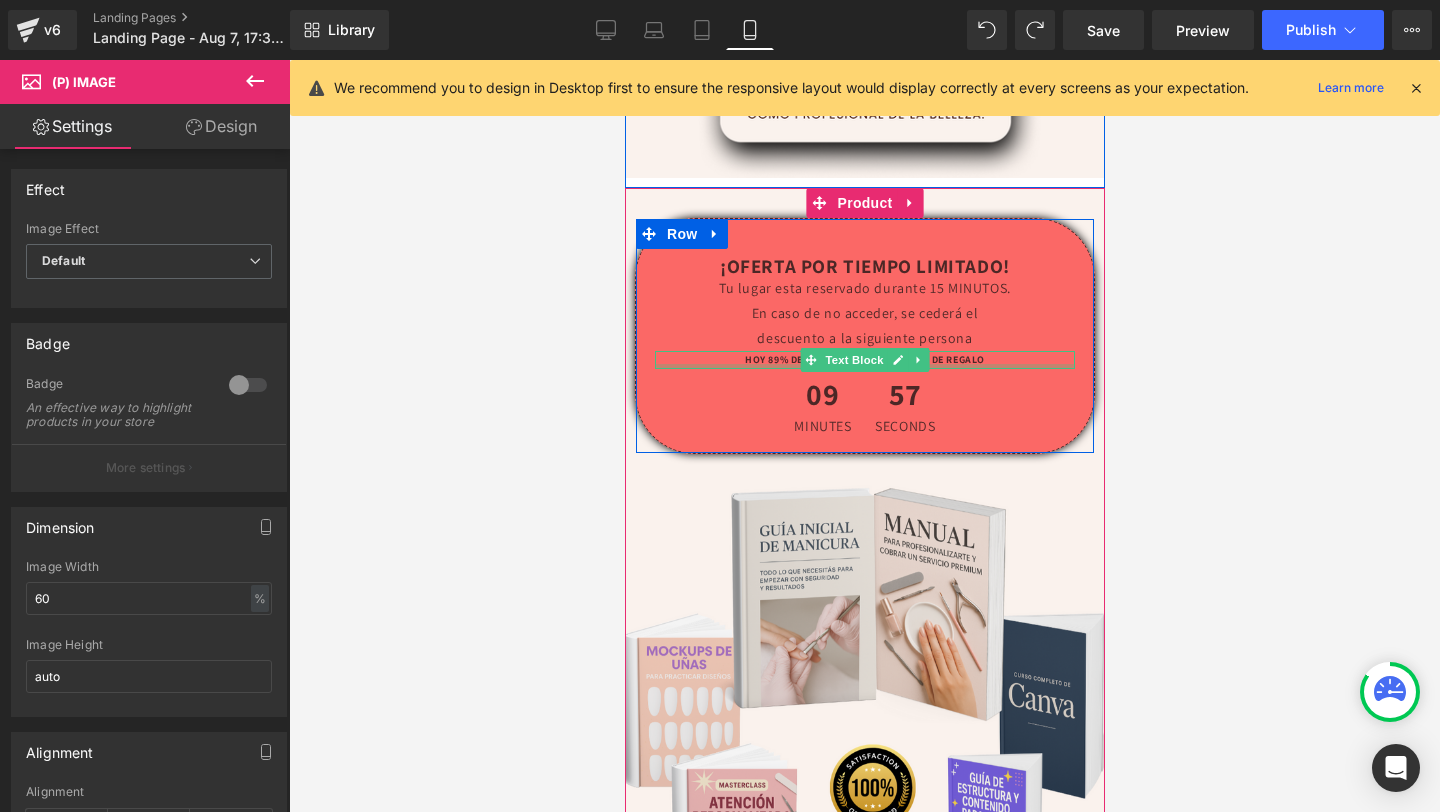 scroll, scrollTop: 5049, scrollLeft: 0, axis: vertical 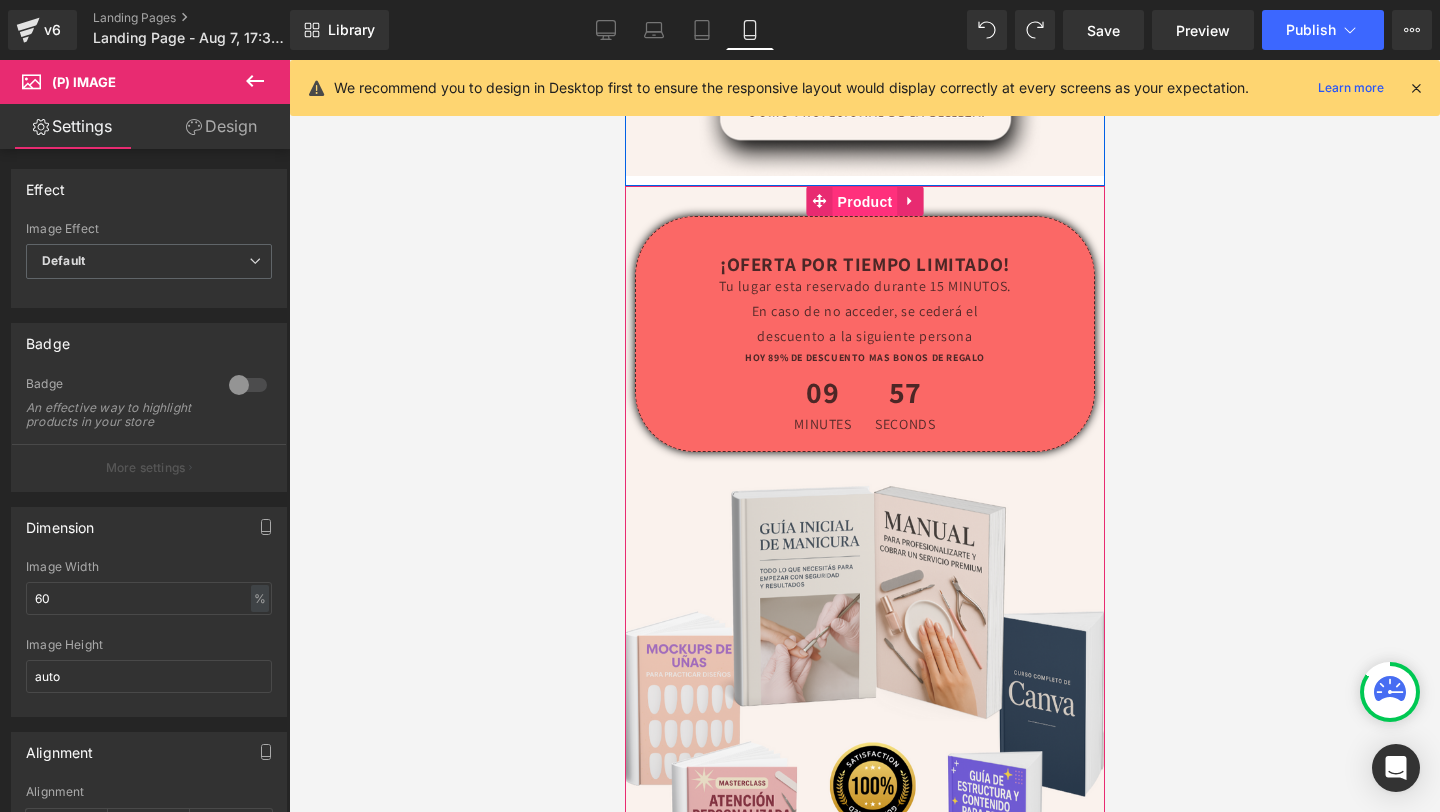 click on "Product" at bounding box center (864, 202) 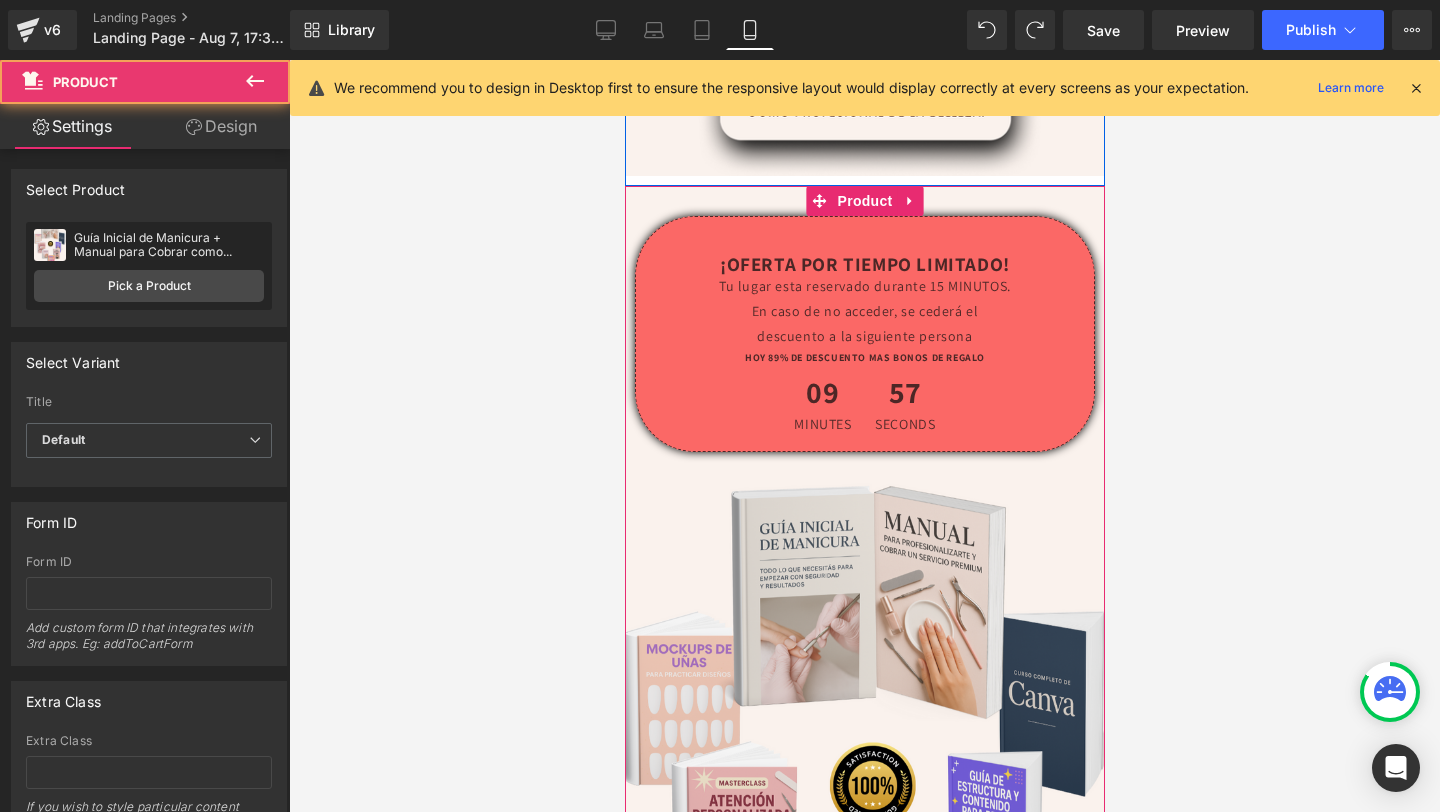 click on "Design" at bounding box center [221, 126] 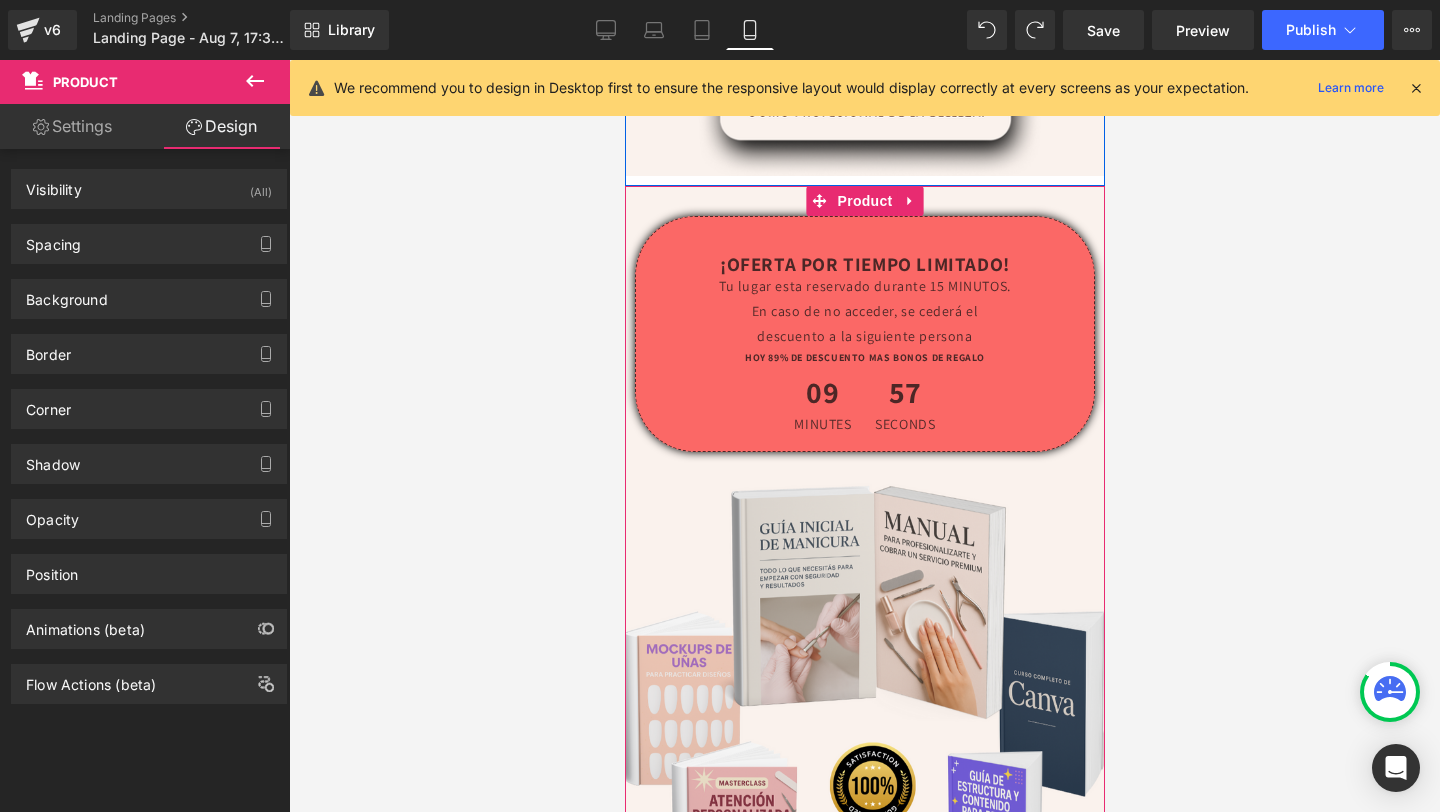 type on "0" 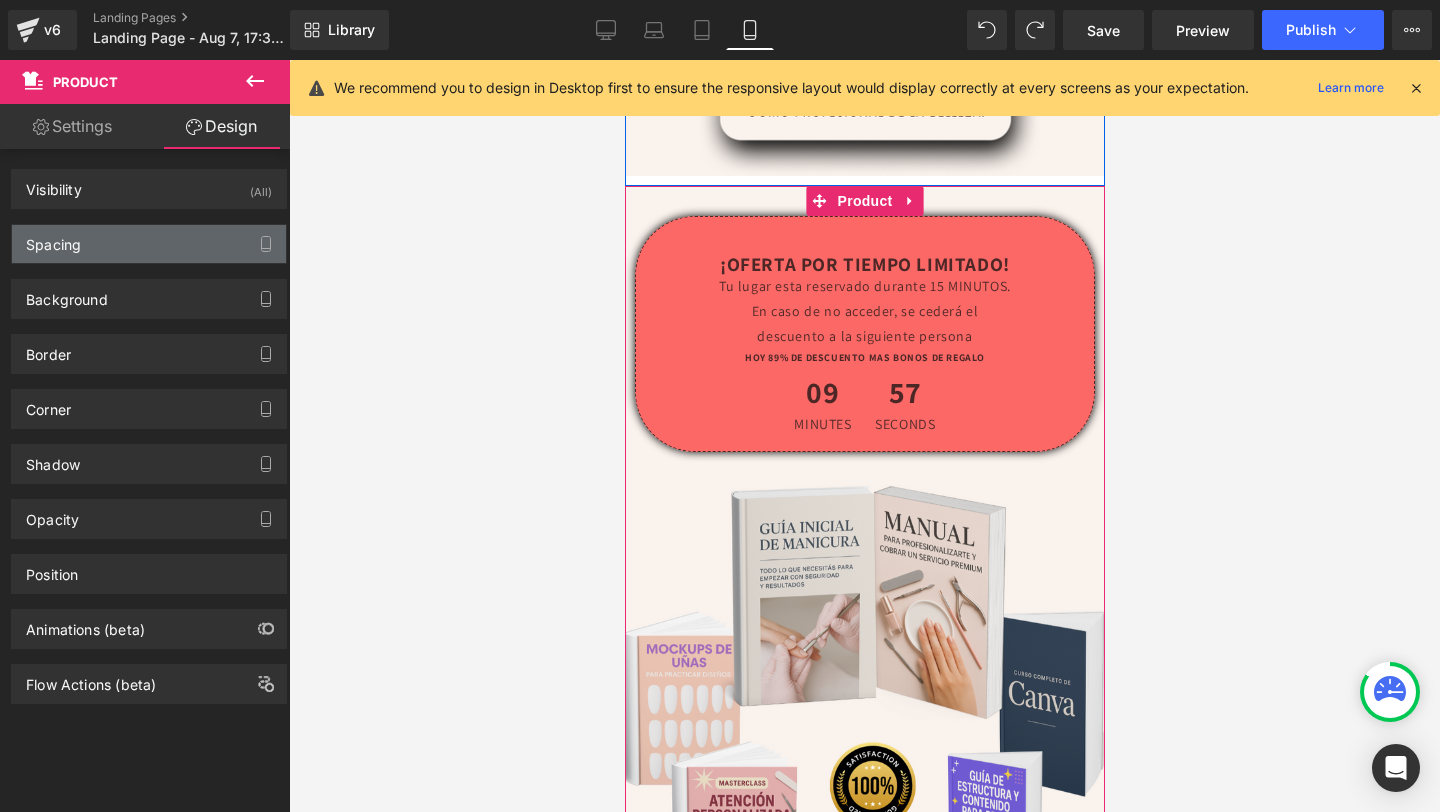click on "Spacing" at bounding box center (149, 244) 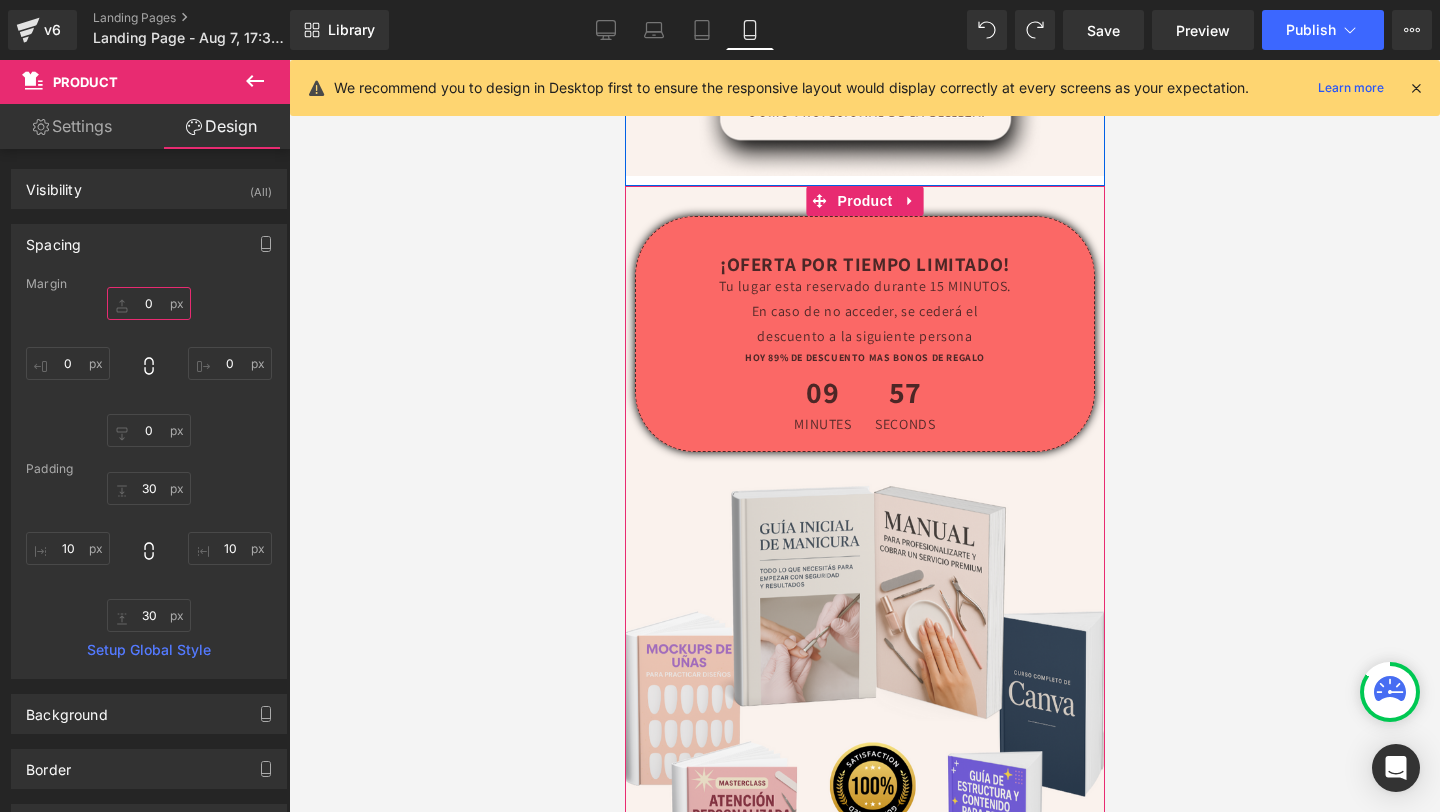 click on "0" at bounding box center (149, 303) 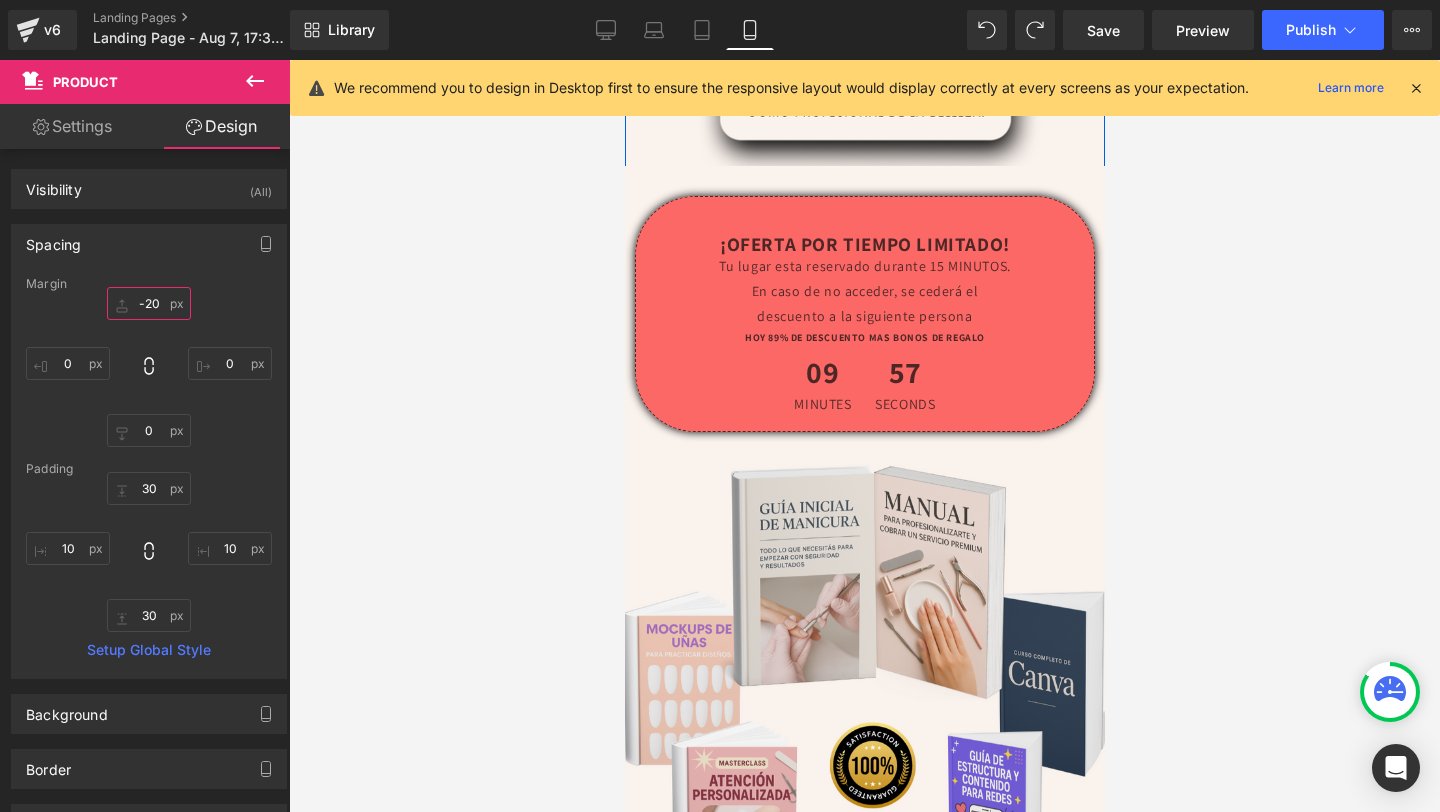 type on "-20" 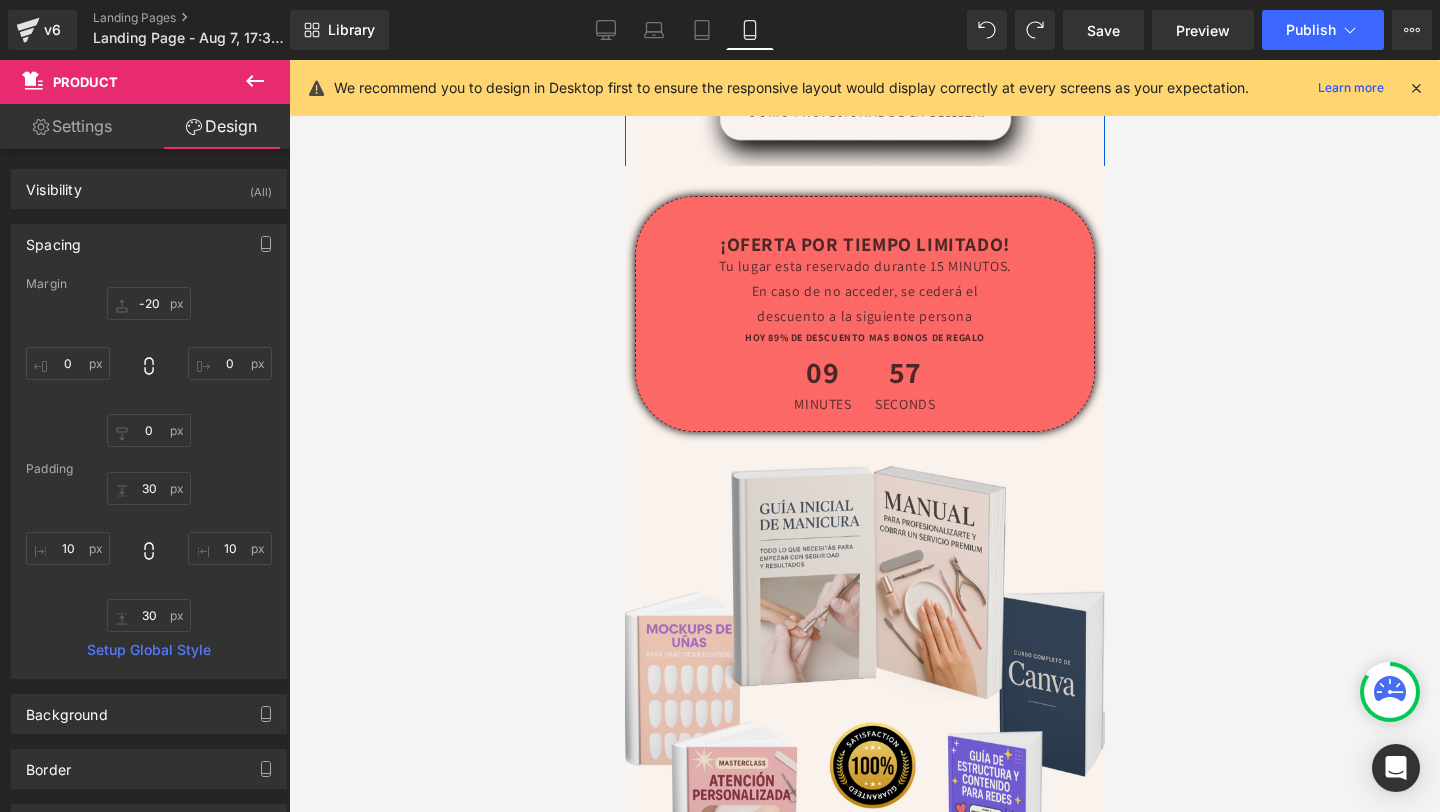 click at bounding box center (864, 436) 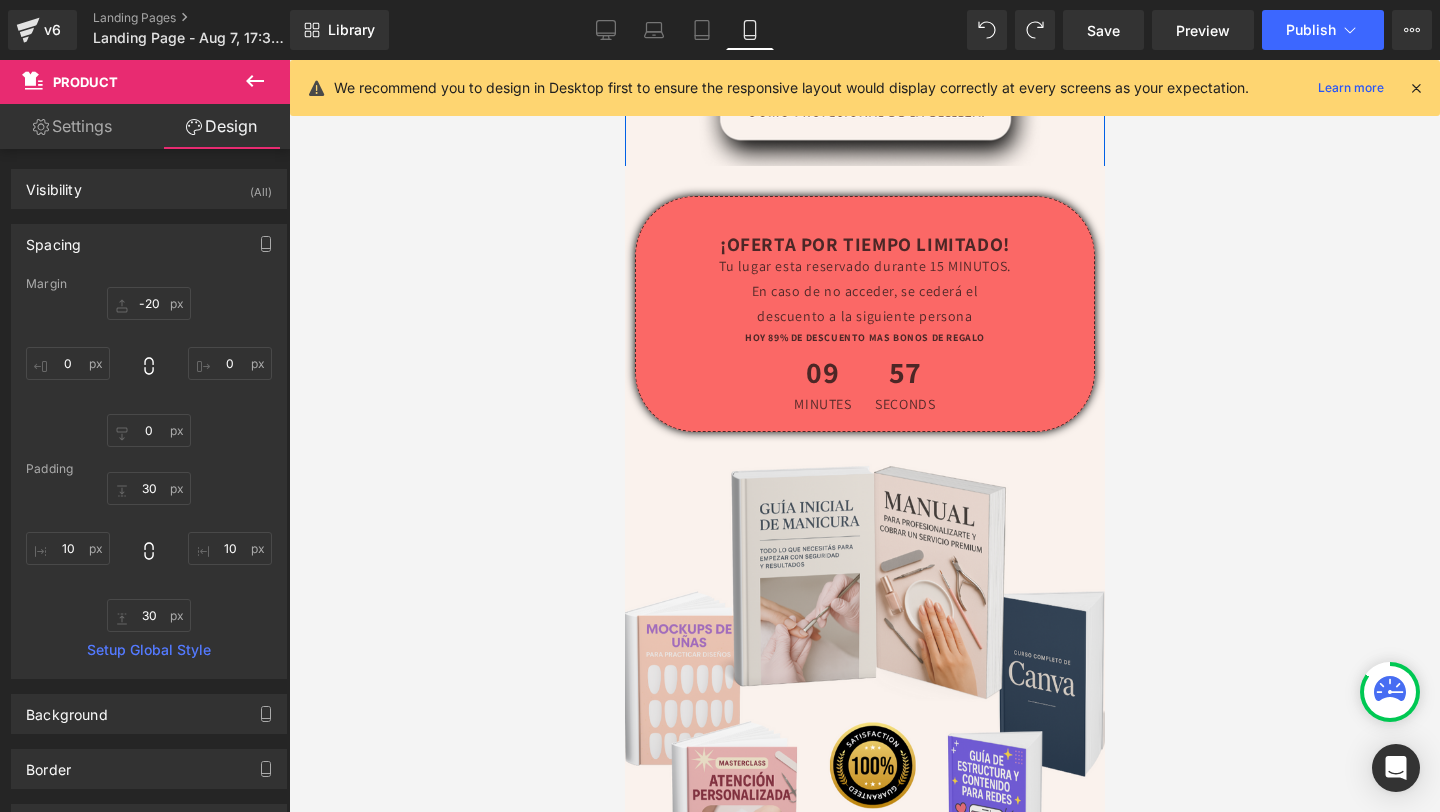 click on "09 Minutes" at bounding box center (821, 384) 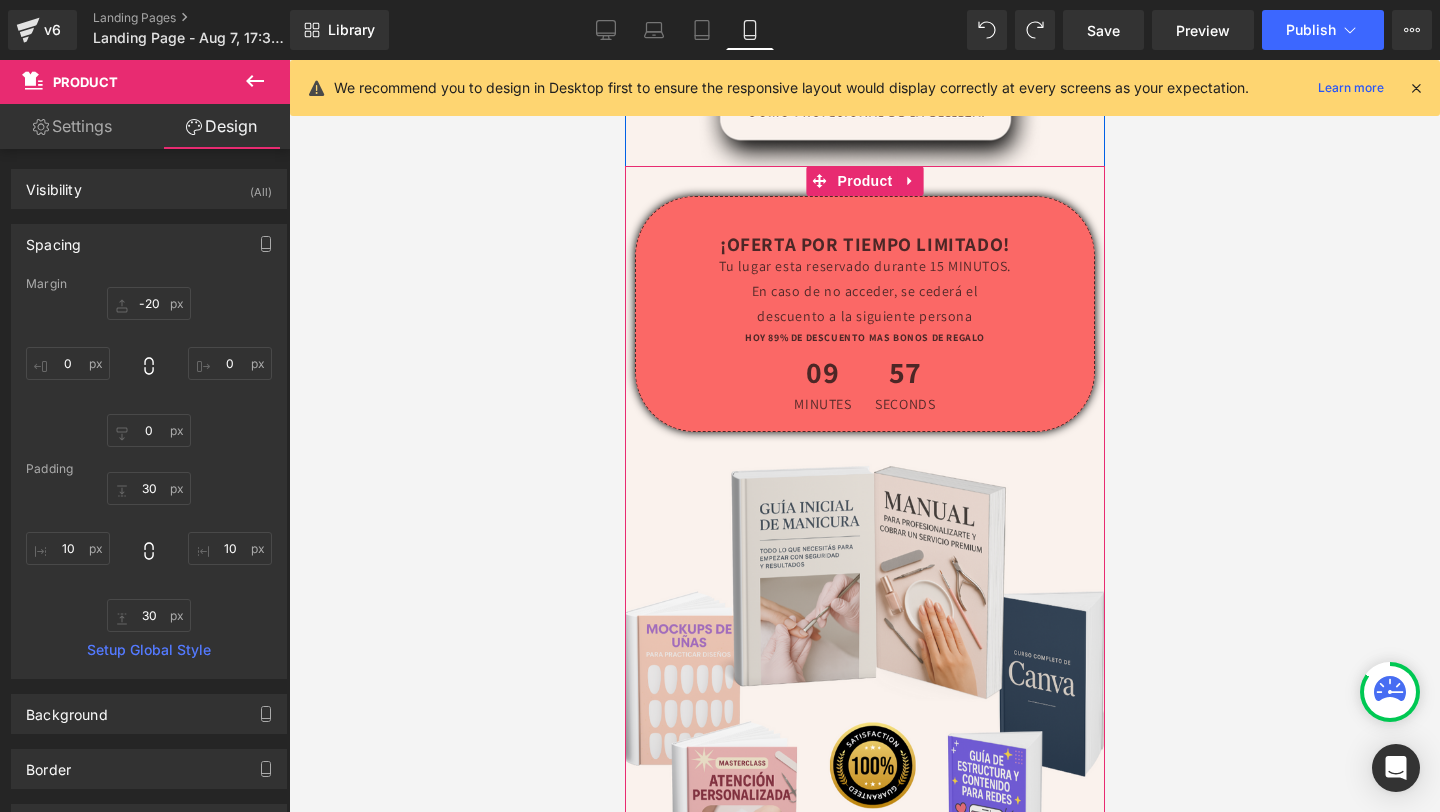 click on "¡OFERTA POR TIEMPO LIMITADO!
Text Block
Tu lugar esta reservado durante 15 MINUTOS. En caso de no acceder, se cederá el  descuento a la siguiente persona
Text Block         HOY 89% DE DESCUENTO MAS BONOS DE REGALO Text Block
09 Minutes
57 Seconds
Countdown Timer
Row
Sale Off
(P) Image
Guía Inicial de Manicura + Manual para Cobrar como Profesional + 10 Bonus Exclusivos
(P) Title
$98,990.00
$19,980.00
(P) Price" at bounding box center [864, 887] 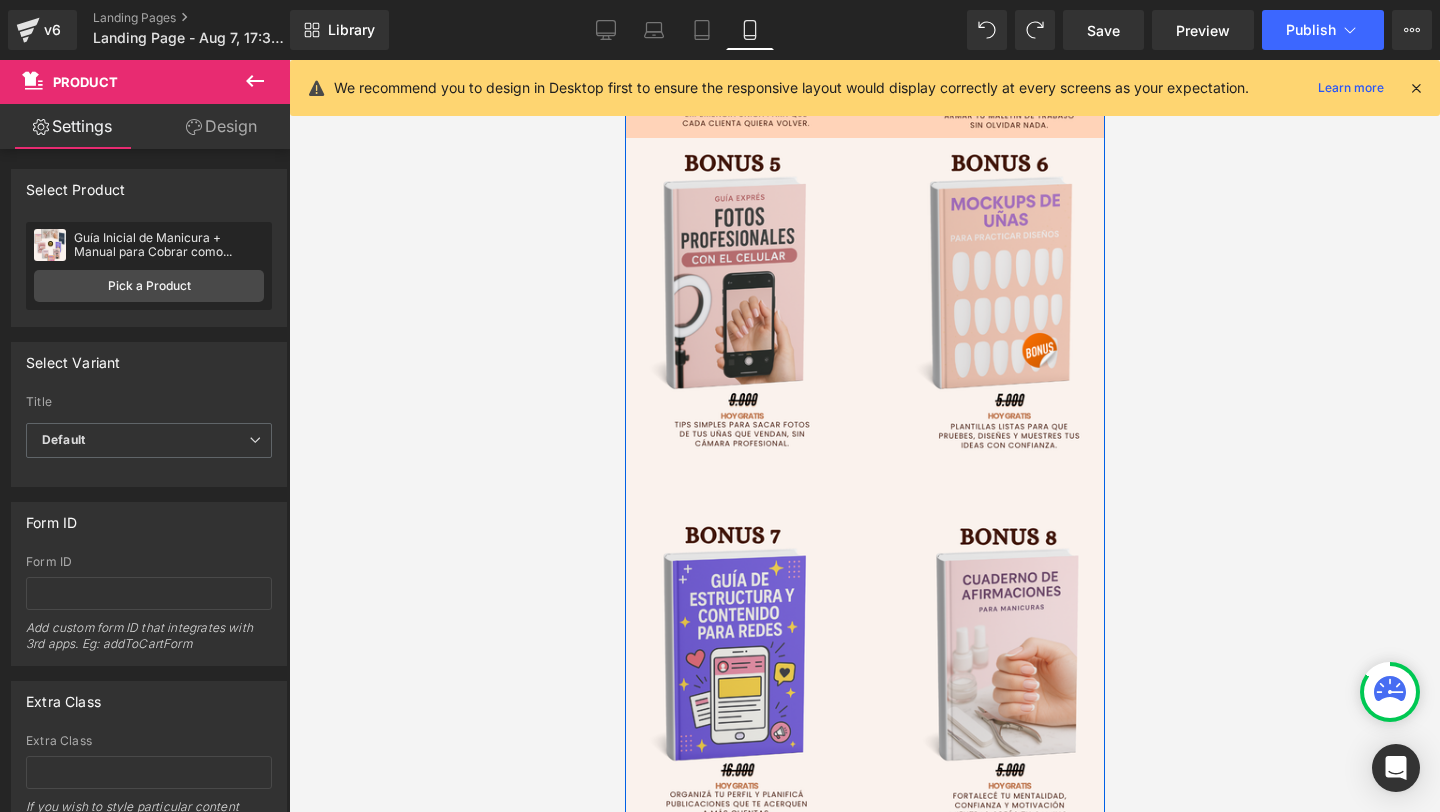 scroll, scrollTop: 4870, scrollLeft: 0, axis: vertical 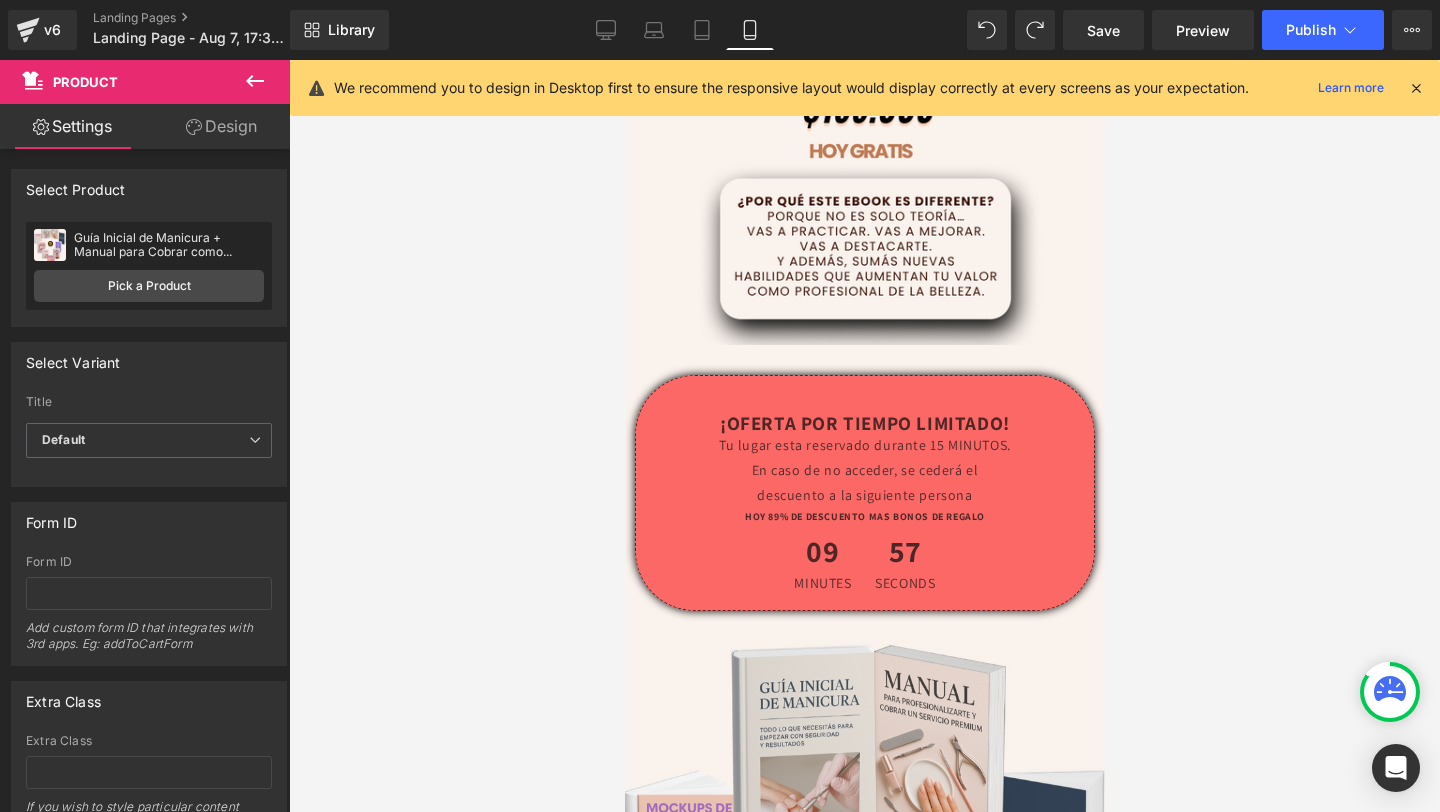 click at bounding box center (864, 436) 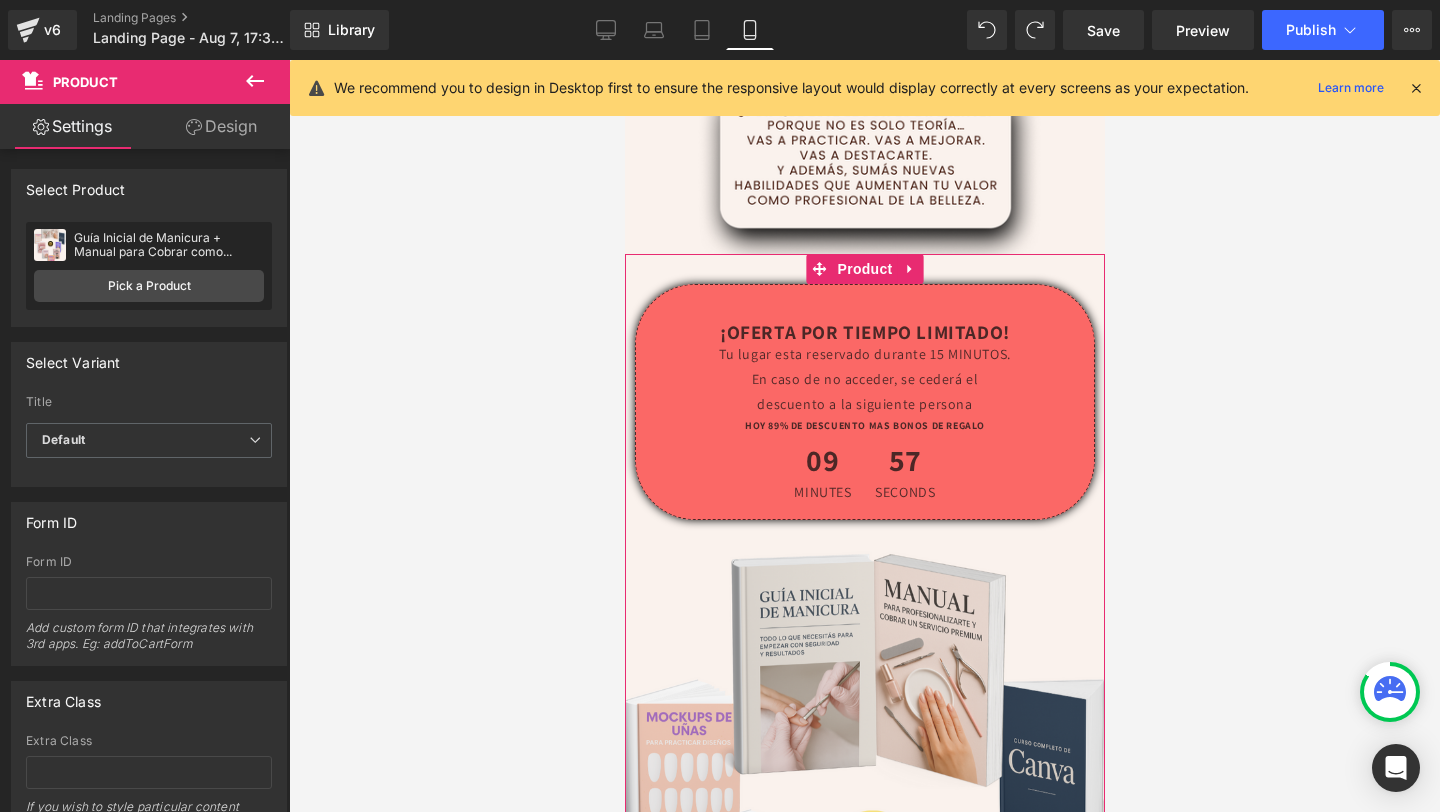scroll, scrollTop: 4747, scrollLeft: 0, axis: vertical 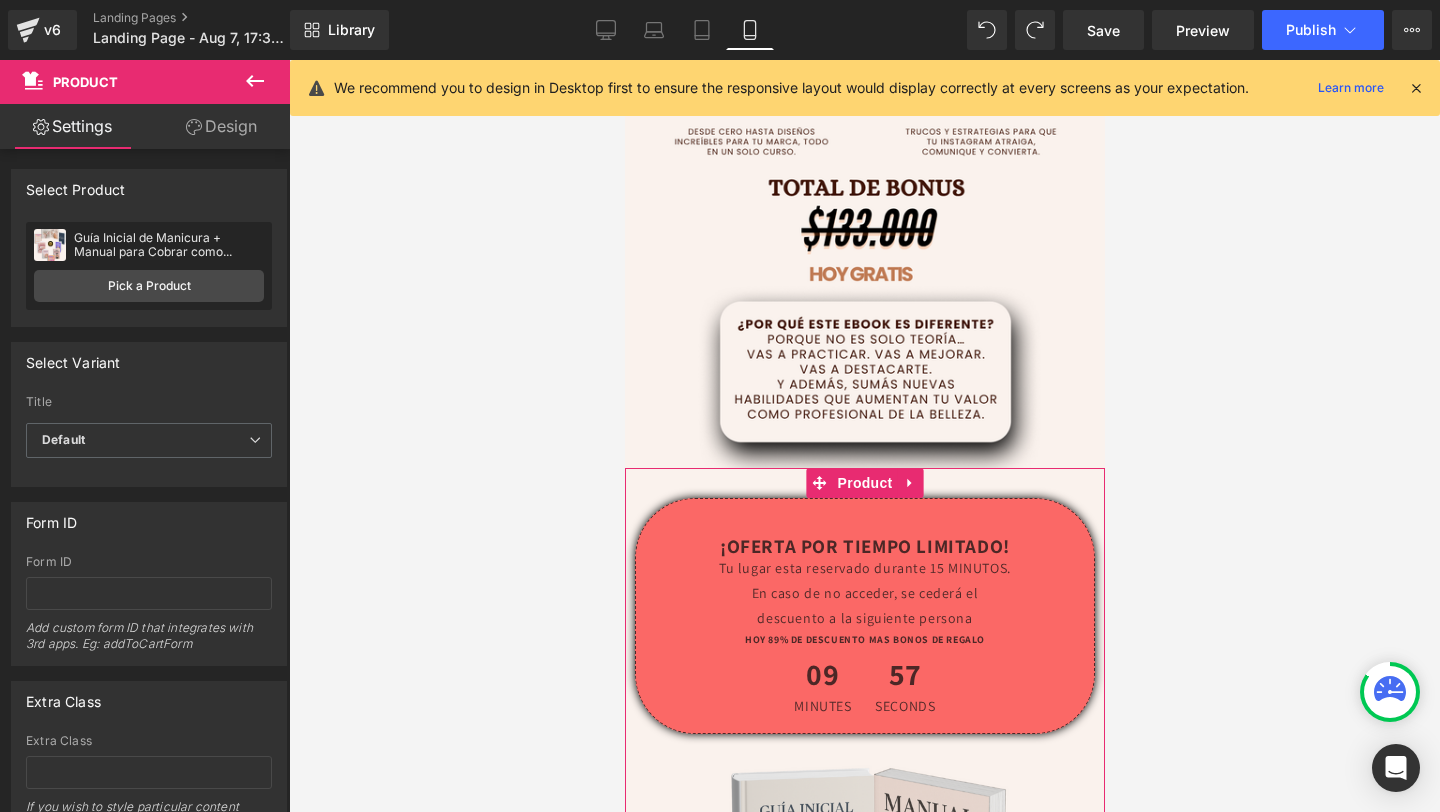 click on "Design" at bounding box center (221, 126) 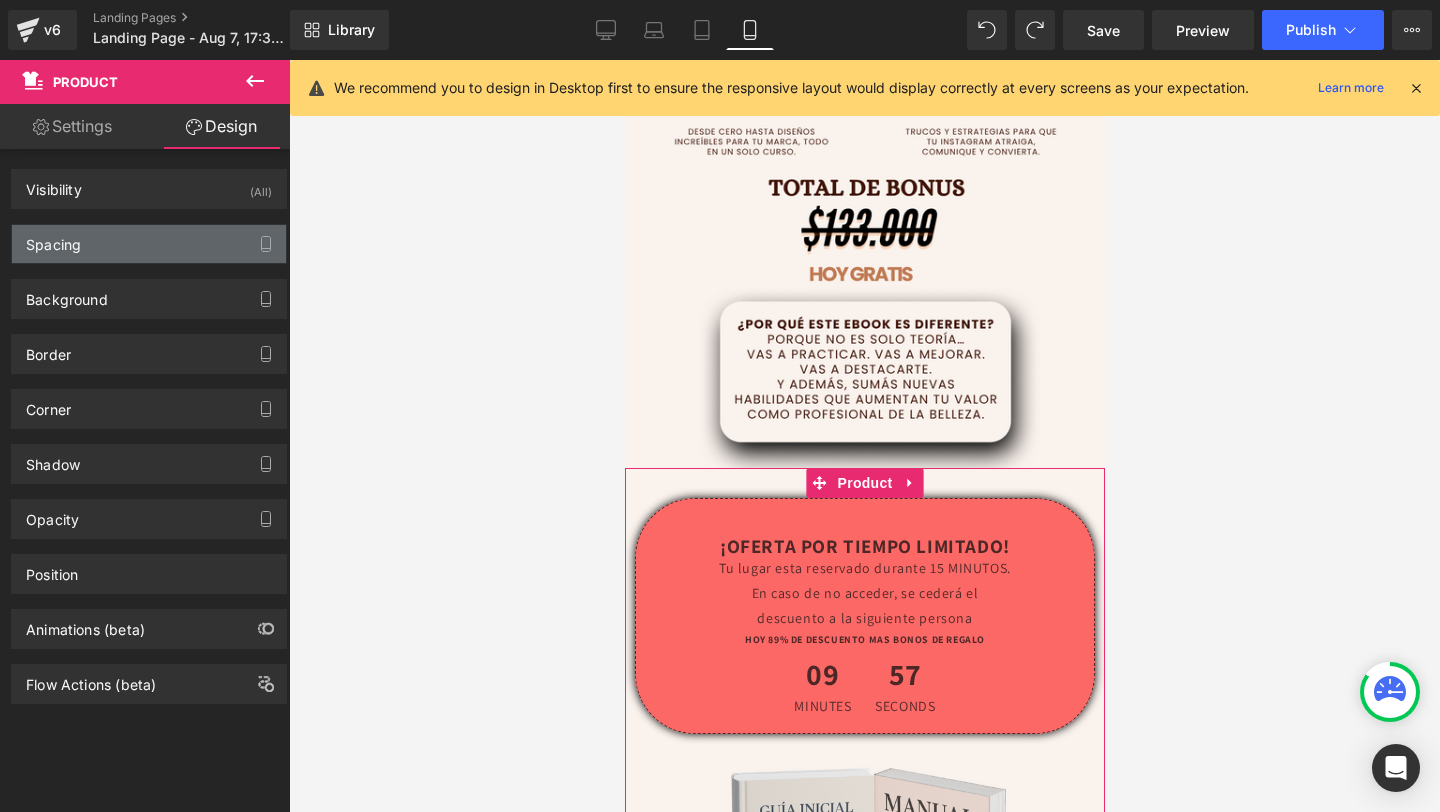 click on "Spacing" at bounding box center (149, 244) 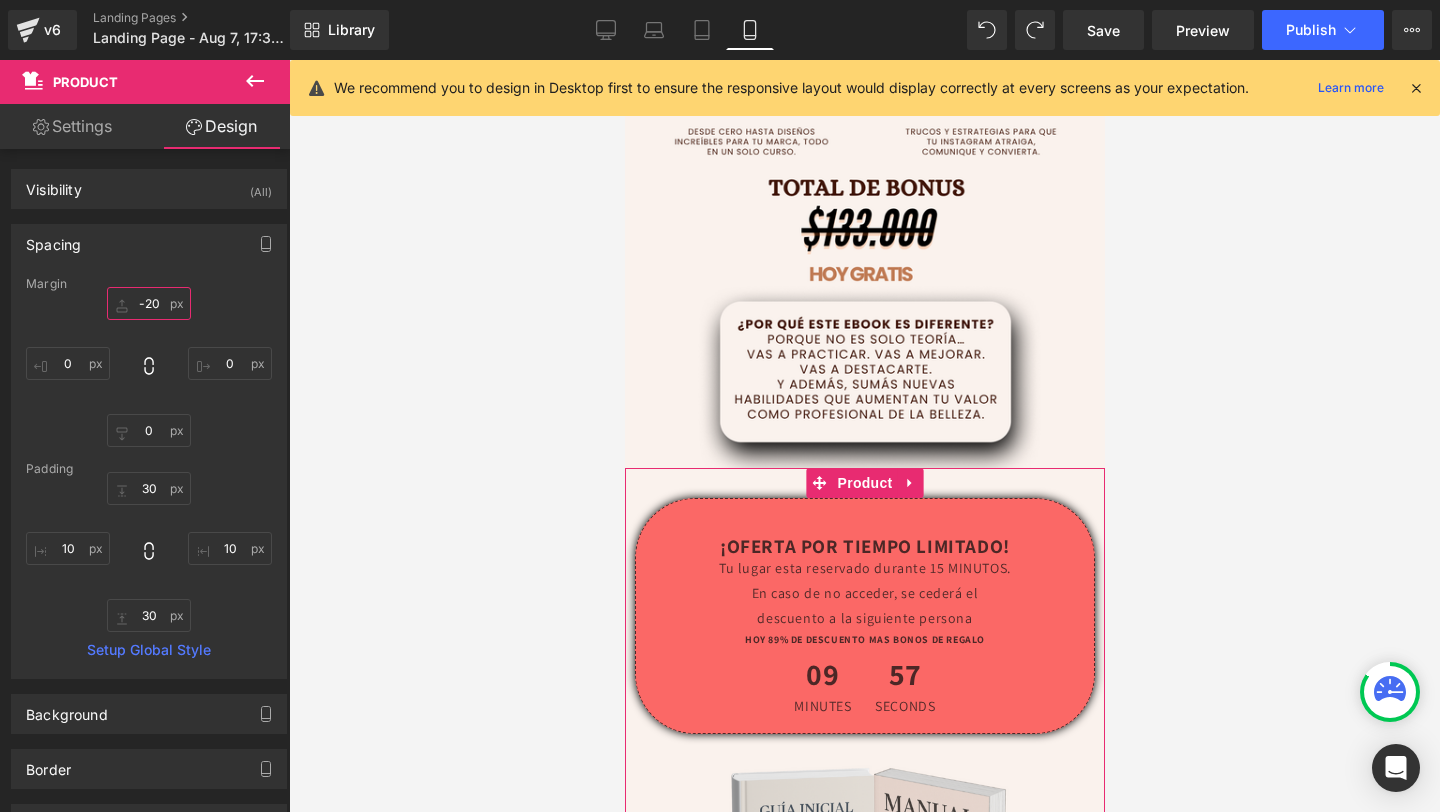 click on "-20" at bounding box center (149, 303) 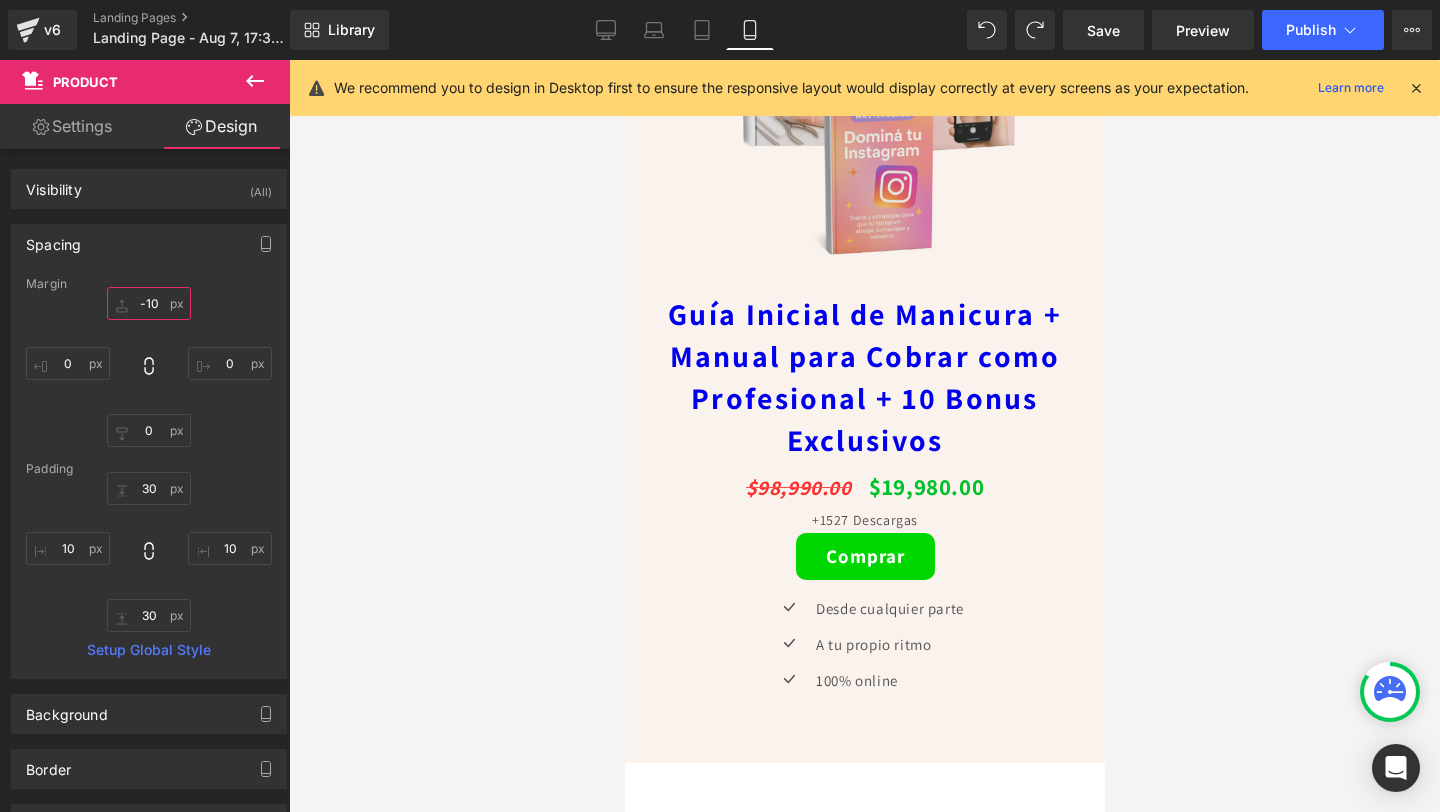 scroll, scrollTop: 6139, scrollLeft: 0, axis: vertical 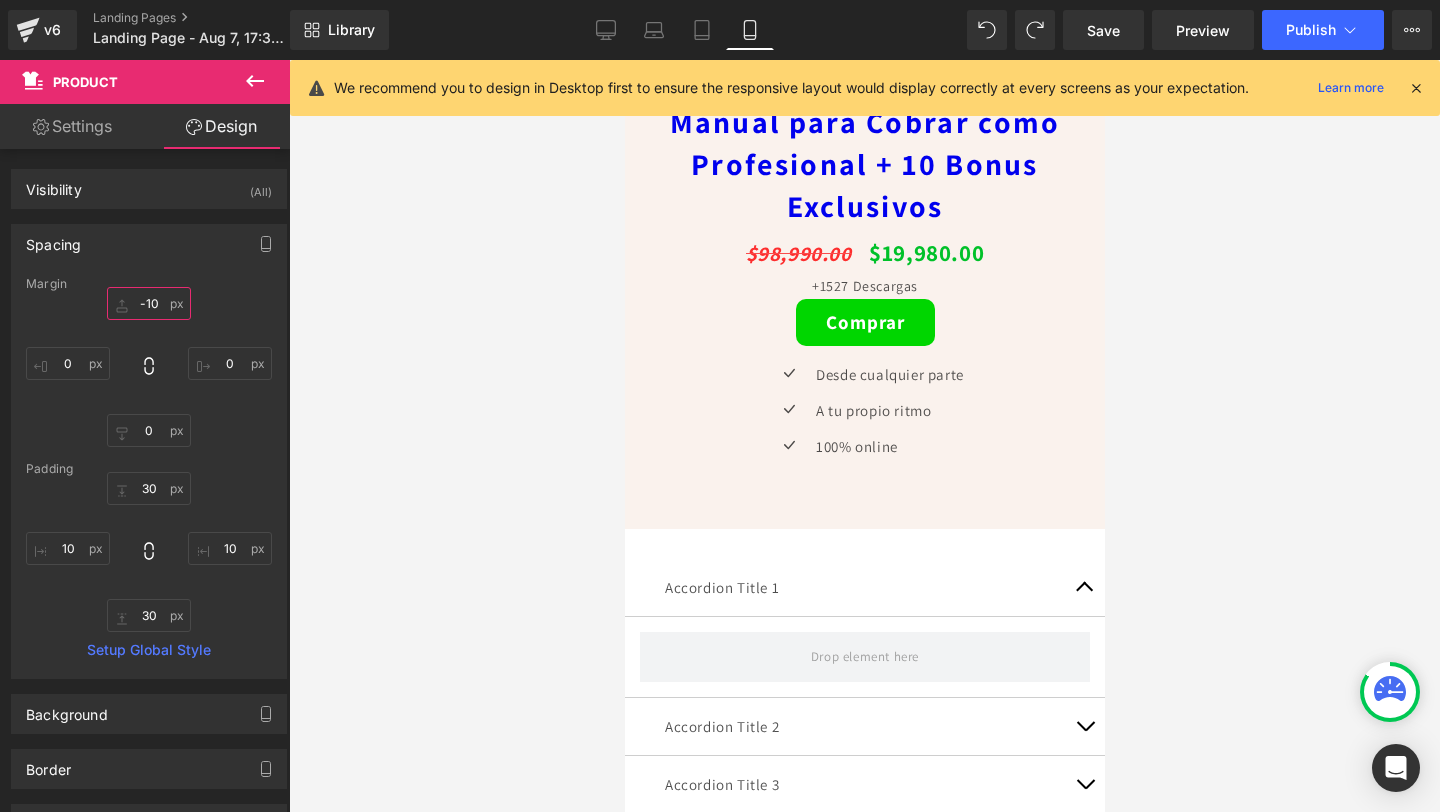 type on "-10" 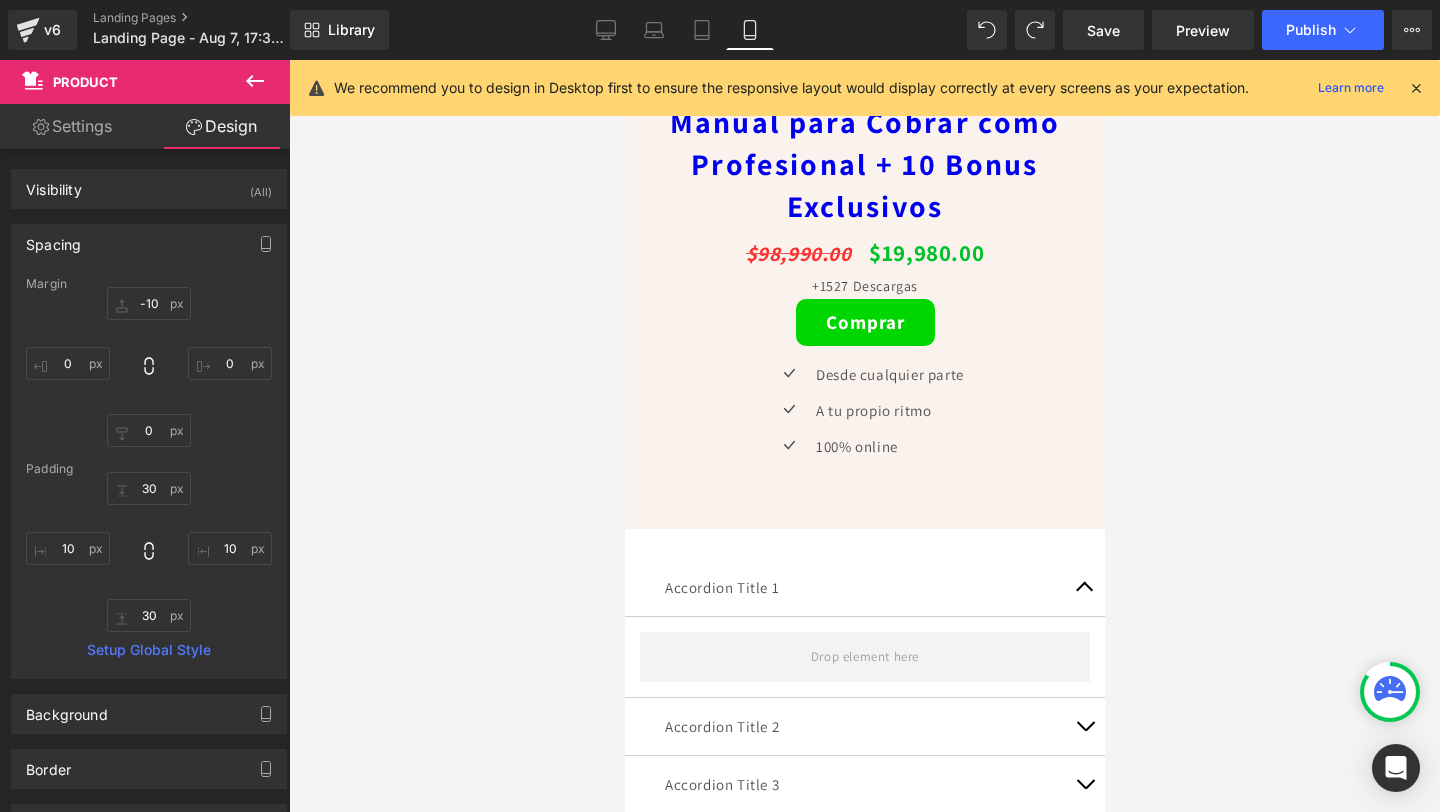 click 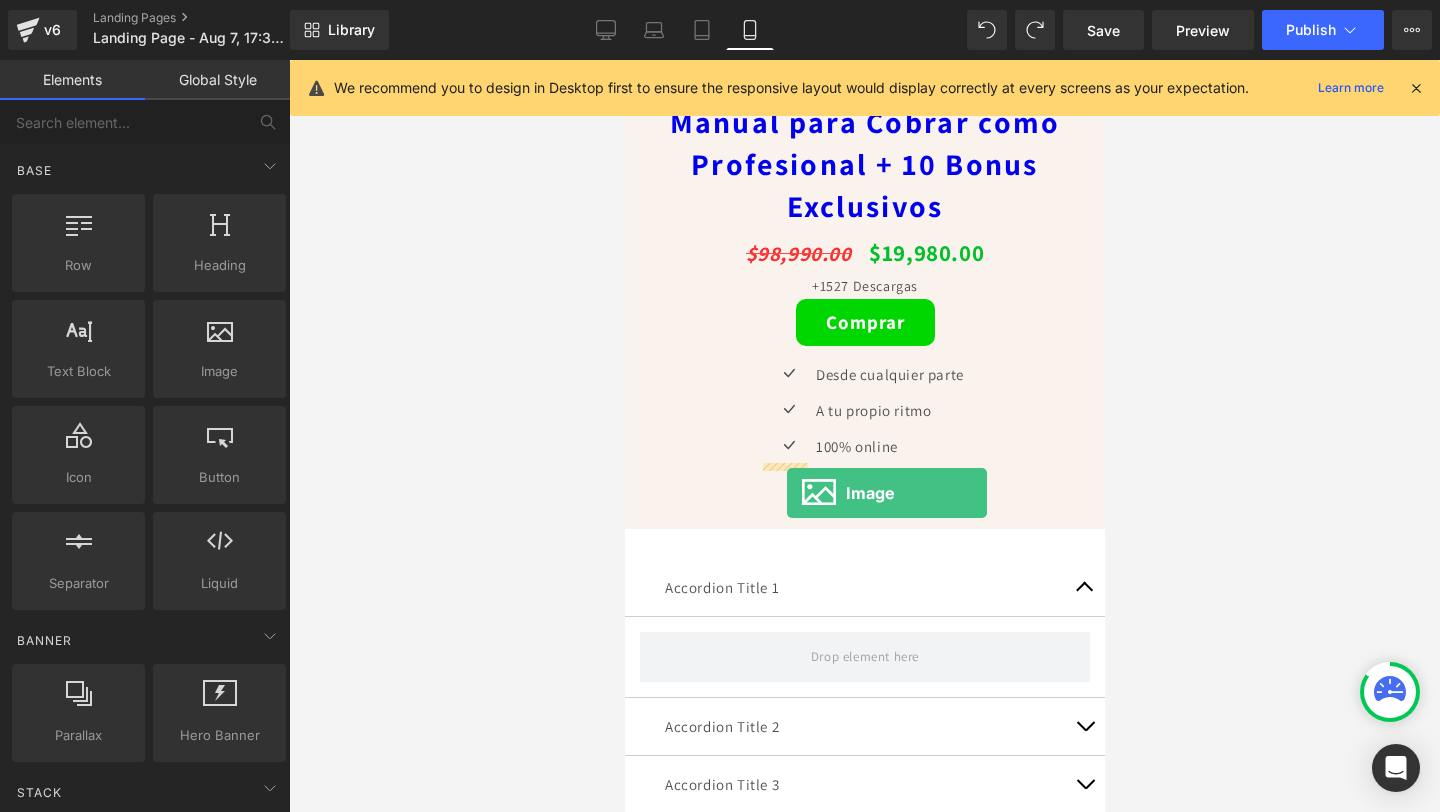 drag, startPoint x: 821, startPoint y: 430, endPoint x: 786, endPoint y: 492, distance: 71.19691 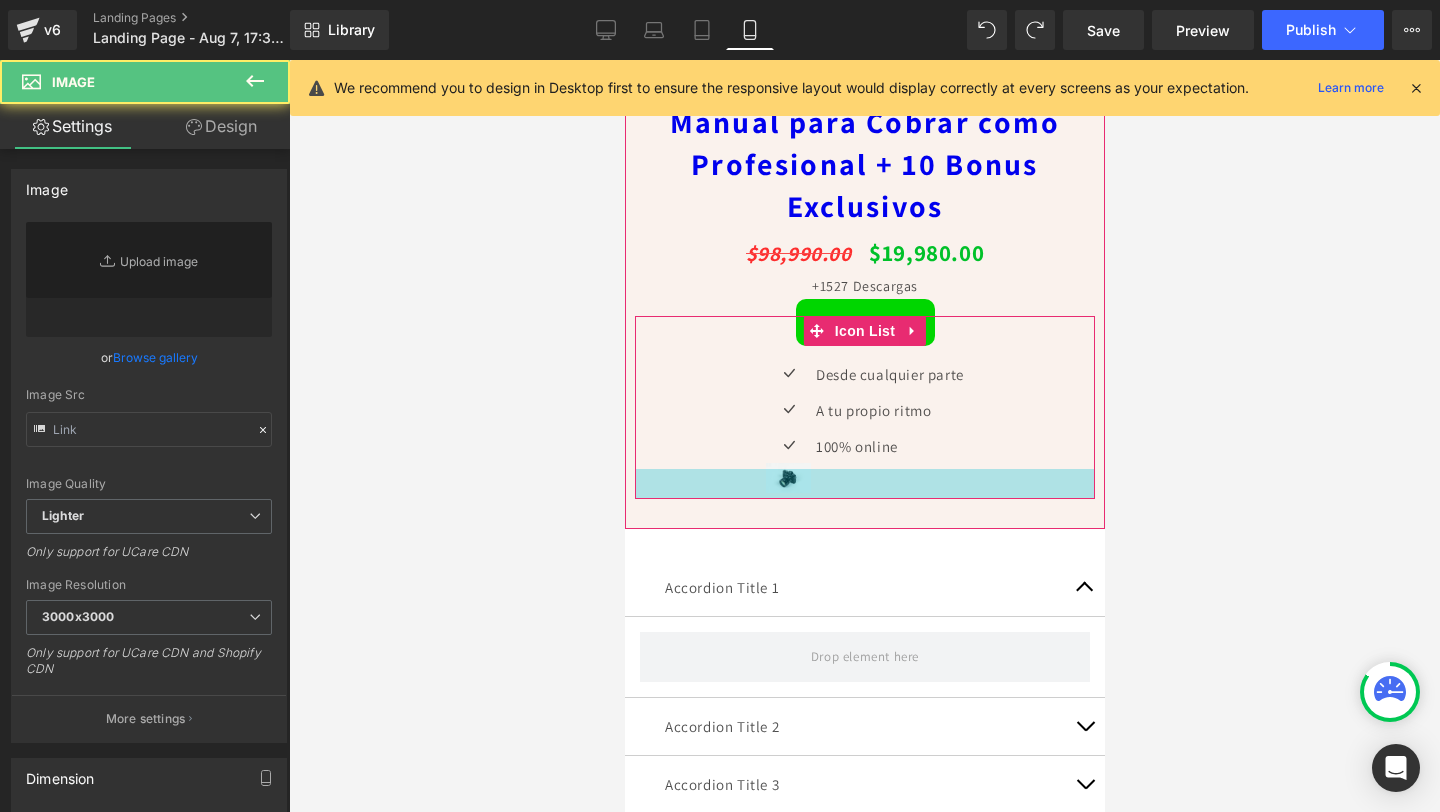 type on "//d1um8515vdn9kb.cloudfront.net/images/parallax.jpg" 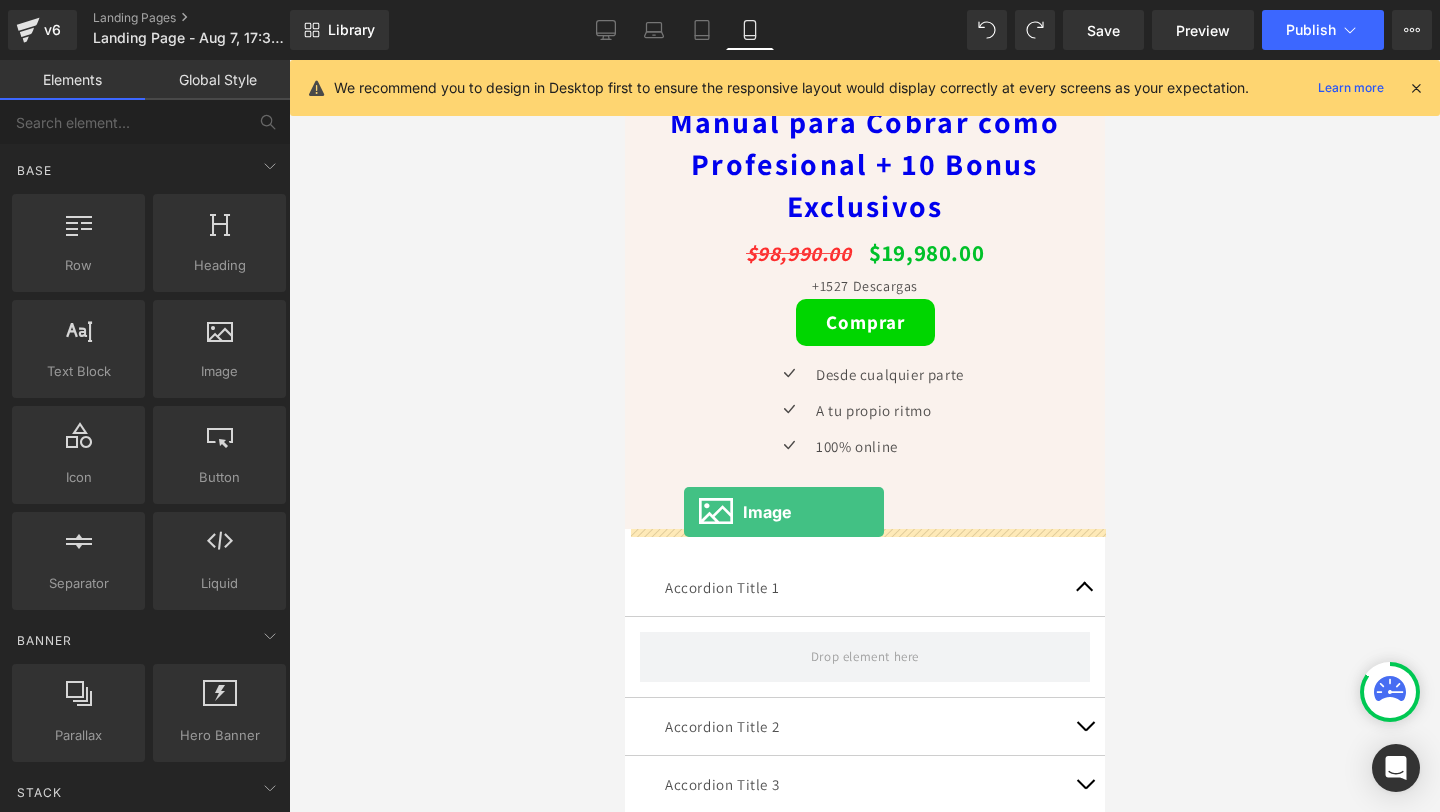 drag, startPoint x: 835, startPoint y: 407, endPoint x: 684, endPoint y: 515, distance: 185.64752 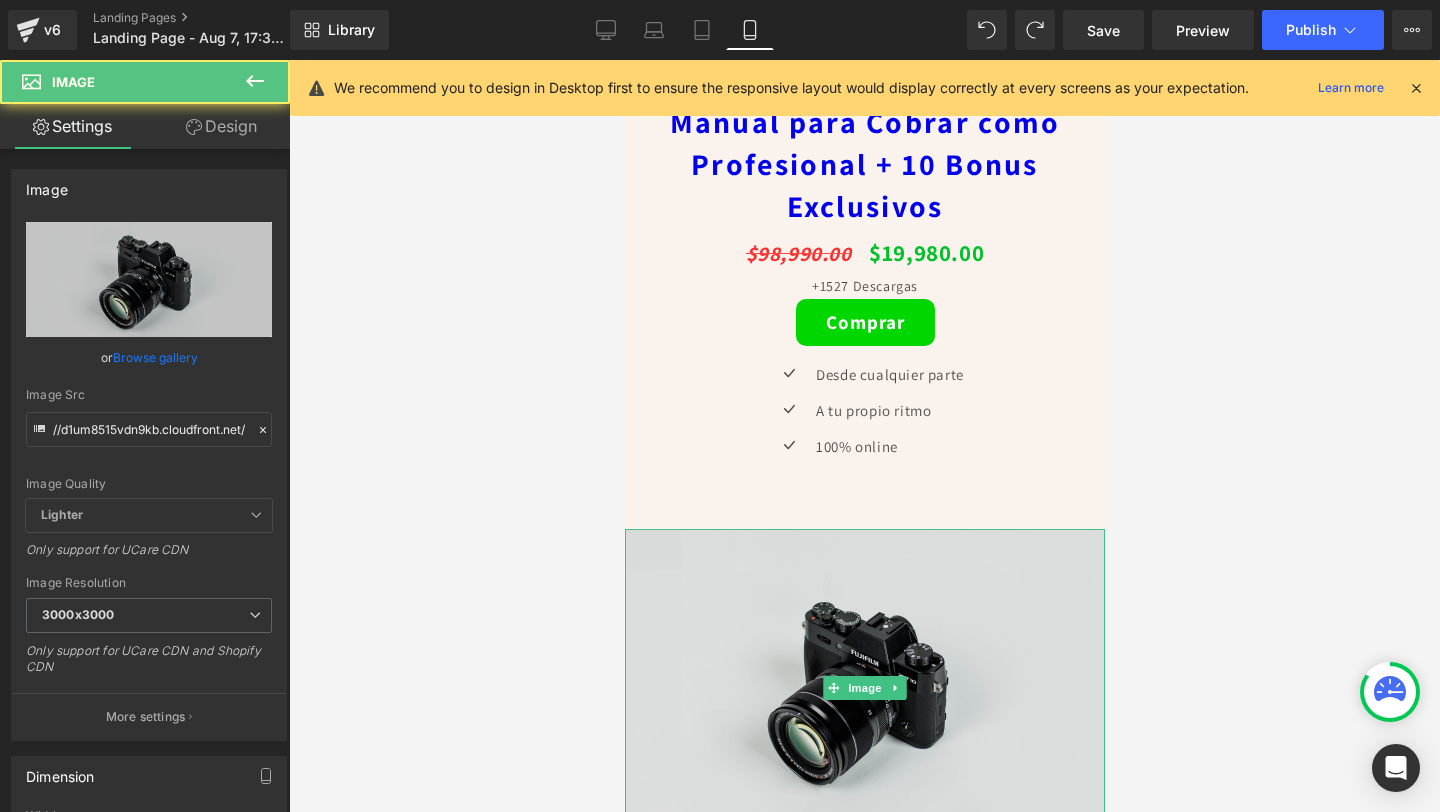 scroll, scrollTop: 6246, scrollLeft: 0, axis: vertical 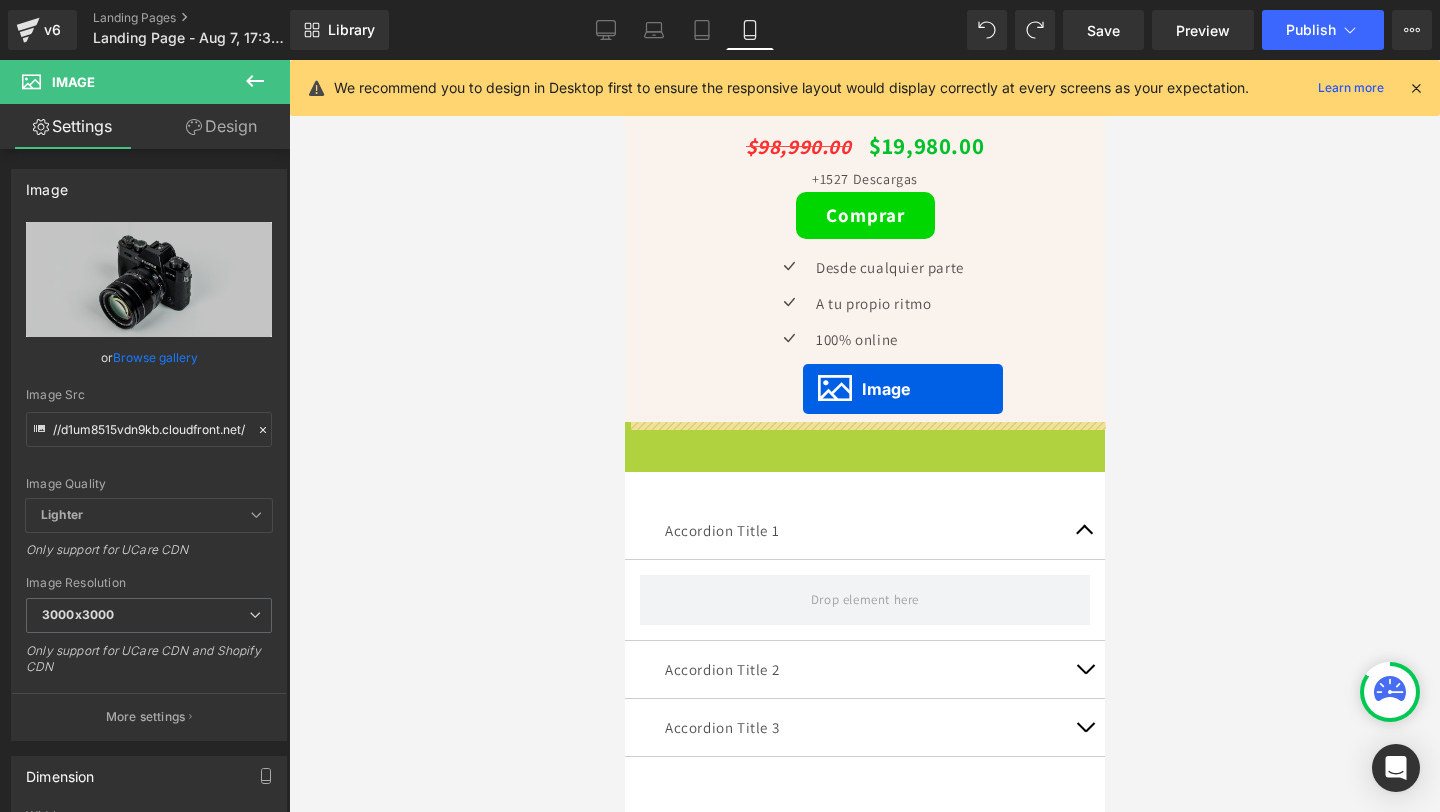 drag, startPoint x: 822, startPoint y: 582, endPoint x: 802, endPoint y: 389, distance: 194.03351 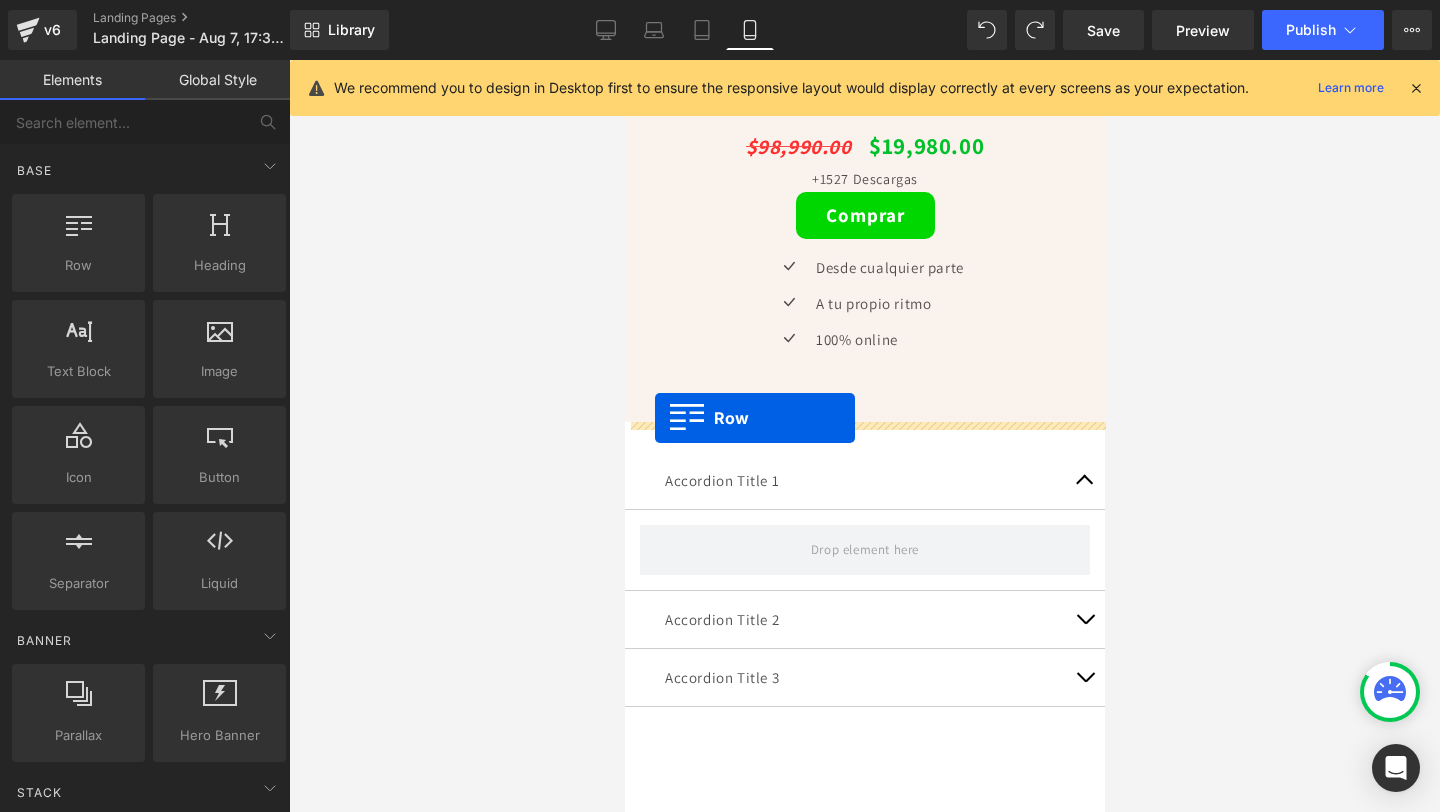 drag, startPoint x: 695, startPoint y: 322, endPoint x: 654, endPoint y: 417, distance: 103.4698 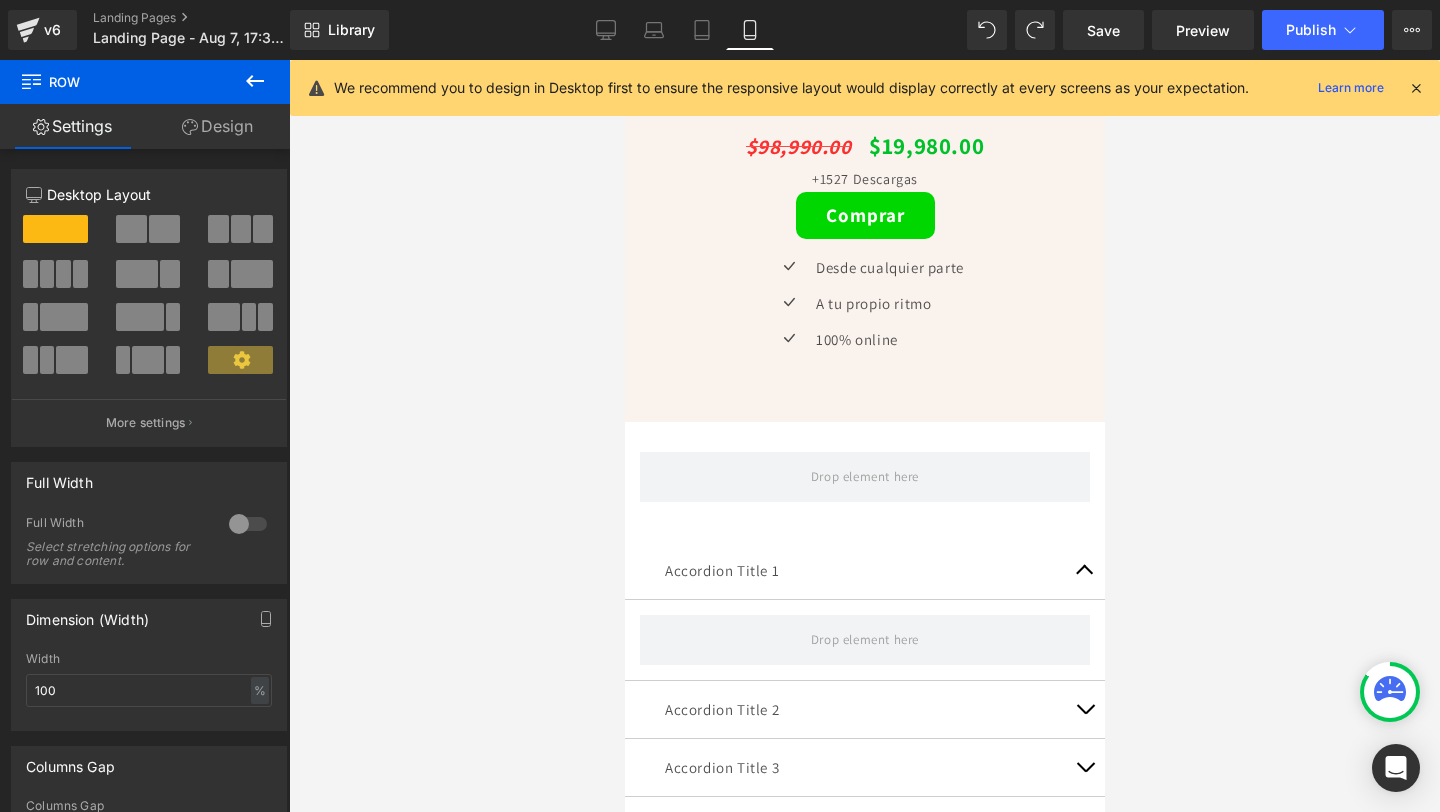 click 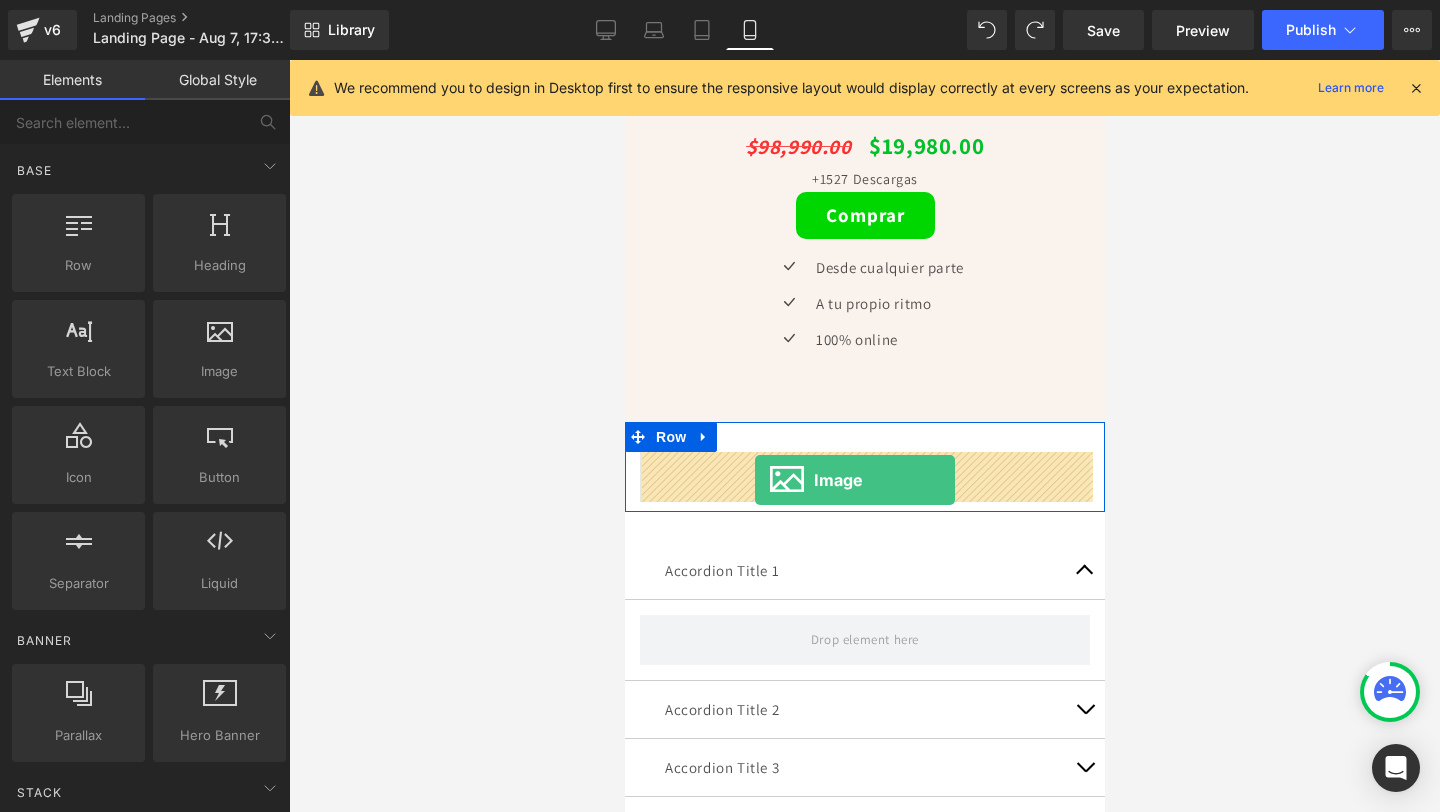 drag, startPoint x: 850, startPoint y: 434, endPoint x: 754, endPoint y: 479, distance: 106.02358 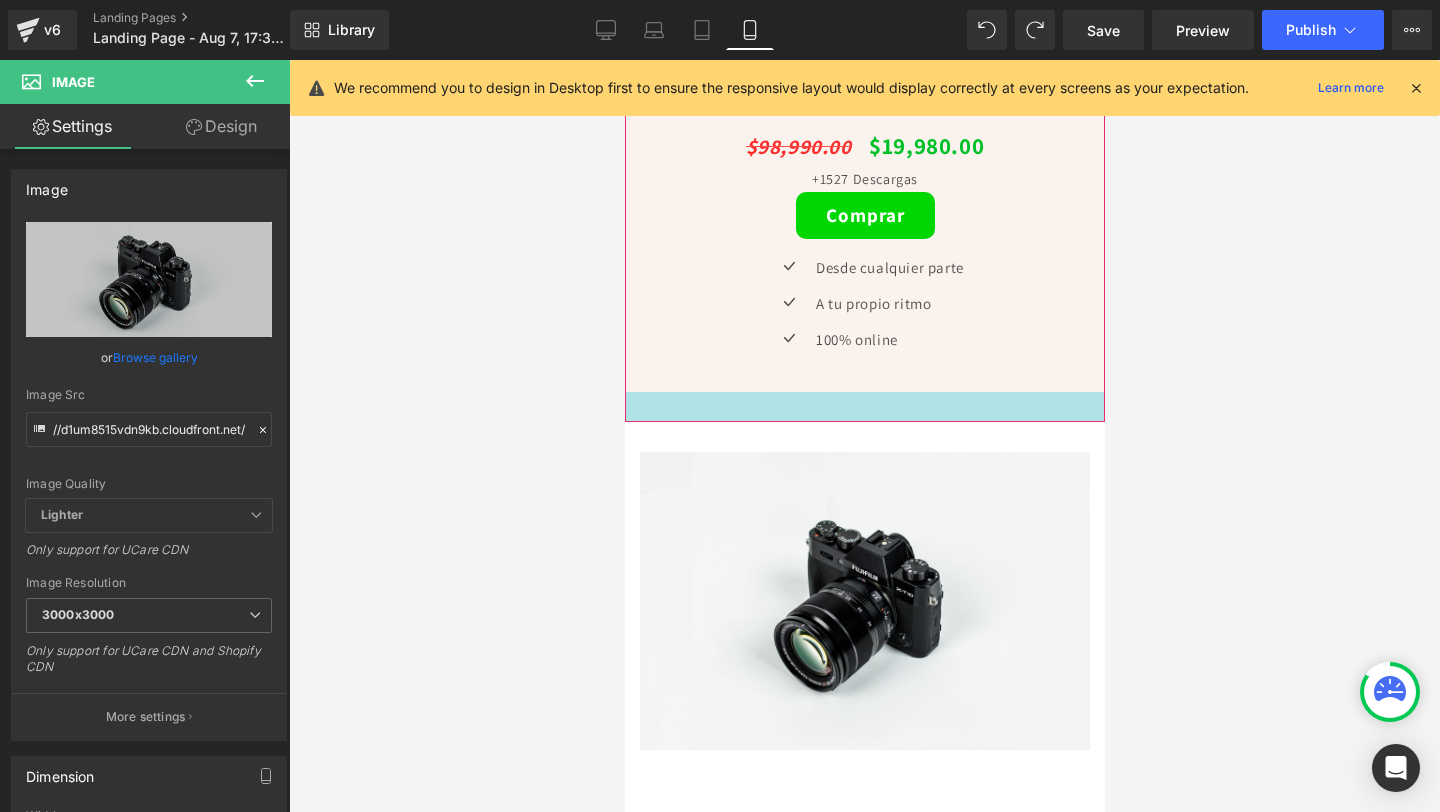 click at bounding box center (864, 407) 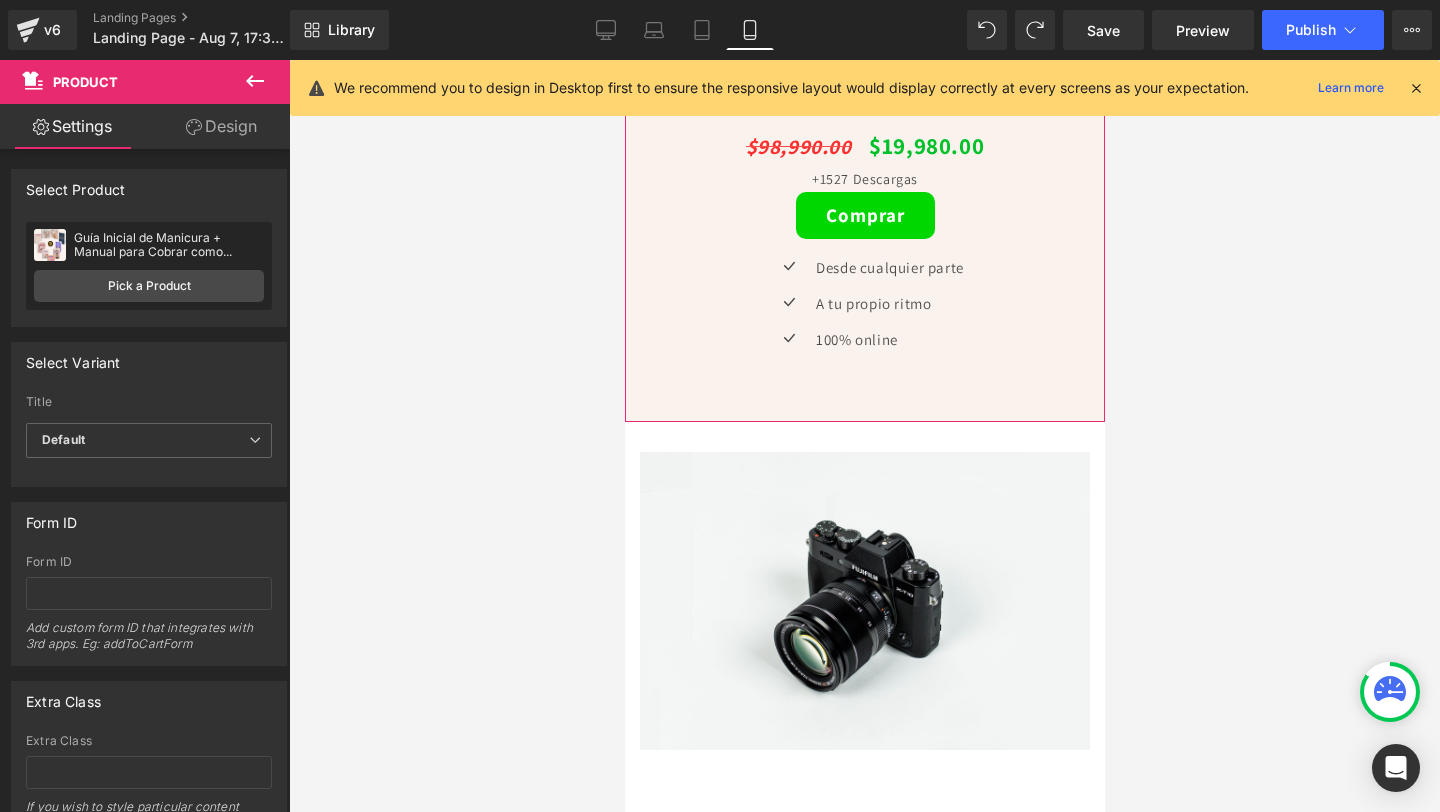 click on "Design" at bounding box center [221, 126] 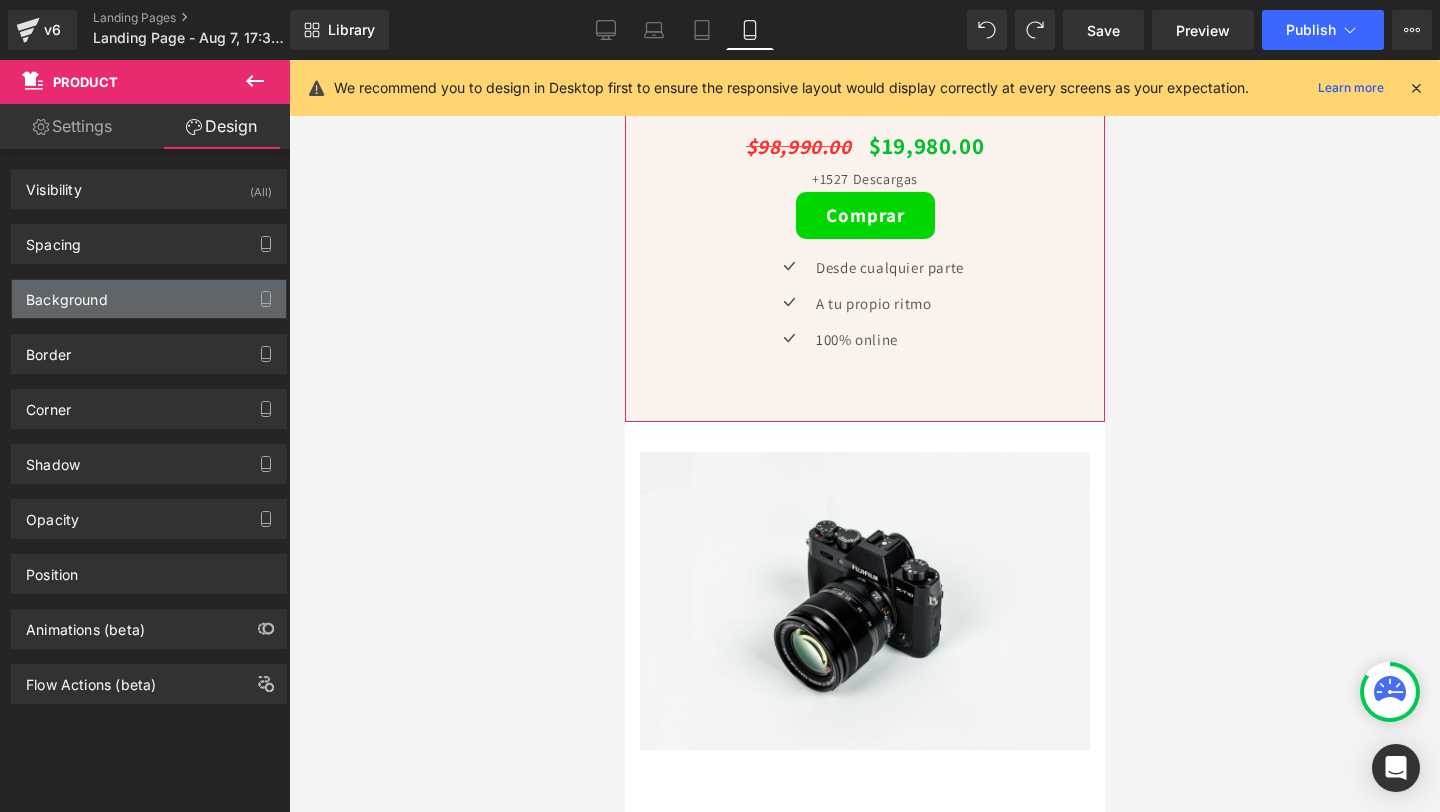 click on "Background" at bounding box center (149, 299) 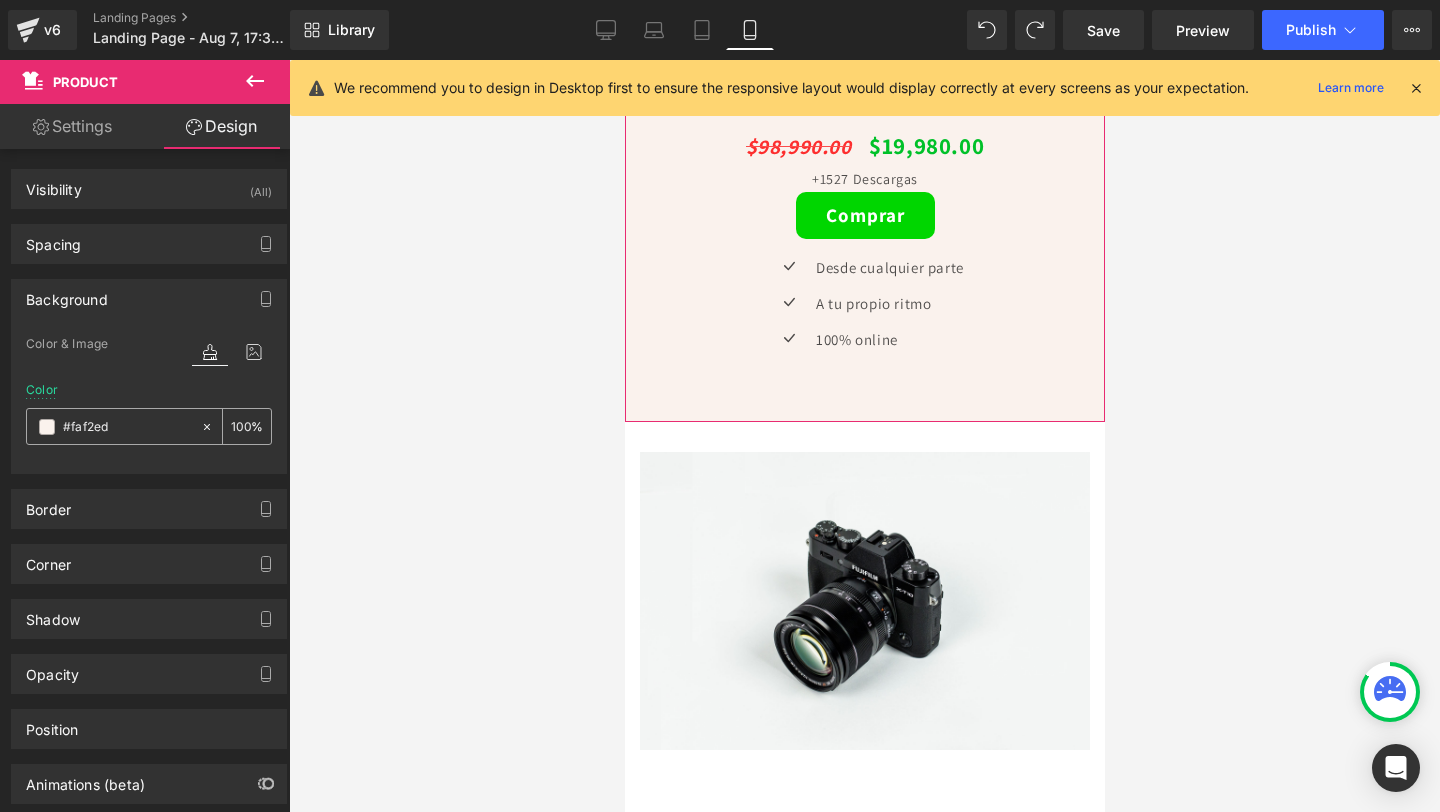 click on "#faf2ed" at bounding box center [127, 427] 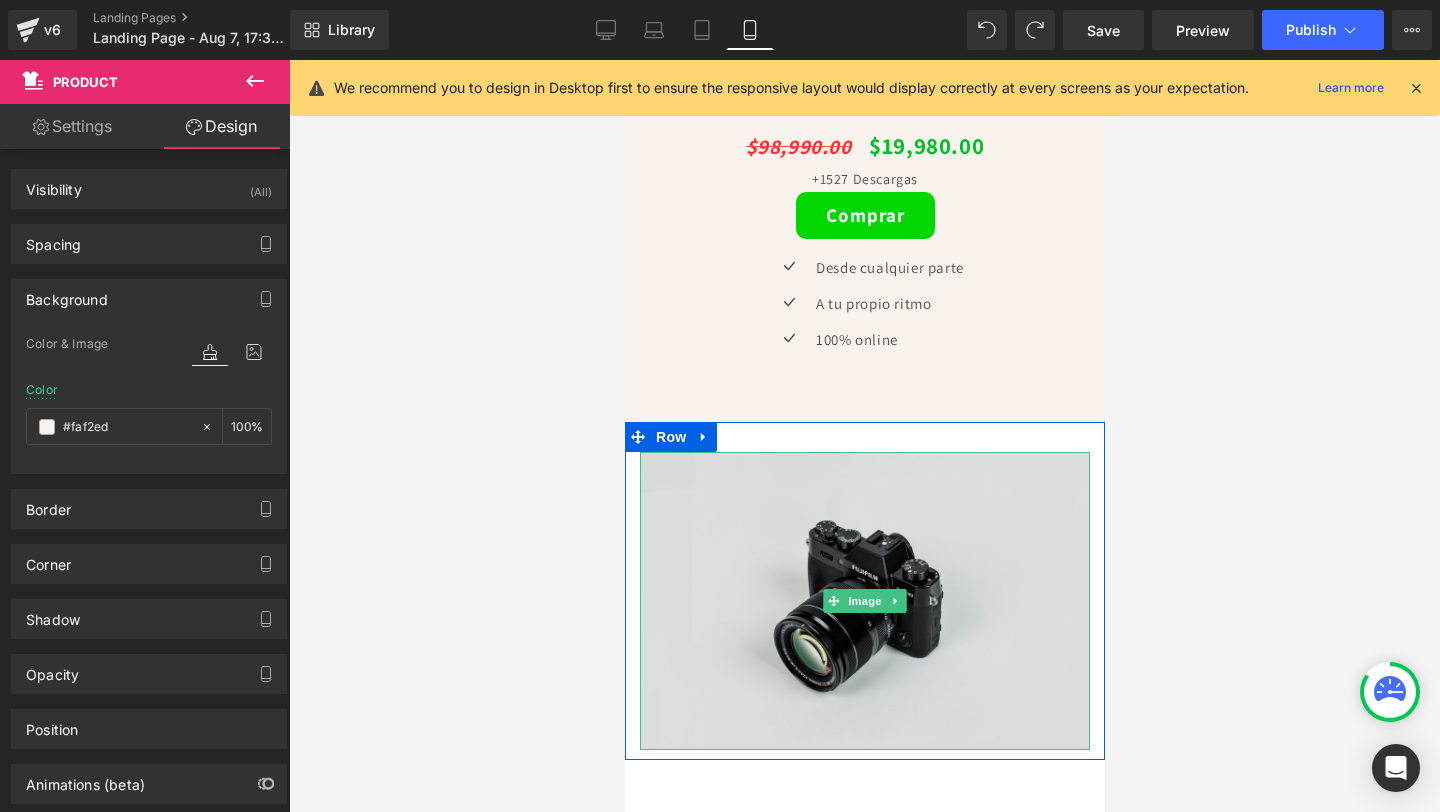 click at bounding box center [864, 601] 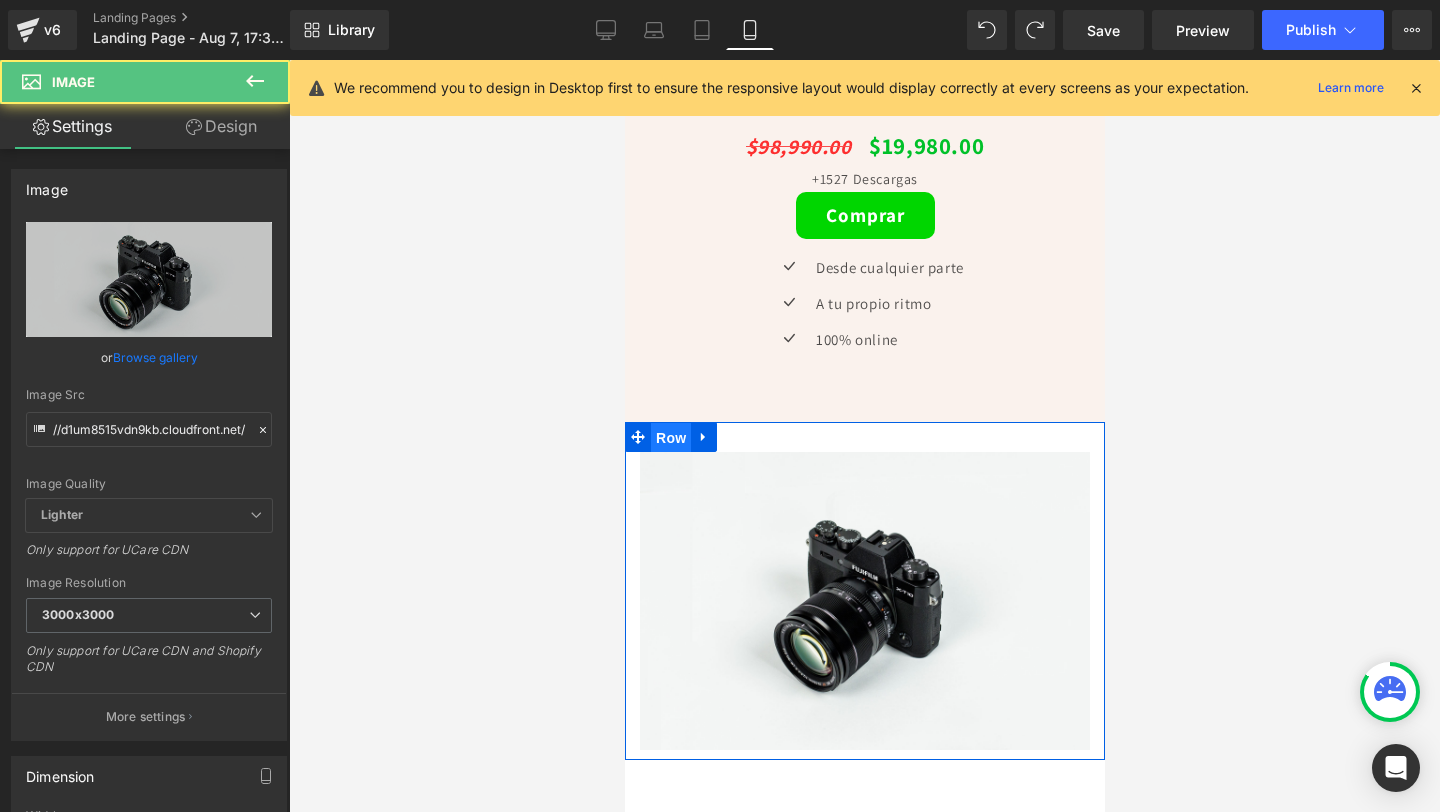 click on "Row" at bounding box center [670, 438] 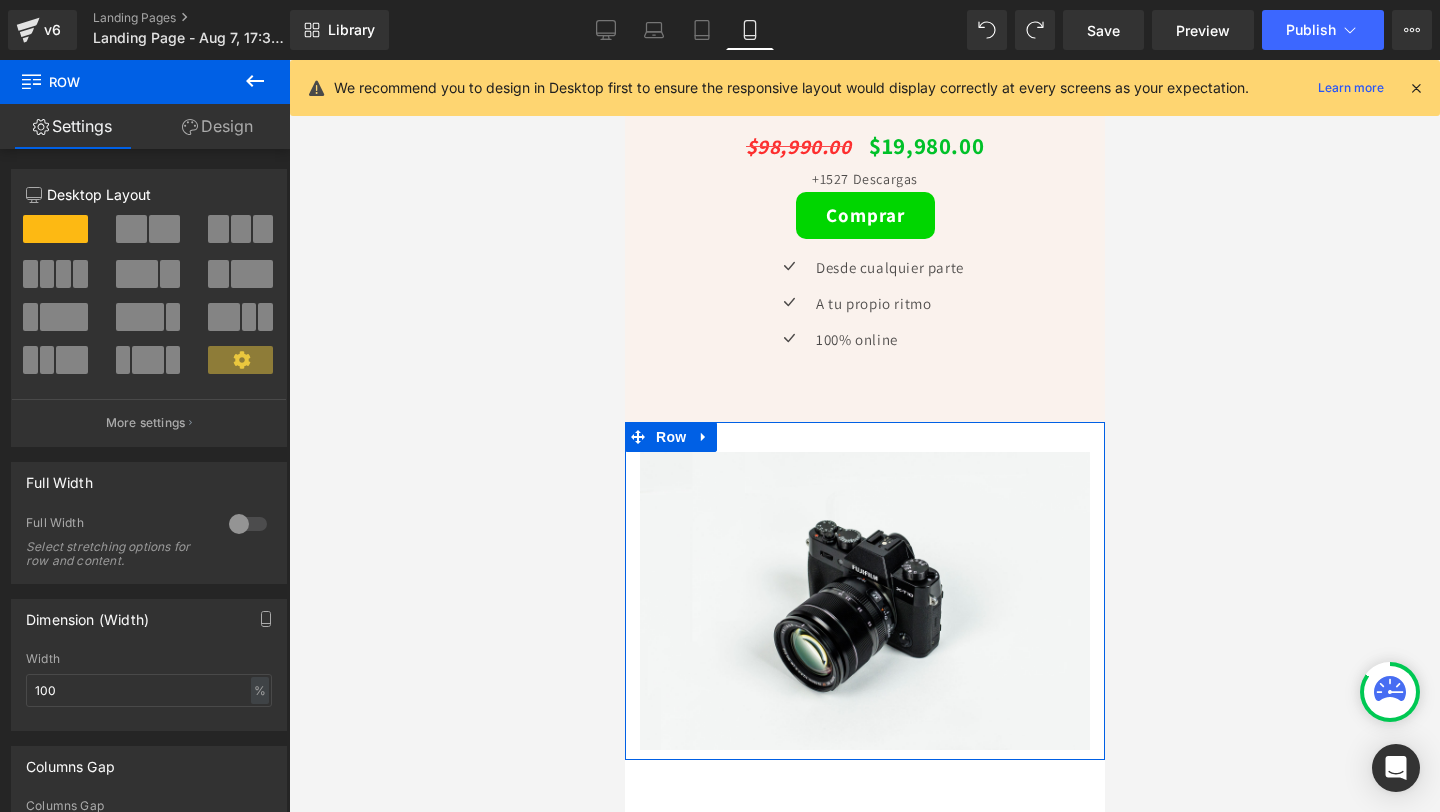 click on "Design" at bounding box center (217, 126) 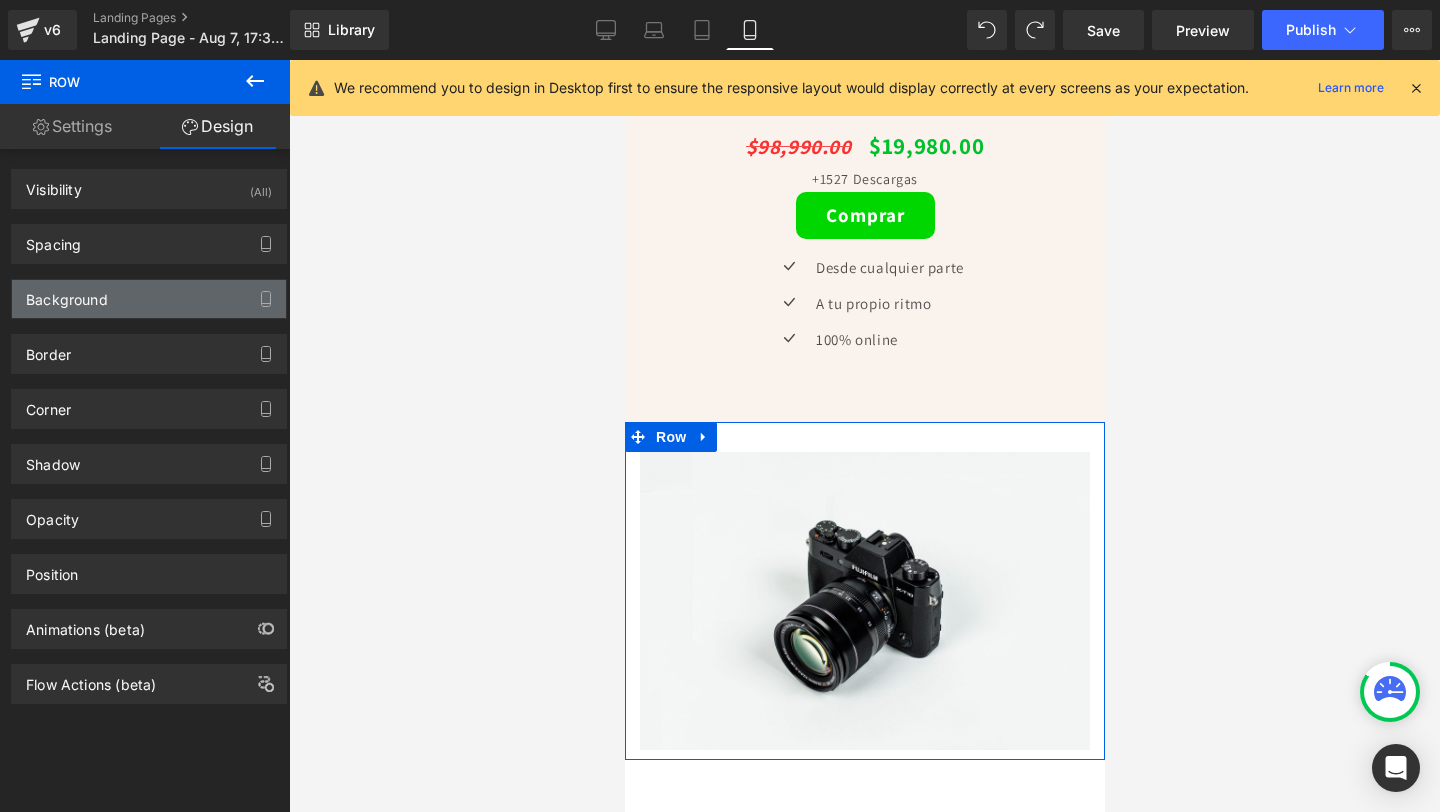 click on "Background" at bounding box center (149, 299) 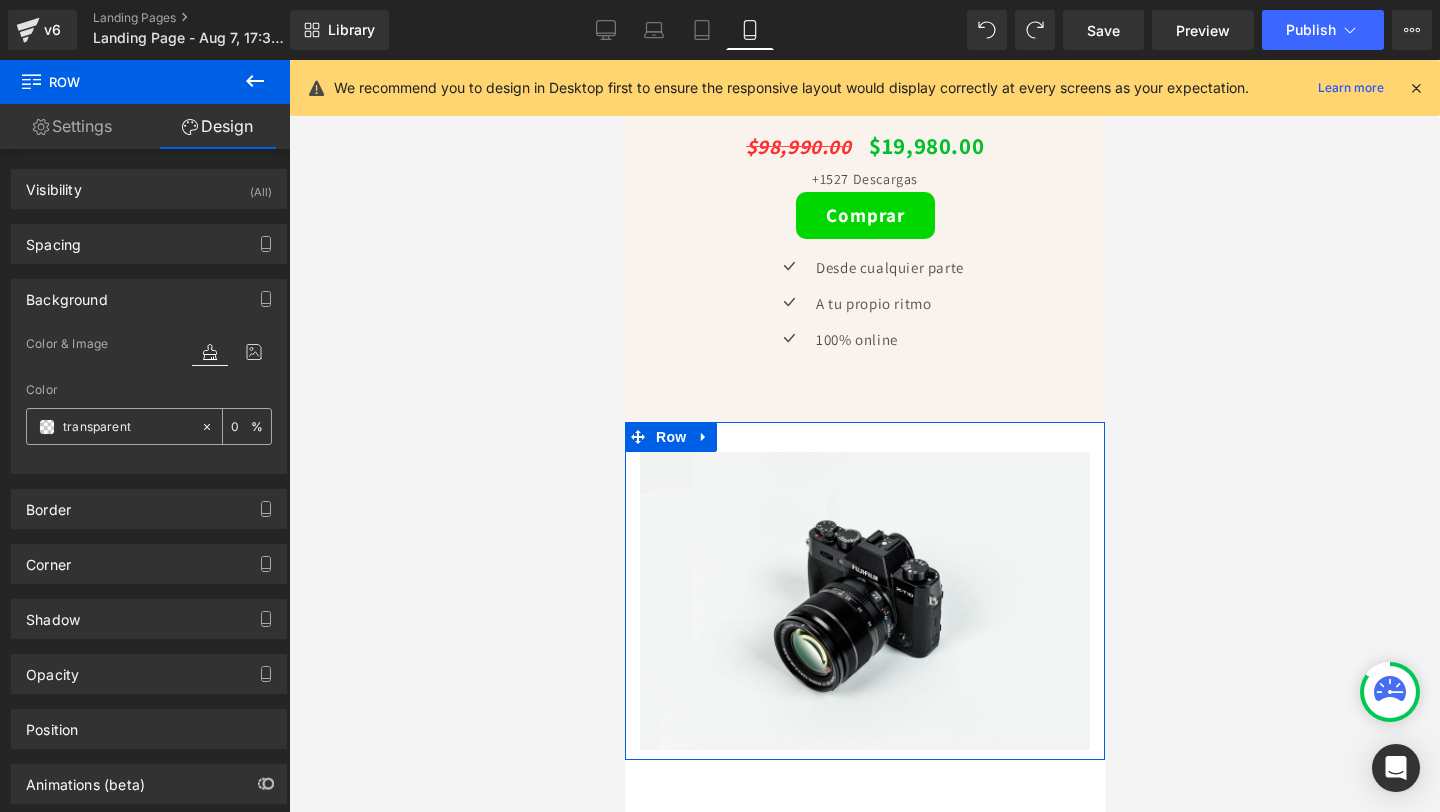 click on "transparent" at bounding box center [127, 427] 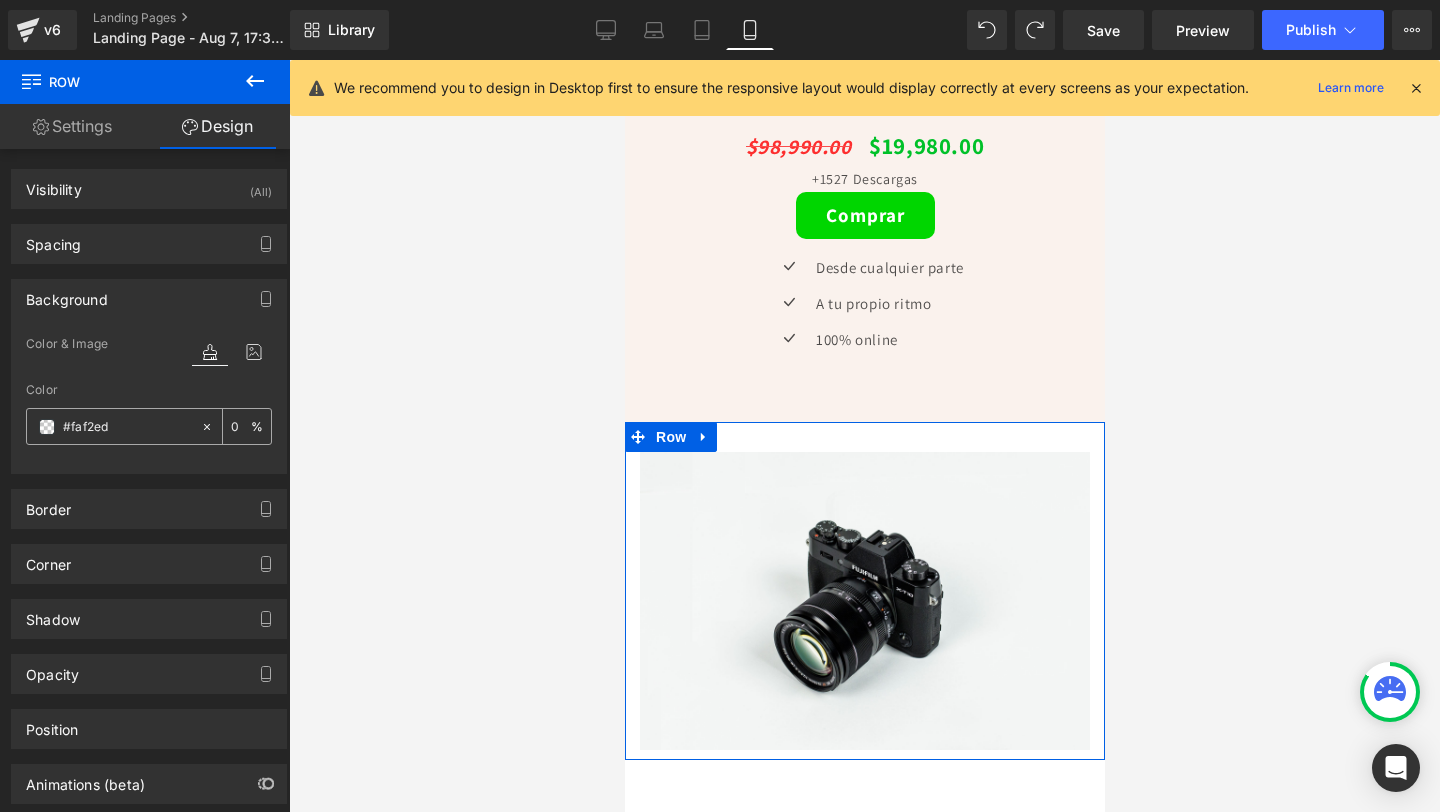 type on "100" 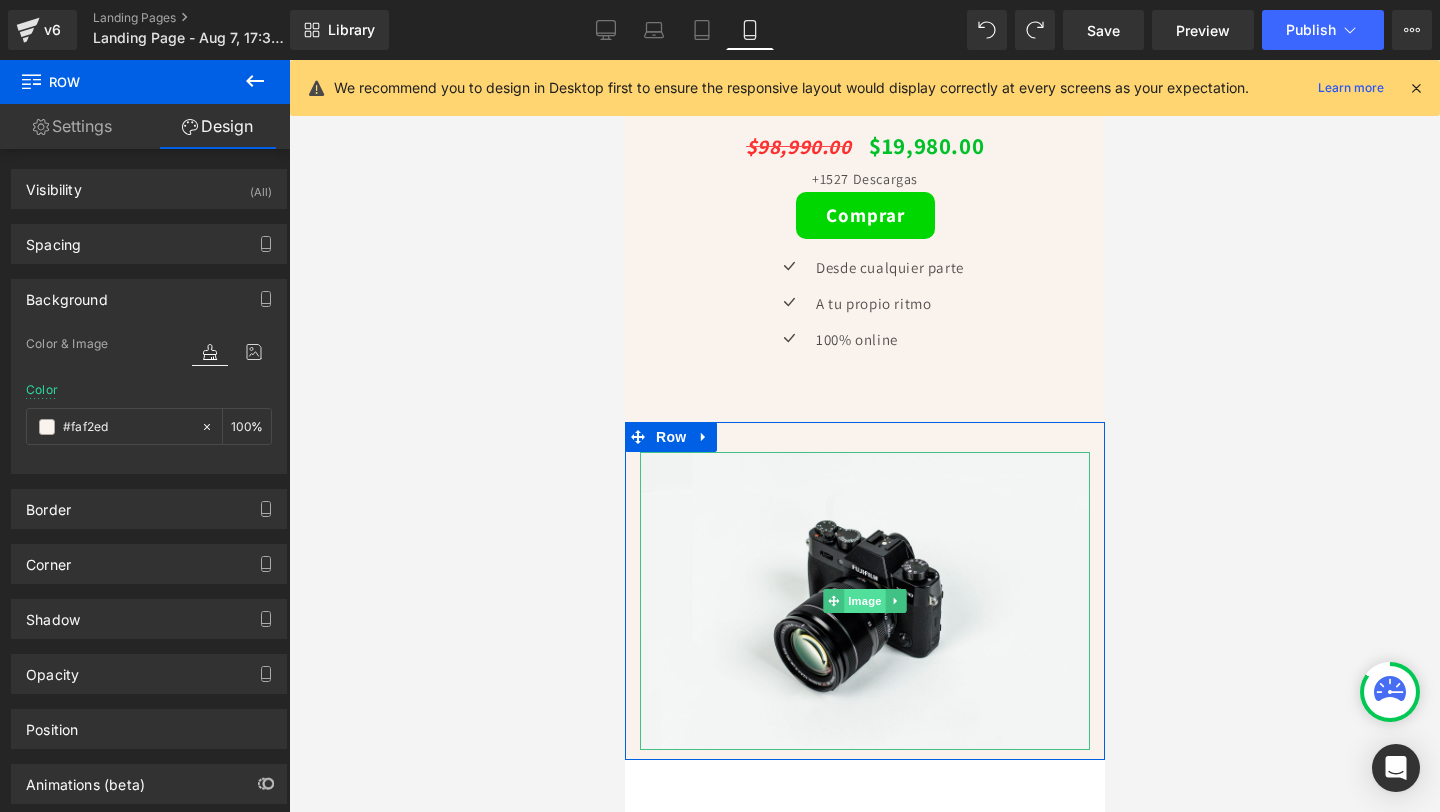 click on "Image" at bounding box center [864, 601] 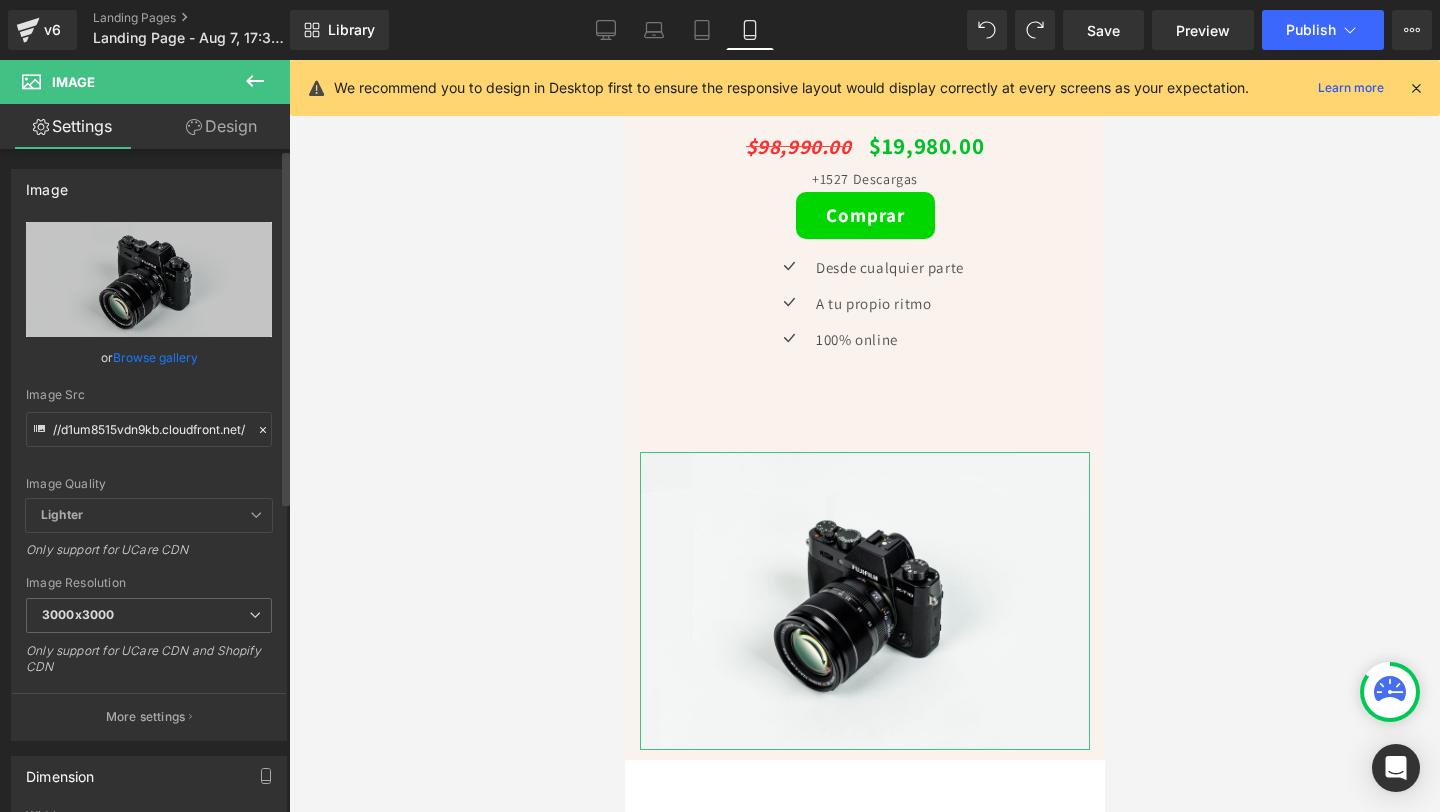 click 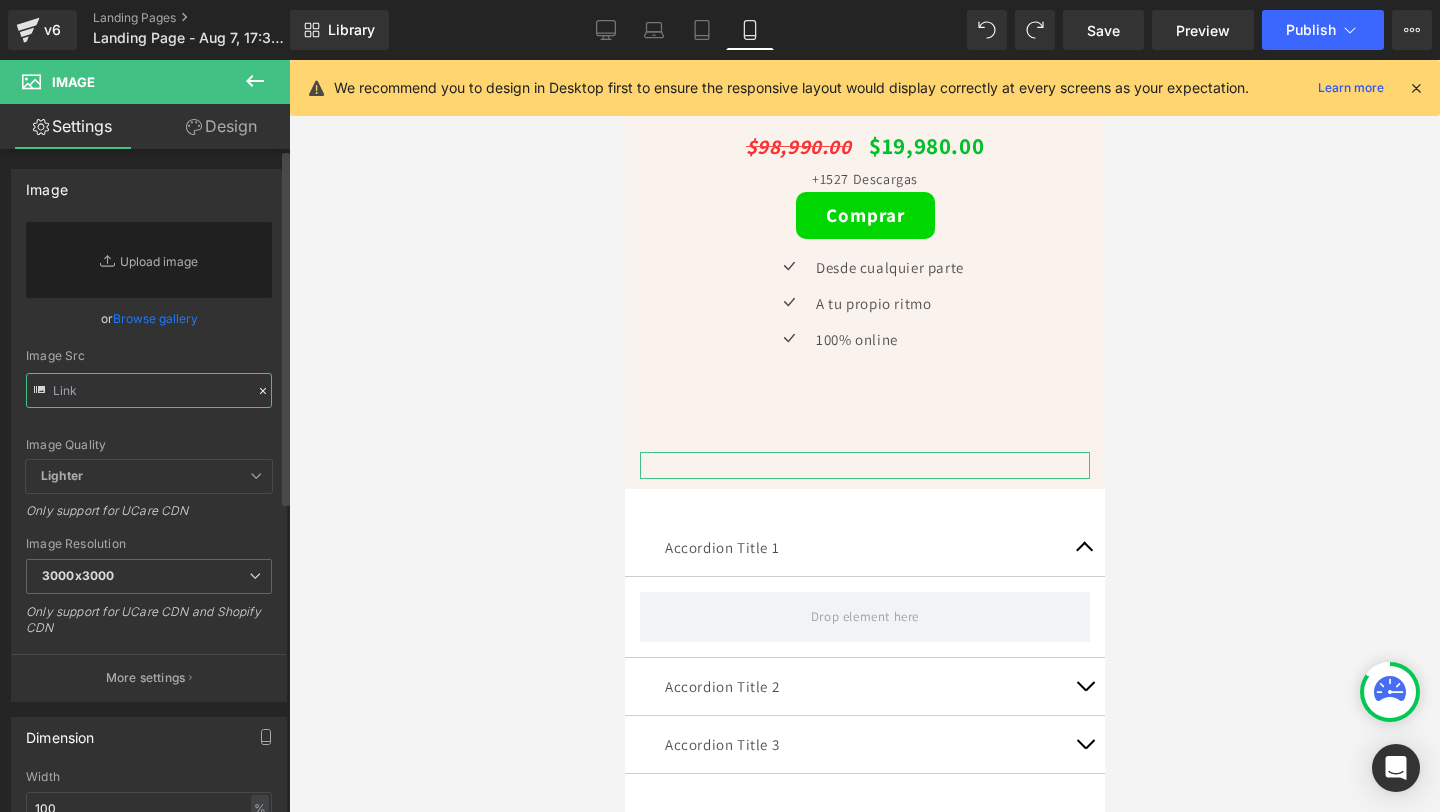 click at bounding box center (149, 390) 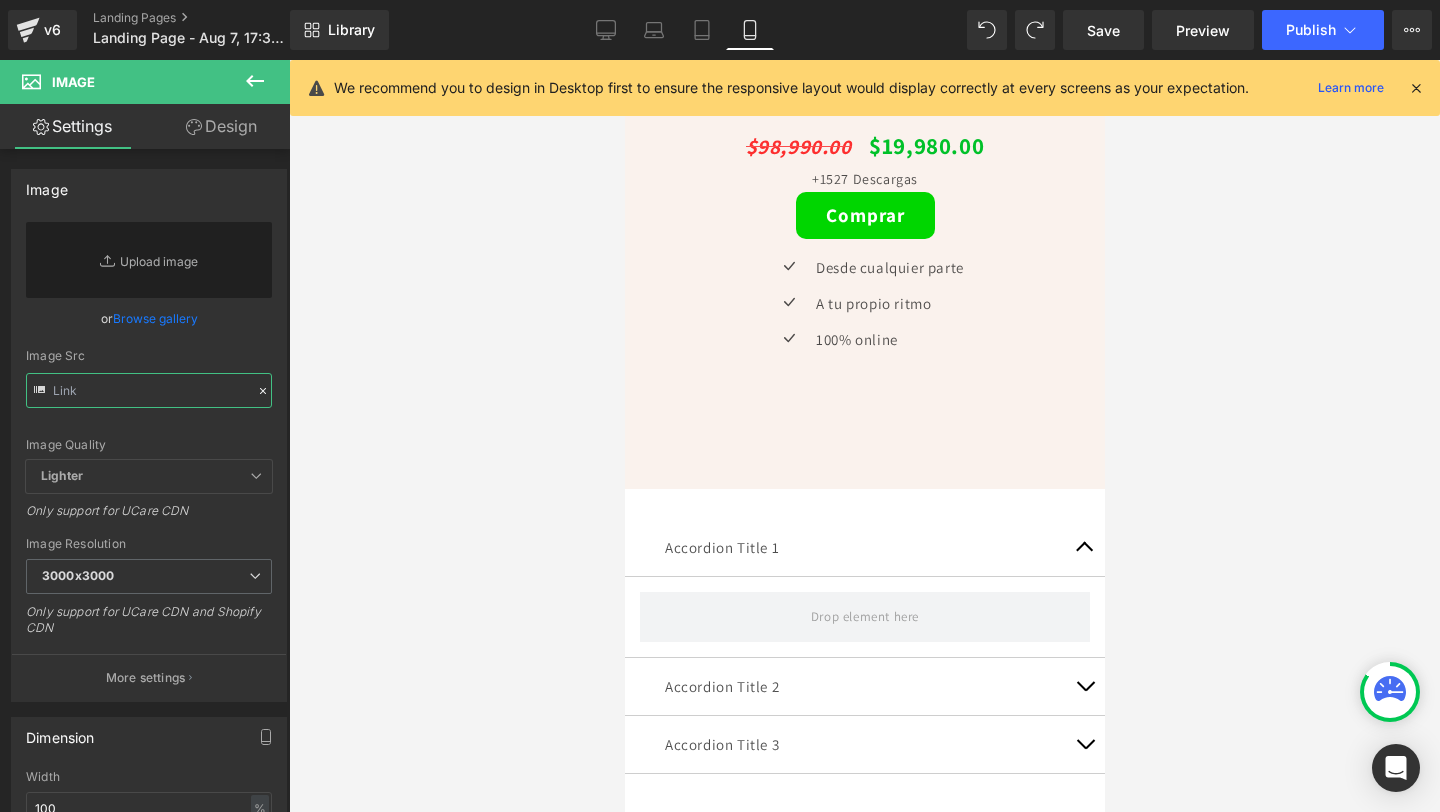 paste on "https://i.postimg.cc/tRFjN3Yf/Pagos-CONFIABLES-a-trave-s-de-Banner-horizontal-4.png" 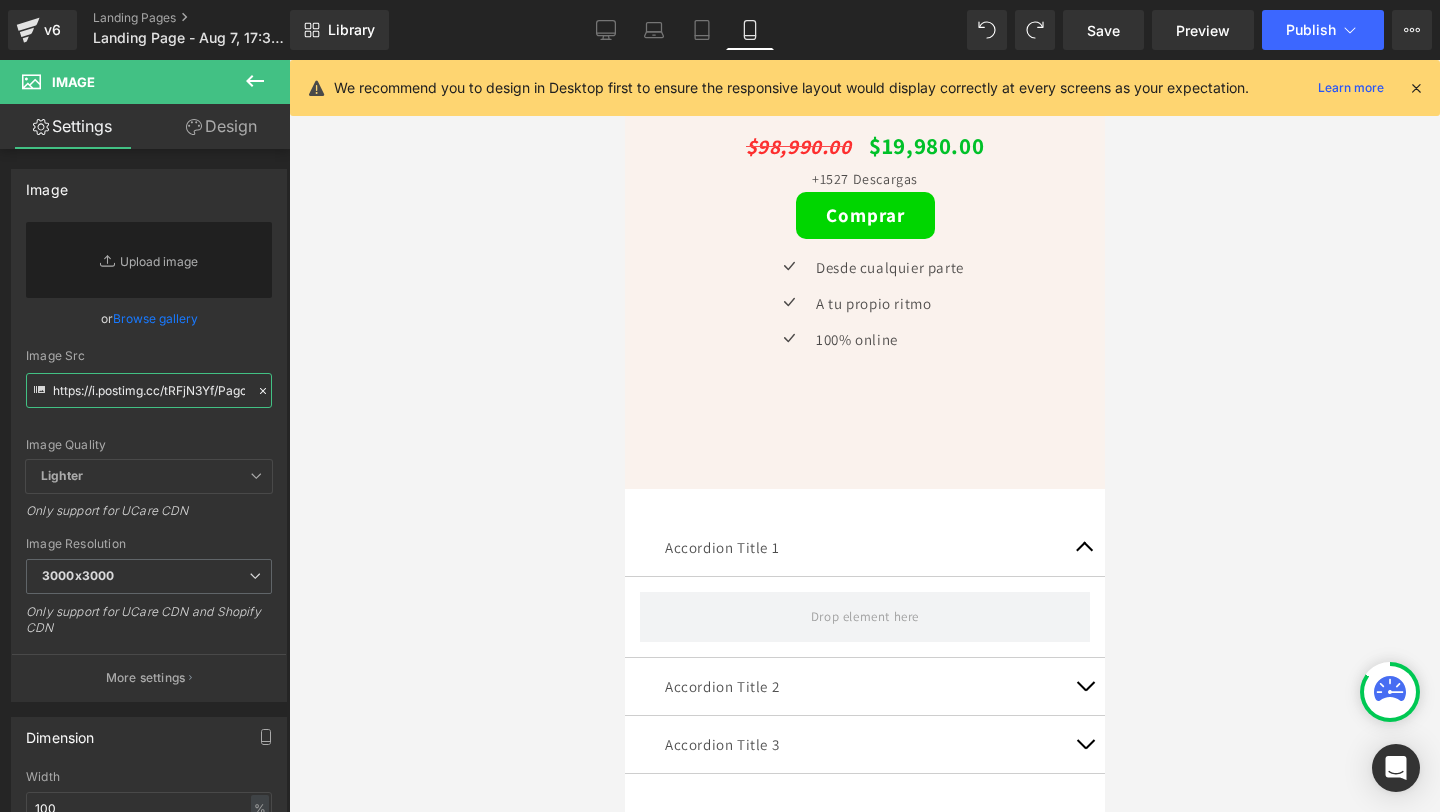scroll, scrollTop: 0, scrollLeft: 325, axis: horizontal 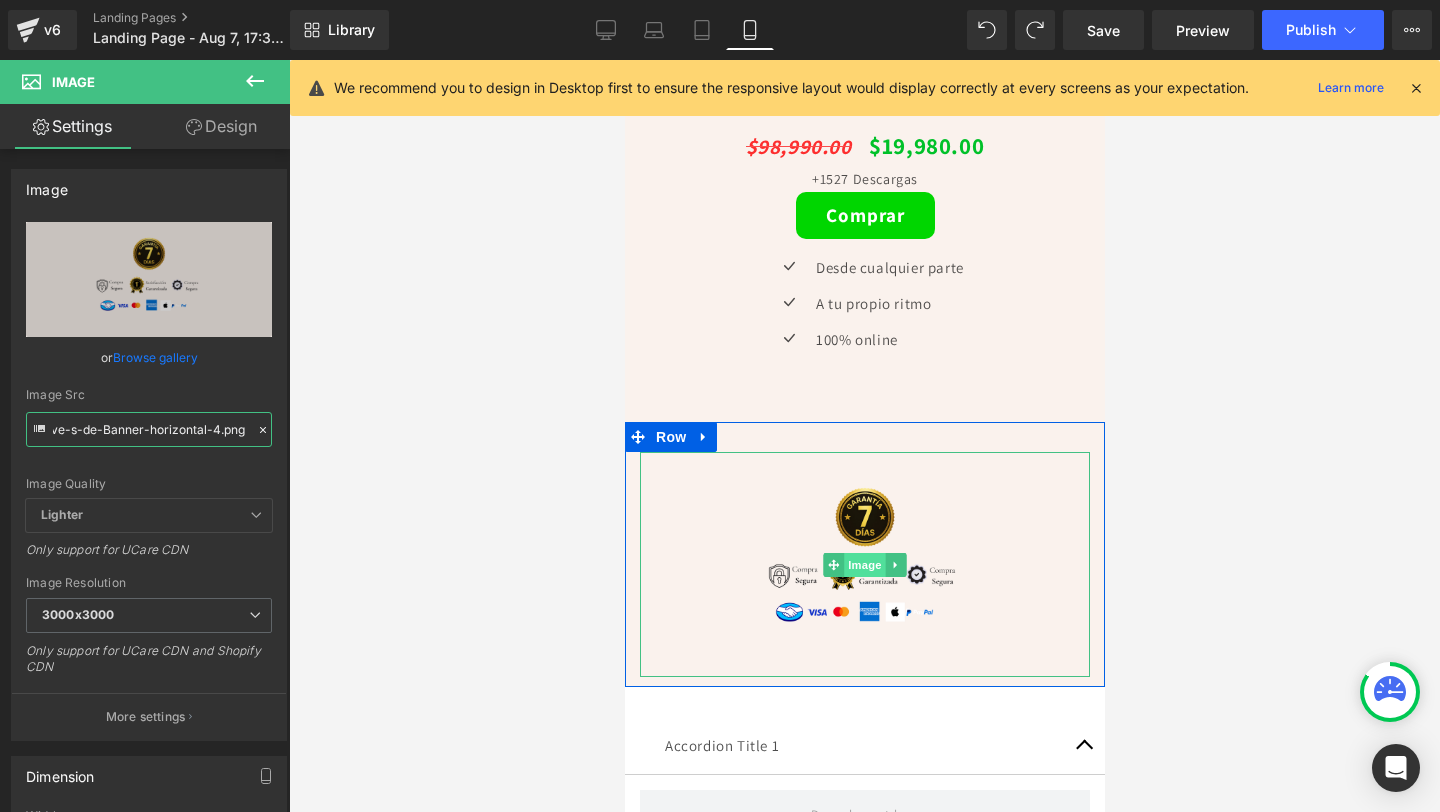 click on "Image" at bounding box center [864, 565] 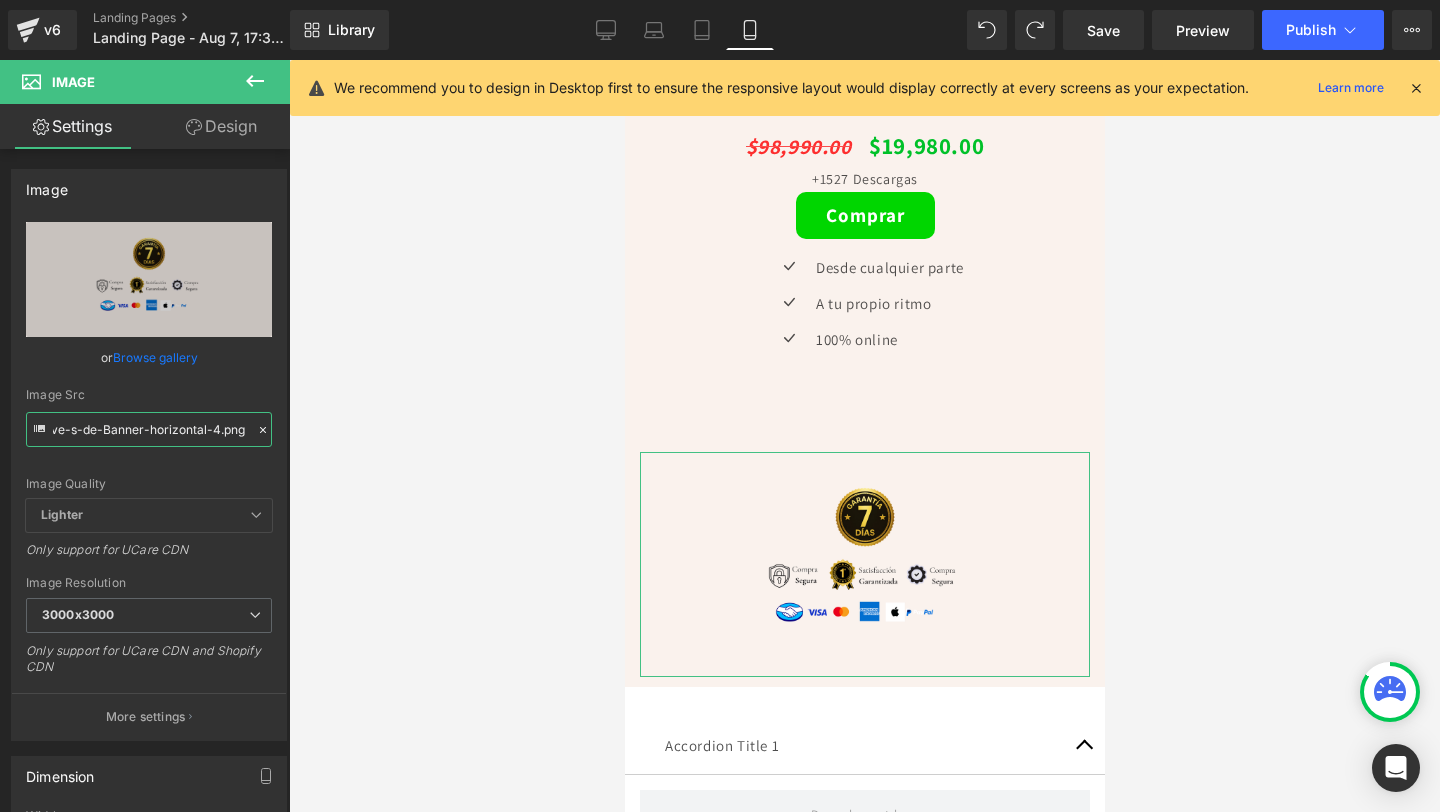 type on "https://i.postimg.cc/tRFjN3Yf/Pagos-CONFIABLES-a-trave-s-de-Banner-horizontal-4.png" 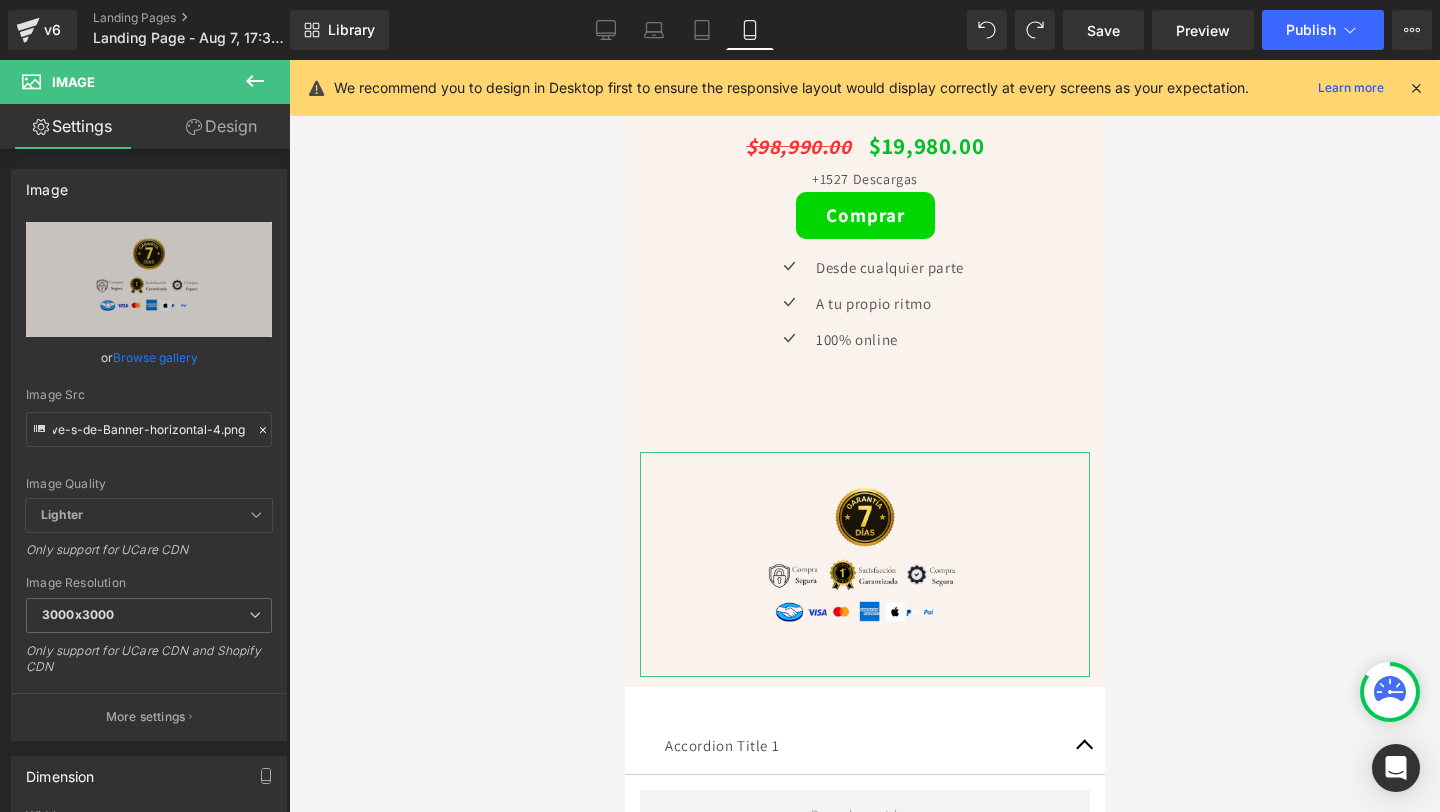 click on "Design" at bounding box center (221, 126) 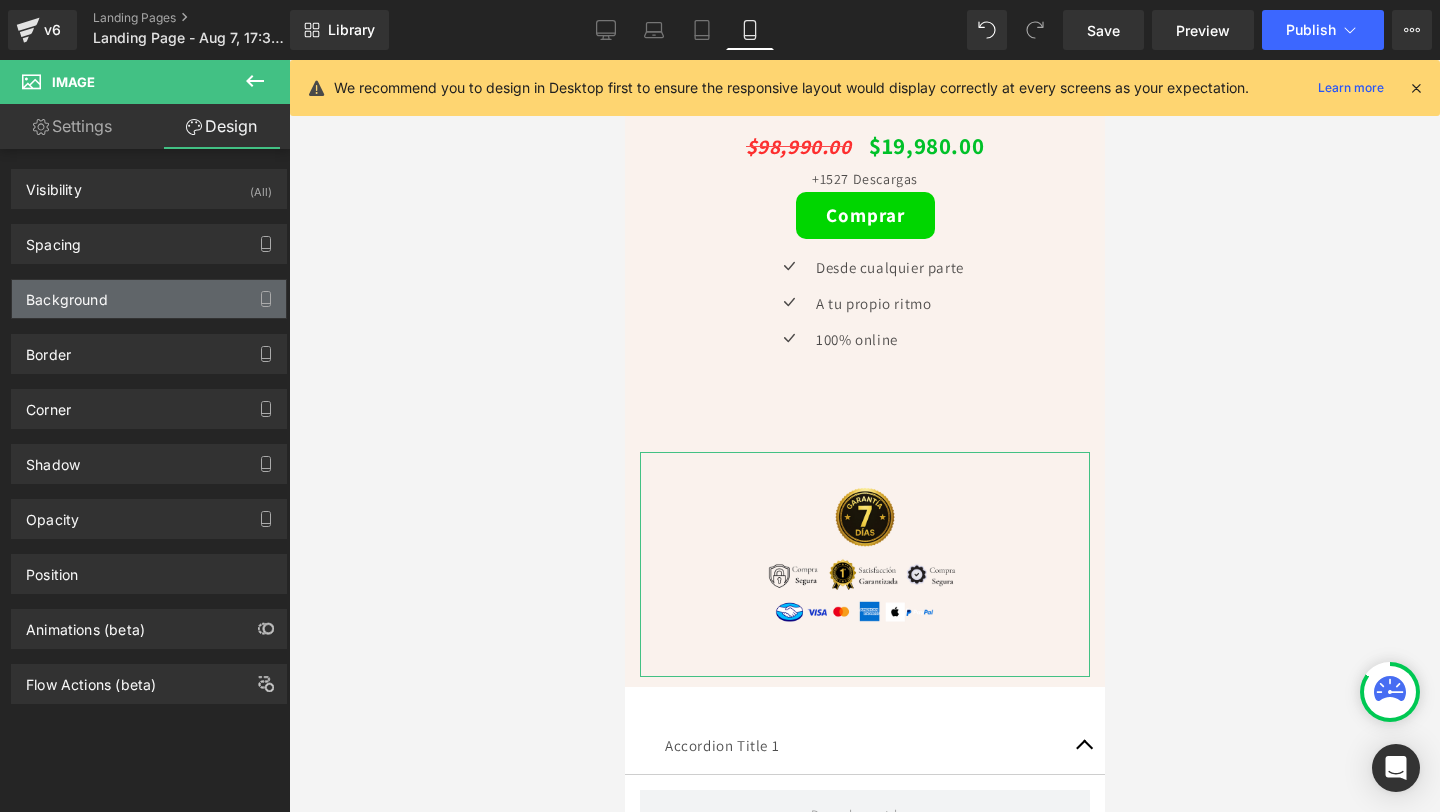 click on "Background" at bounding box center [149, 299] 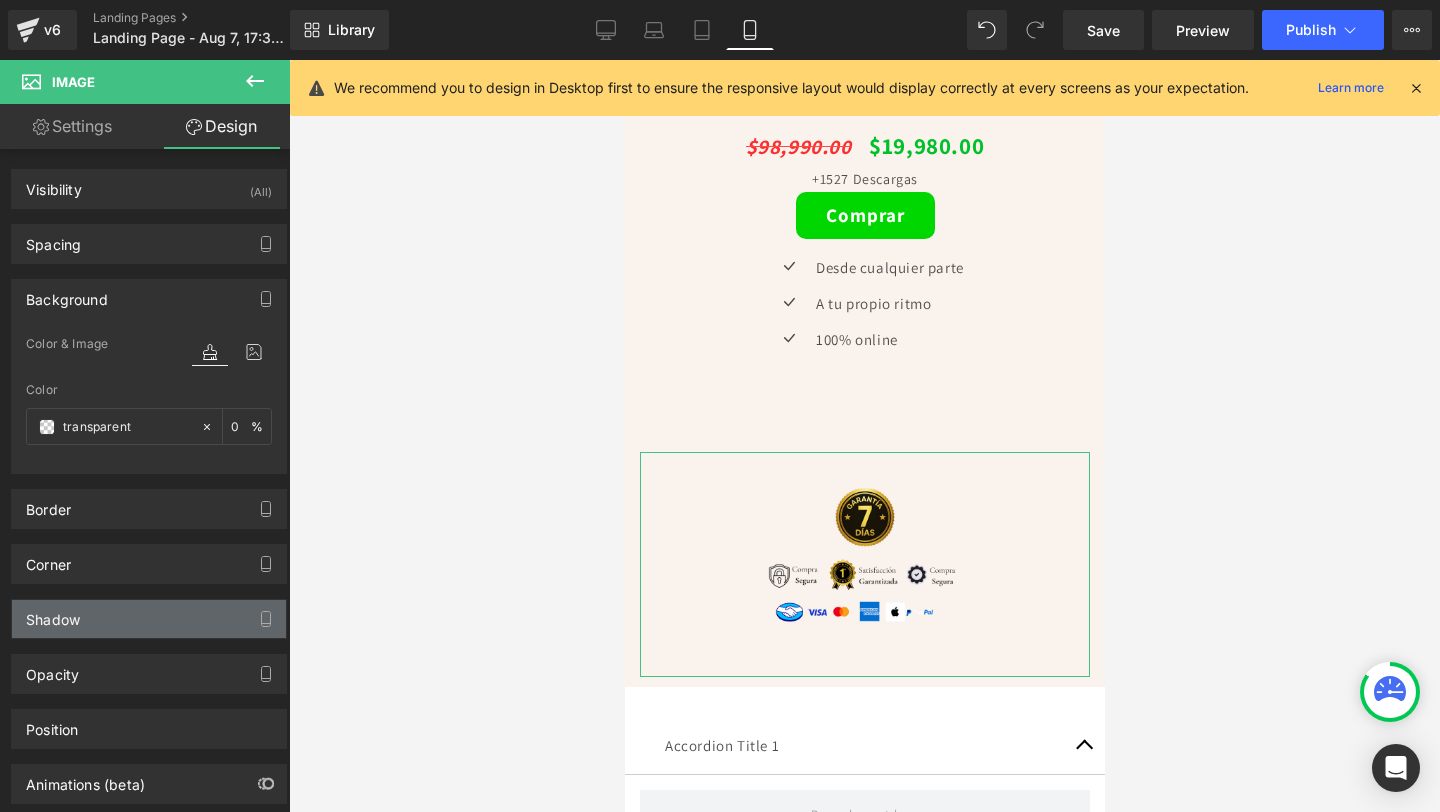 click on "Shadow" at bounding box center [149, 619] 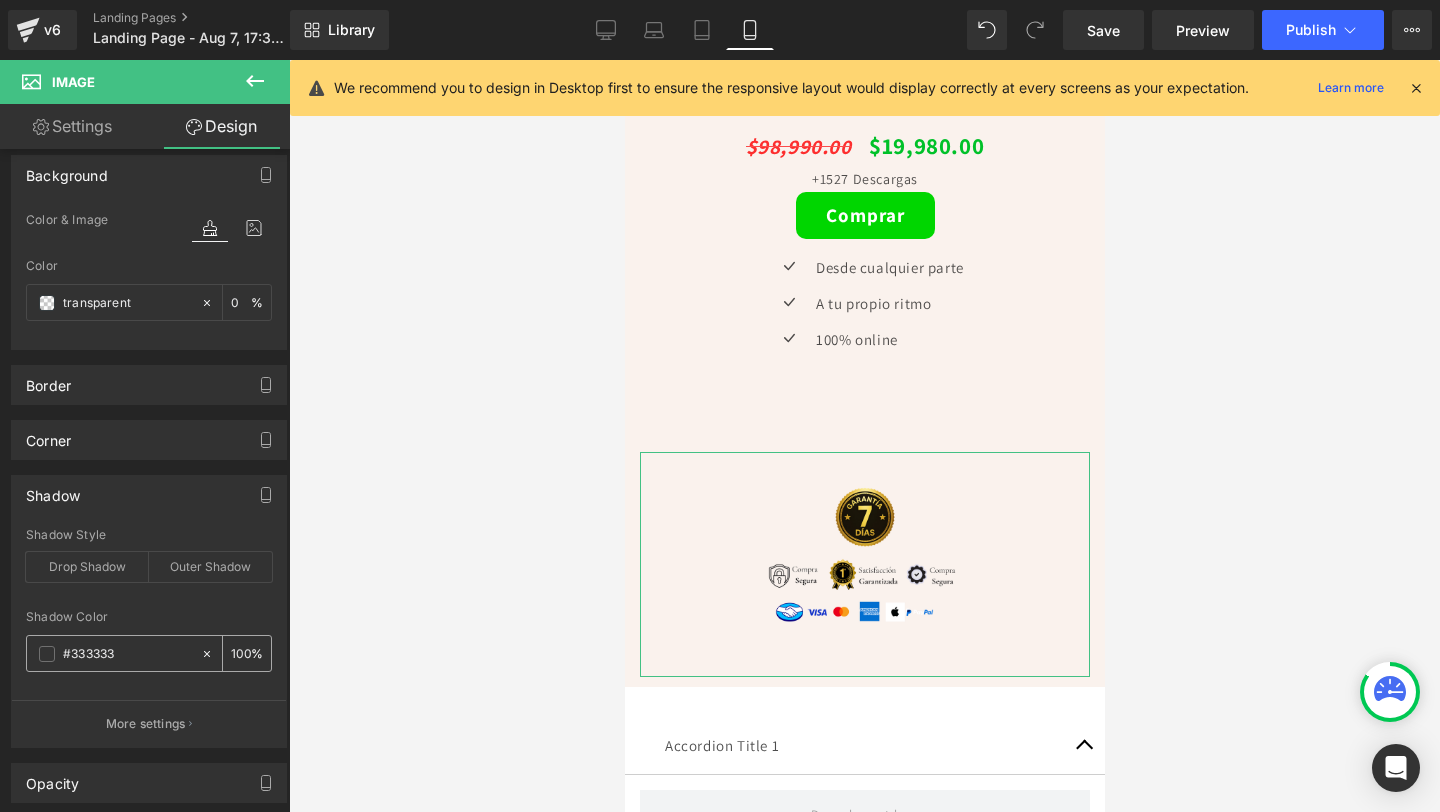 scroll, scrollTop: 130, scrollLeft: 0, axis: vertical 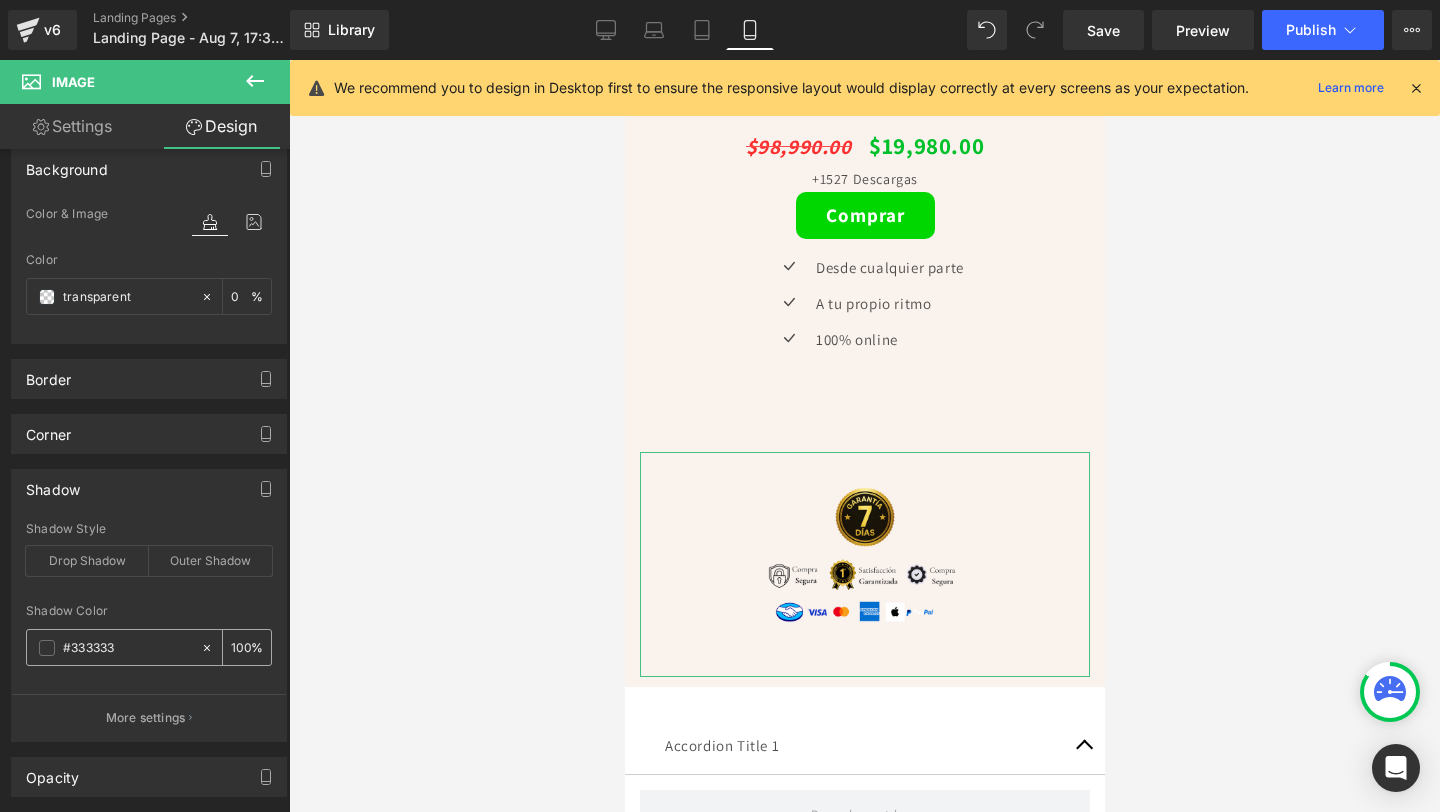 click at bounding box center [47, 648] 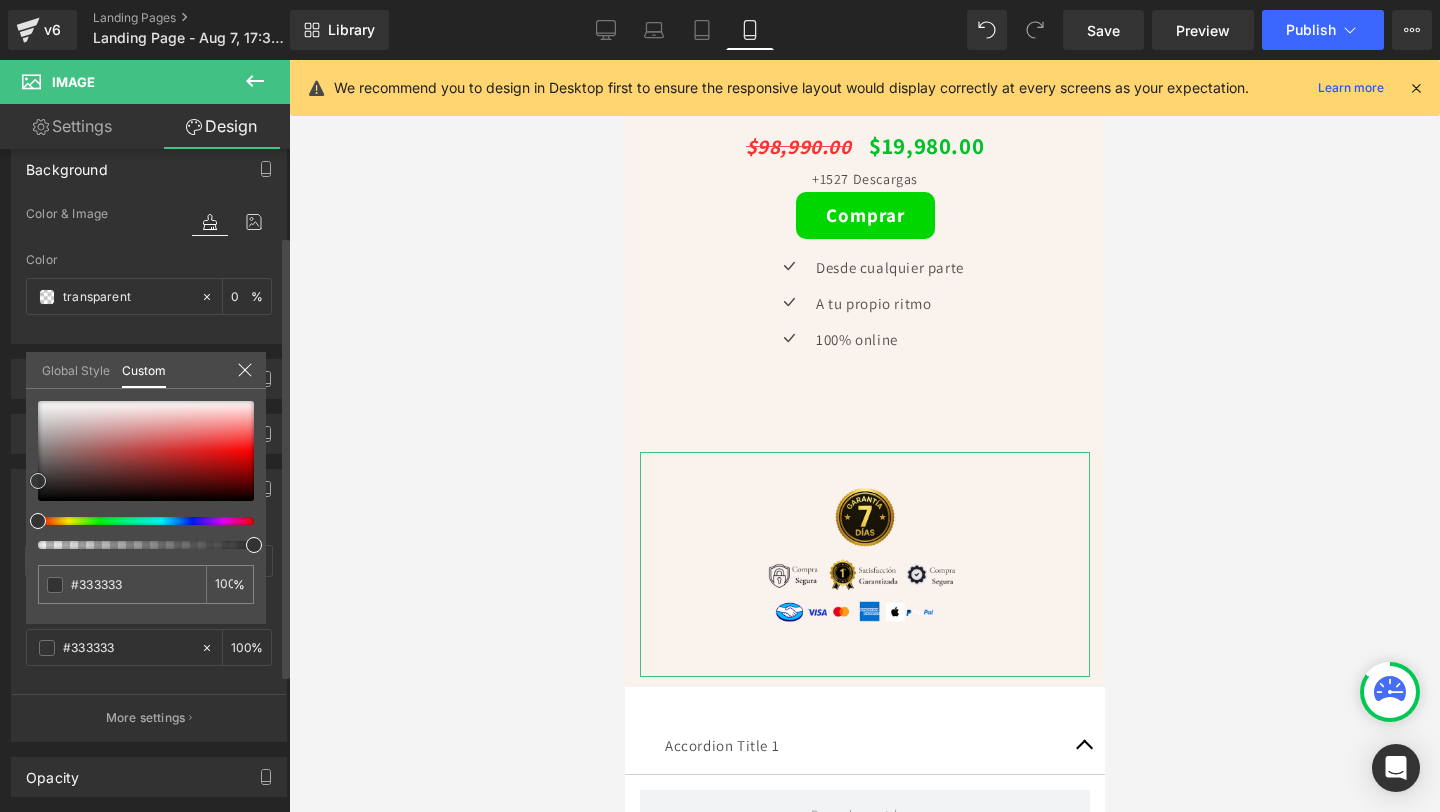 type on "#303030" 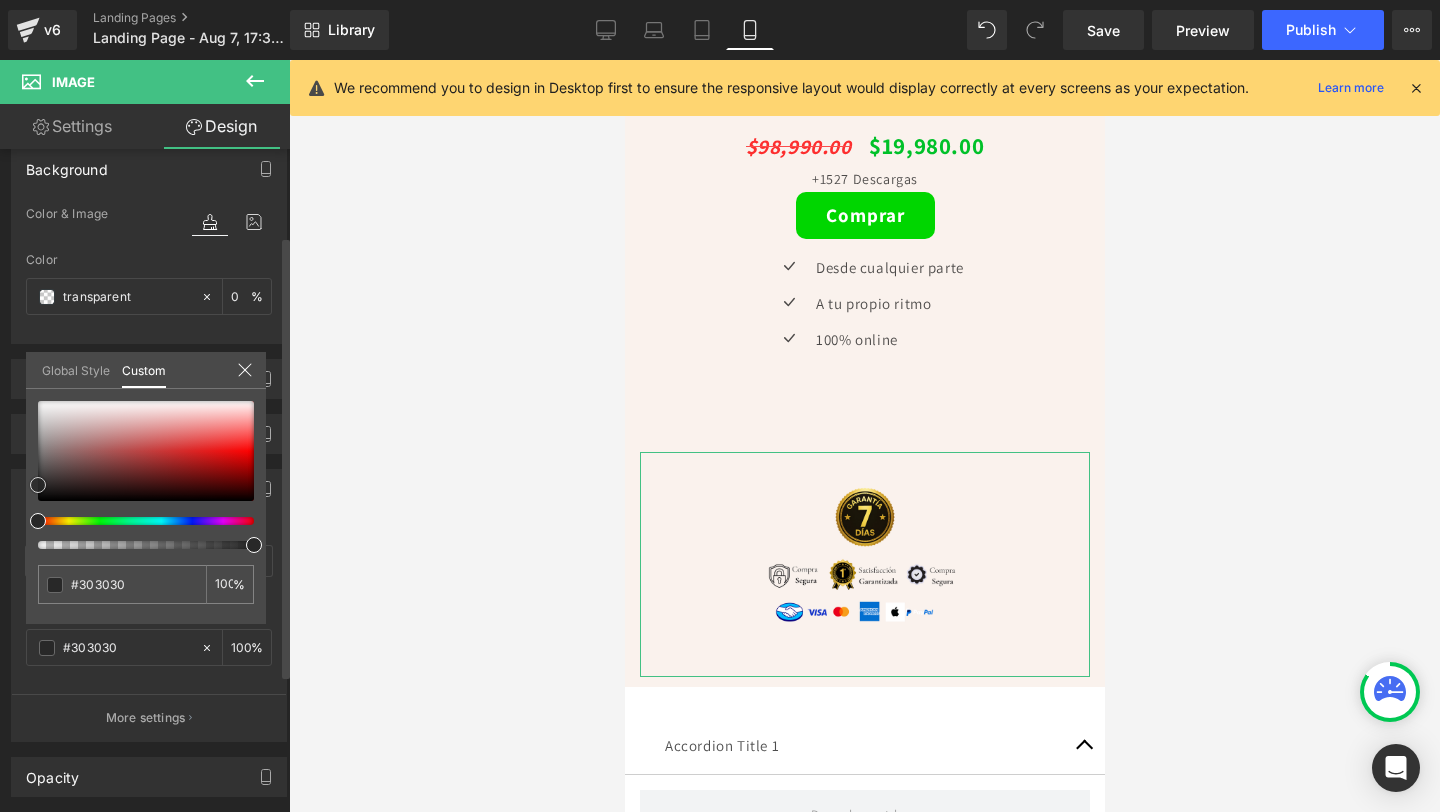 type on "#282828" 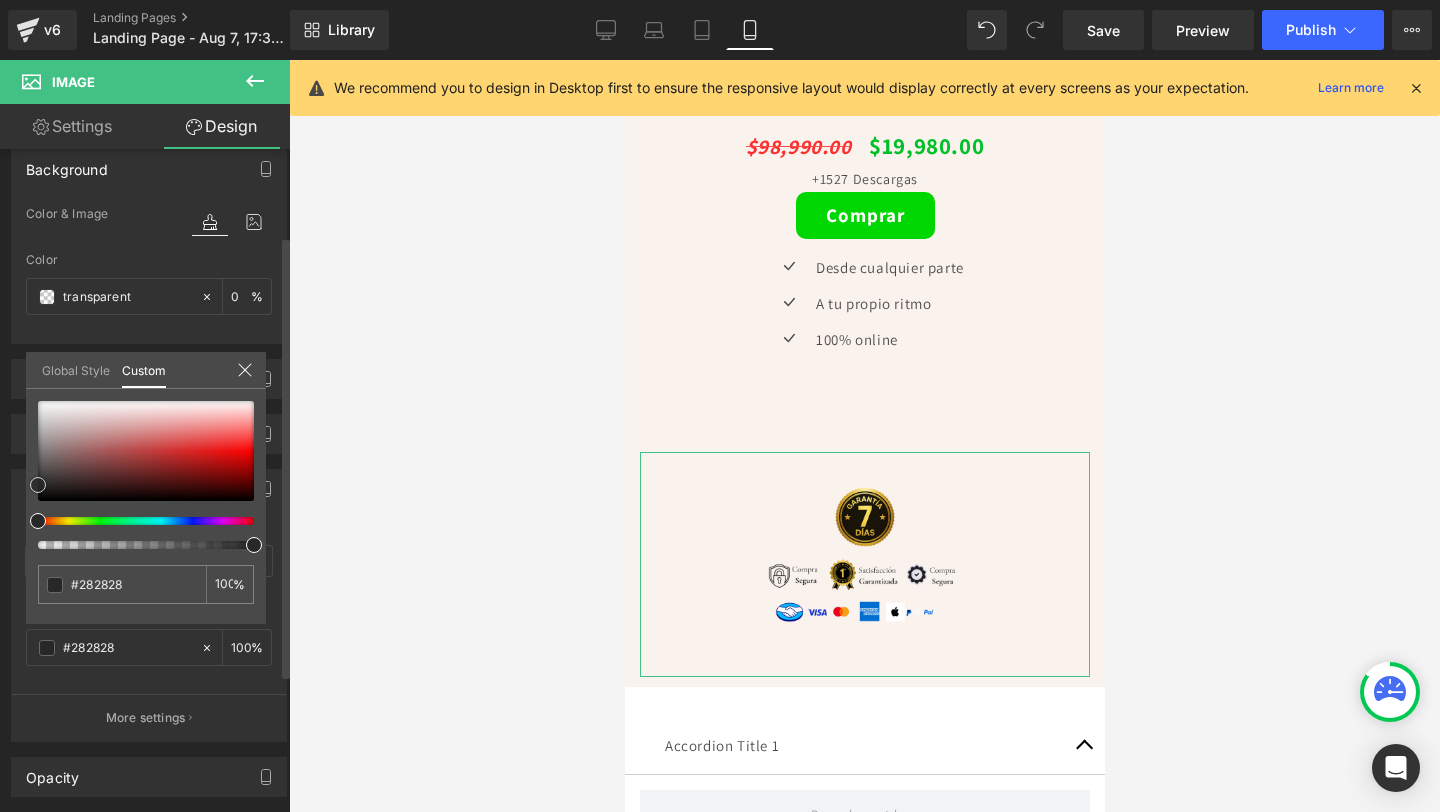 type on "#1c1c1c" 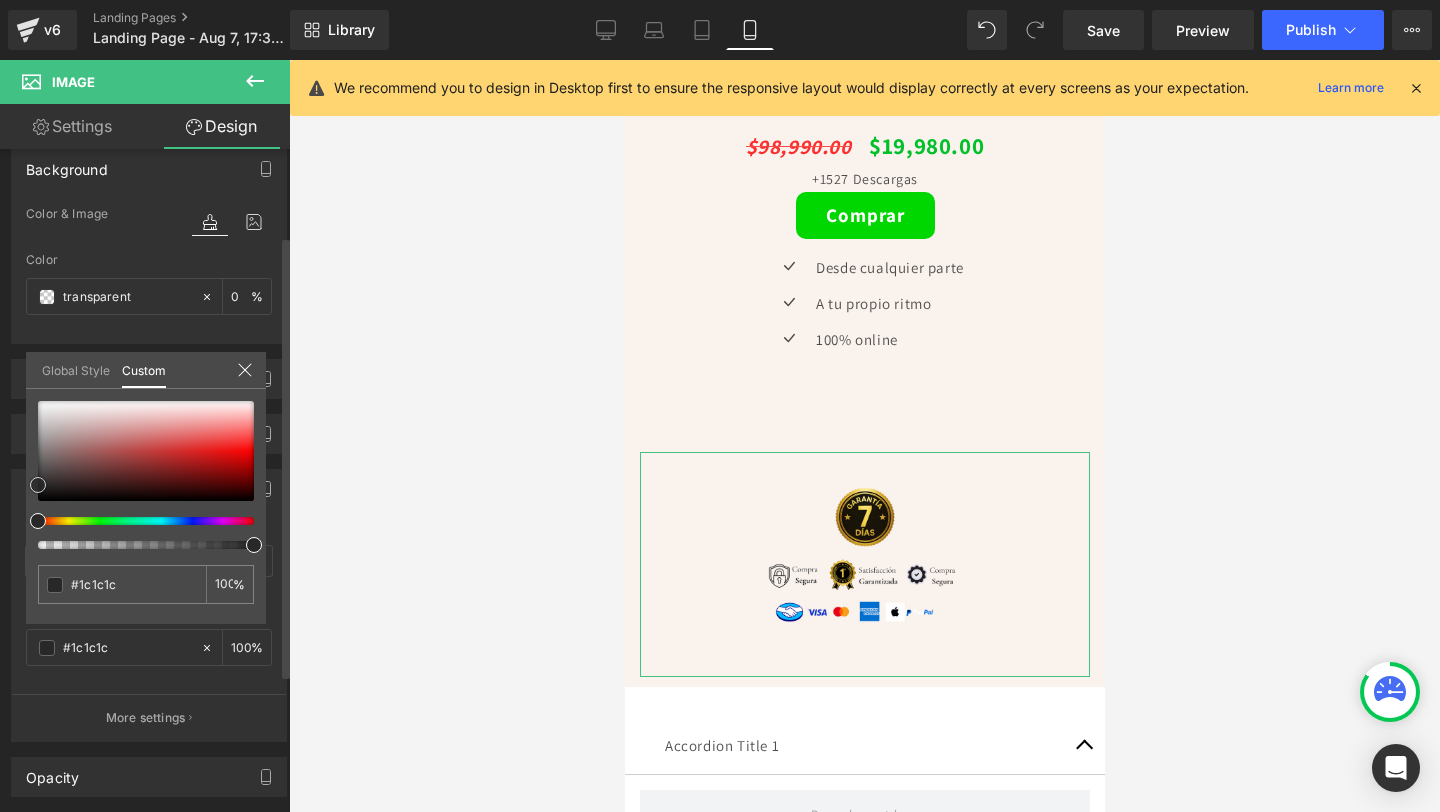type on "#141414" 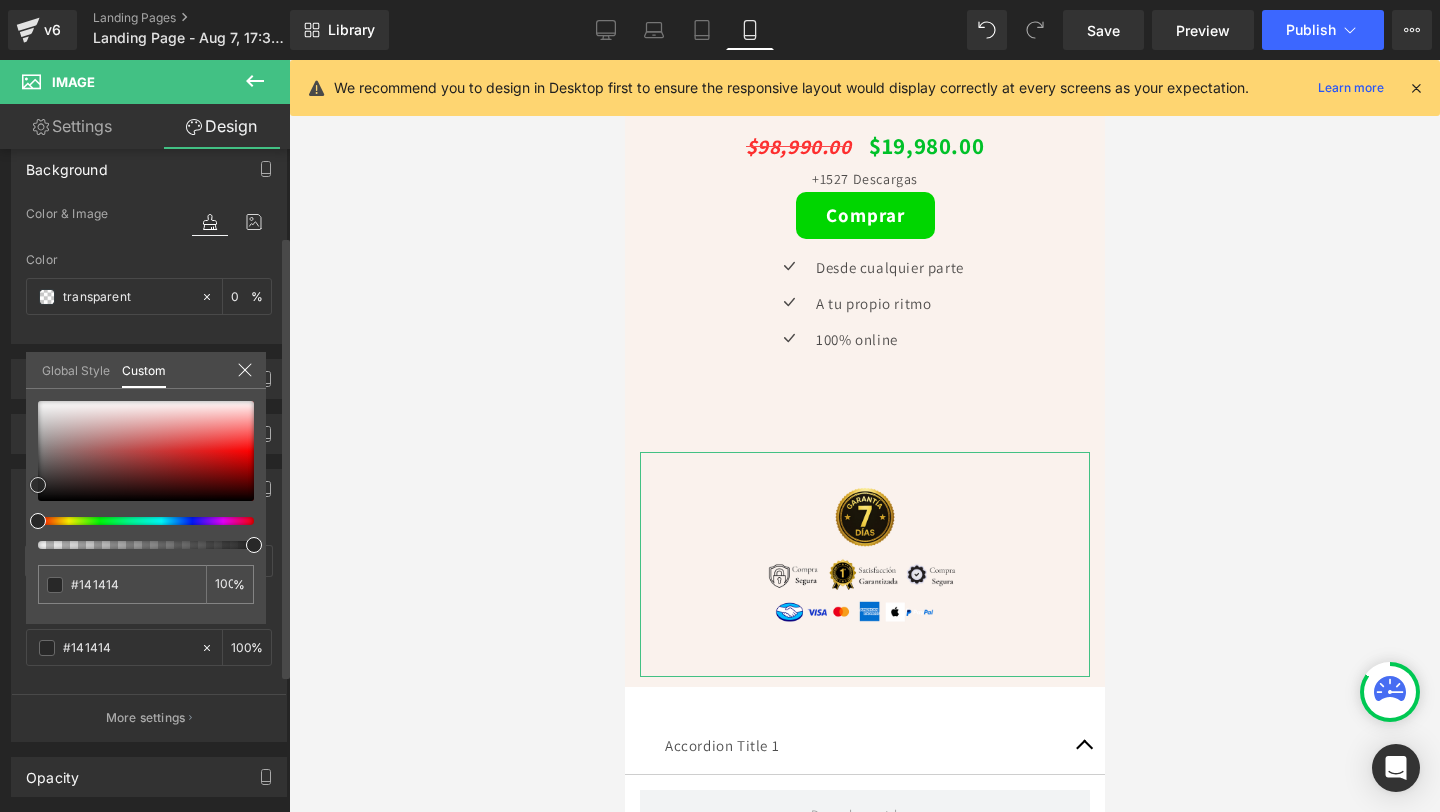 type on "#0c0c0c" 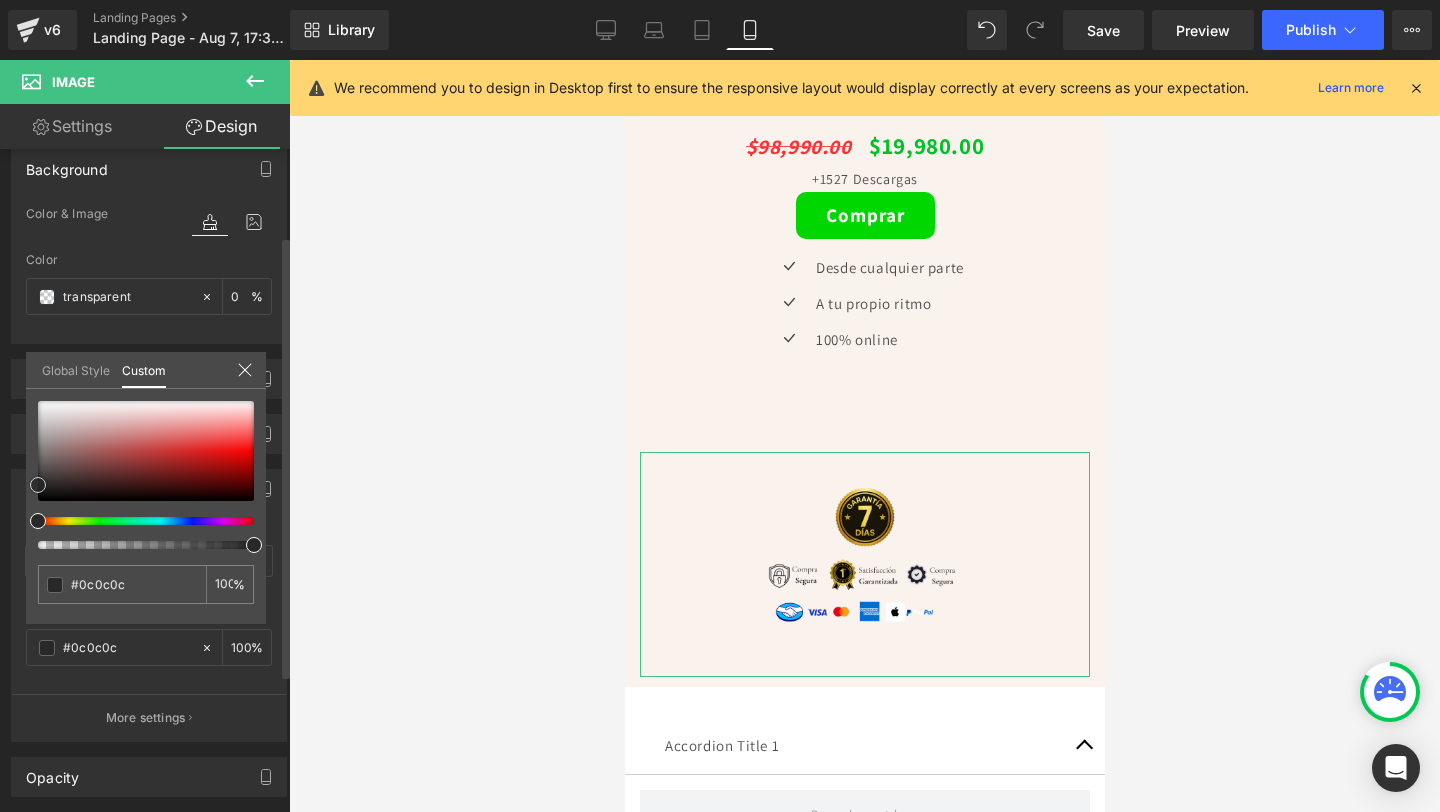 type on "#070707" 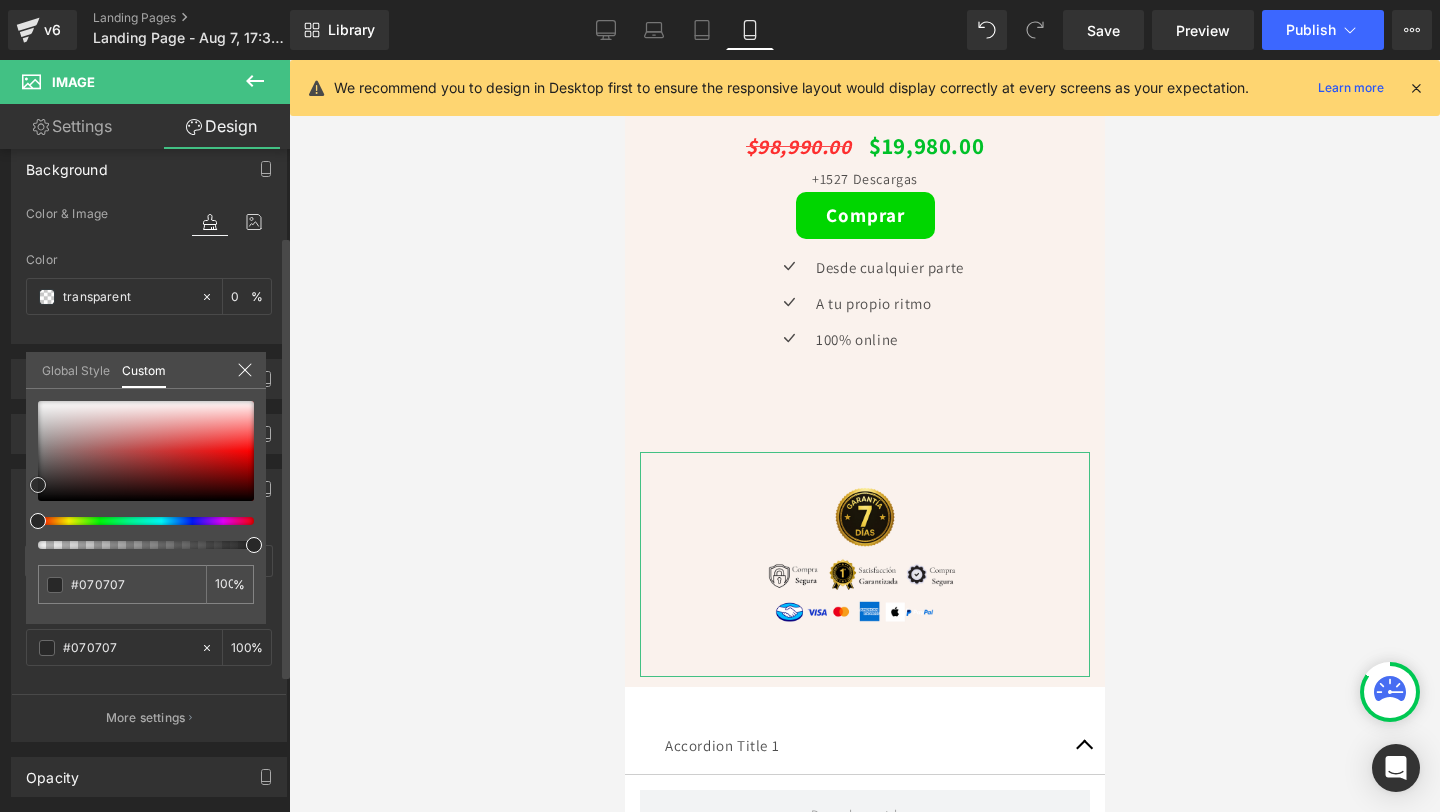 type on "#000000" 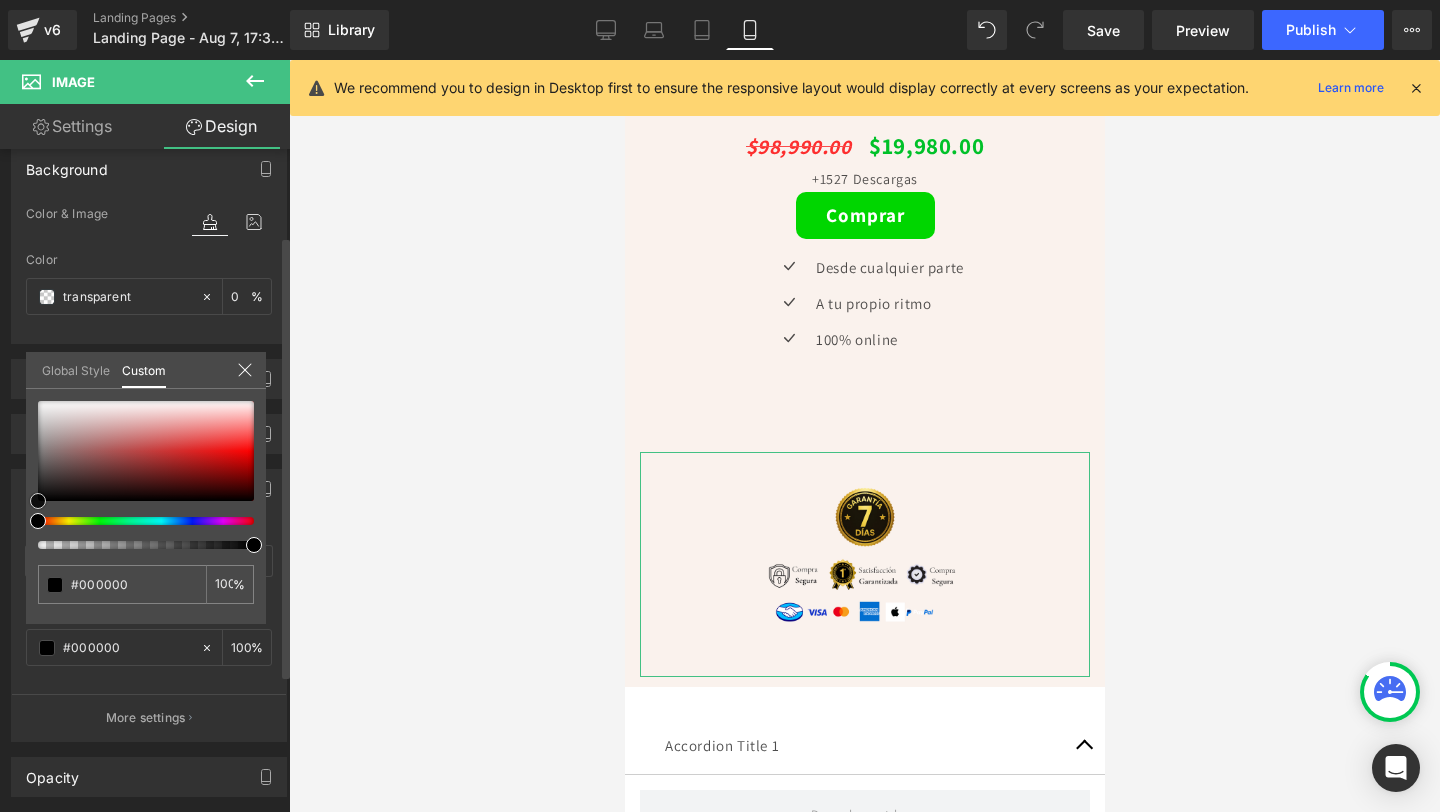 drag, startPoint x: 37, startPoint y: 480, endPoint x: 38, endPoint y: 511, distance: 31.016125 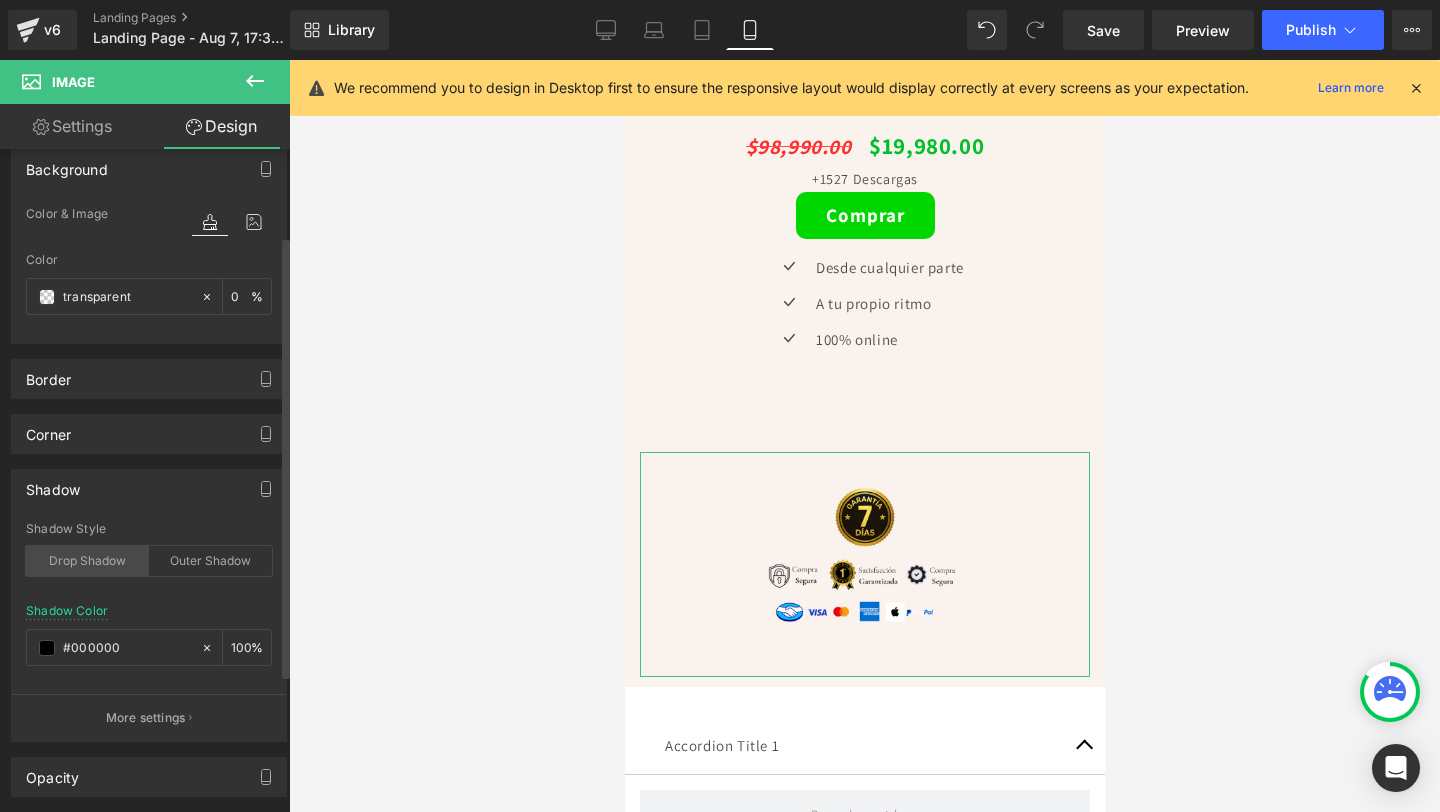 click on "Drop Shadow" at bounding box center (87, 561) 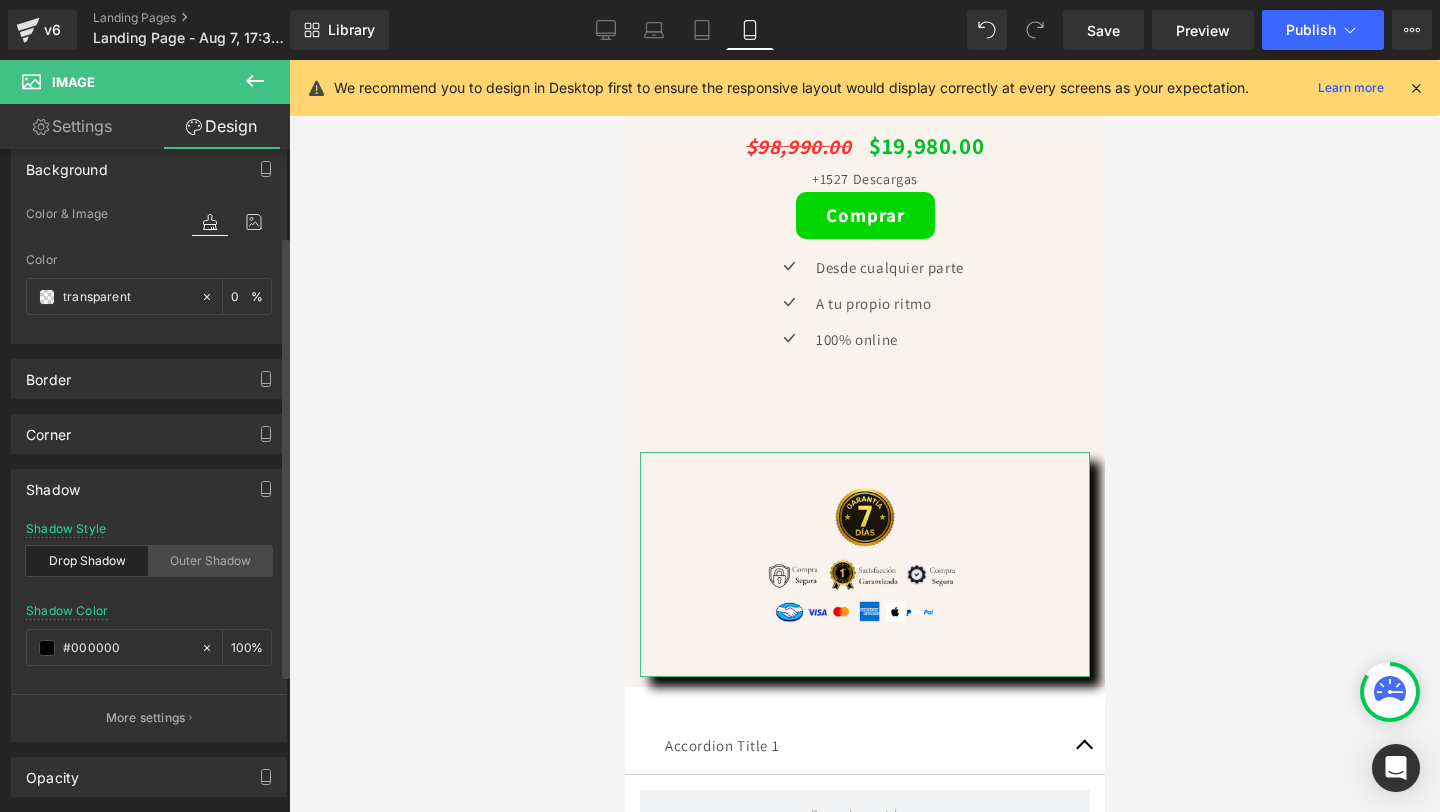 click on "Outer Shadow" at bounding box center (210, 561) 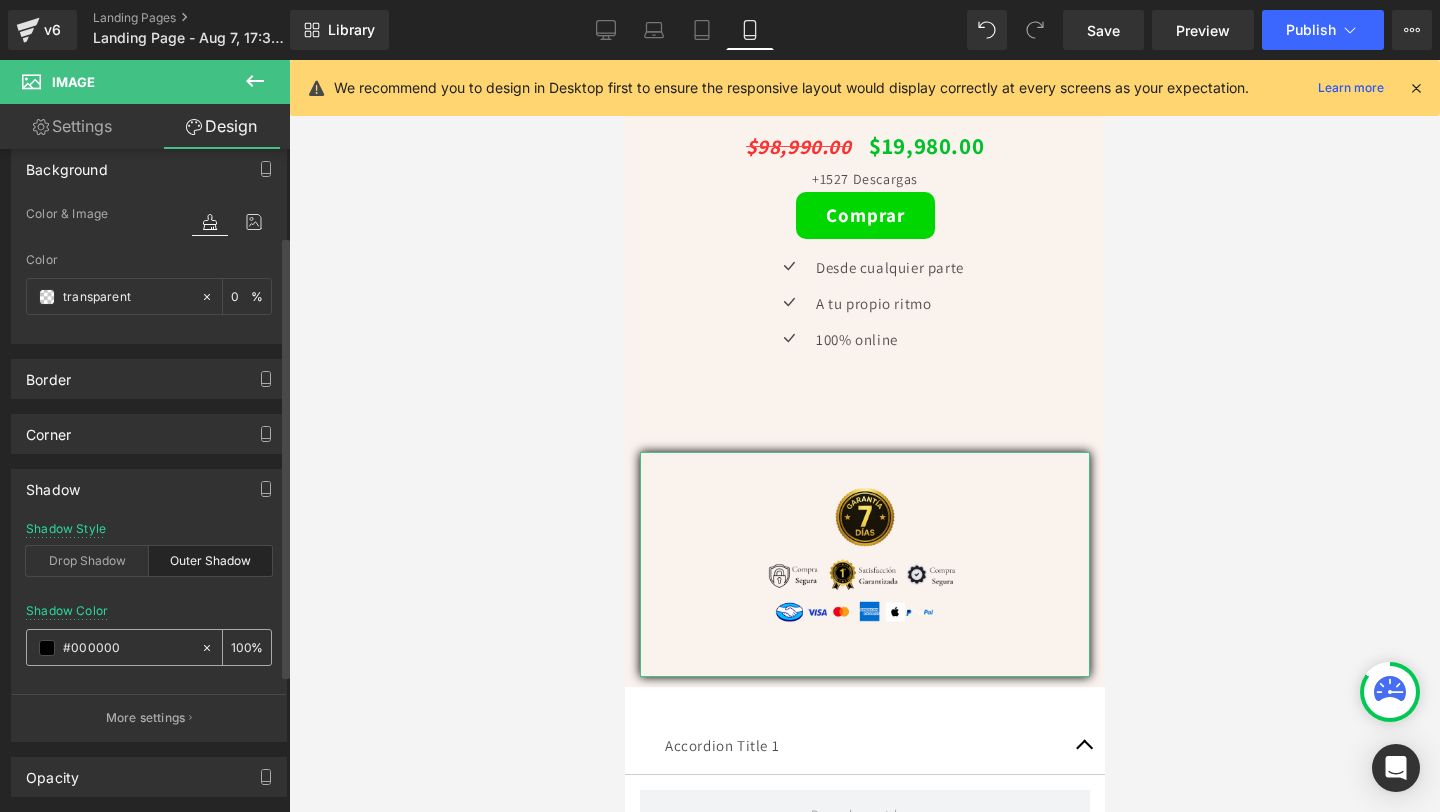 click on "100" at bounding box center [241, 647] 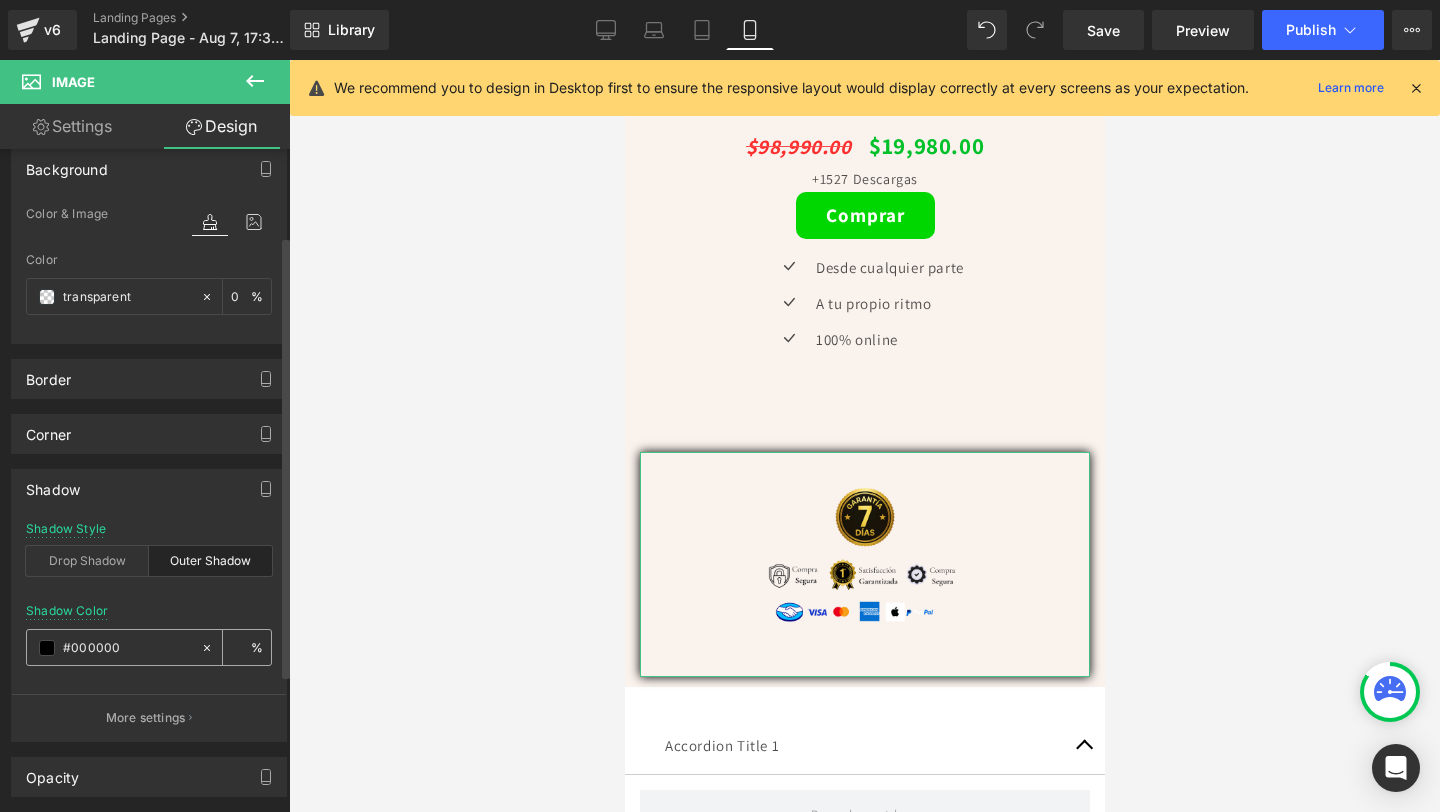 scroll, scrollTop: 0, scrollLeft: 0, axis: both 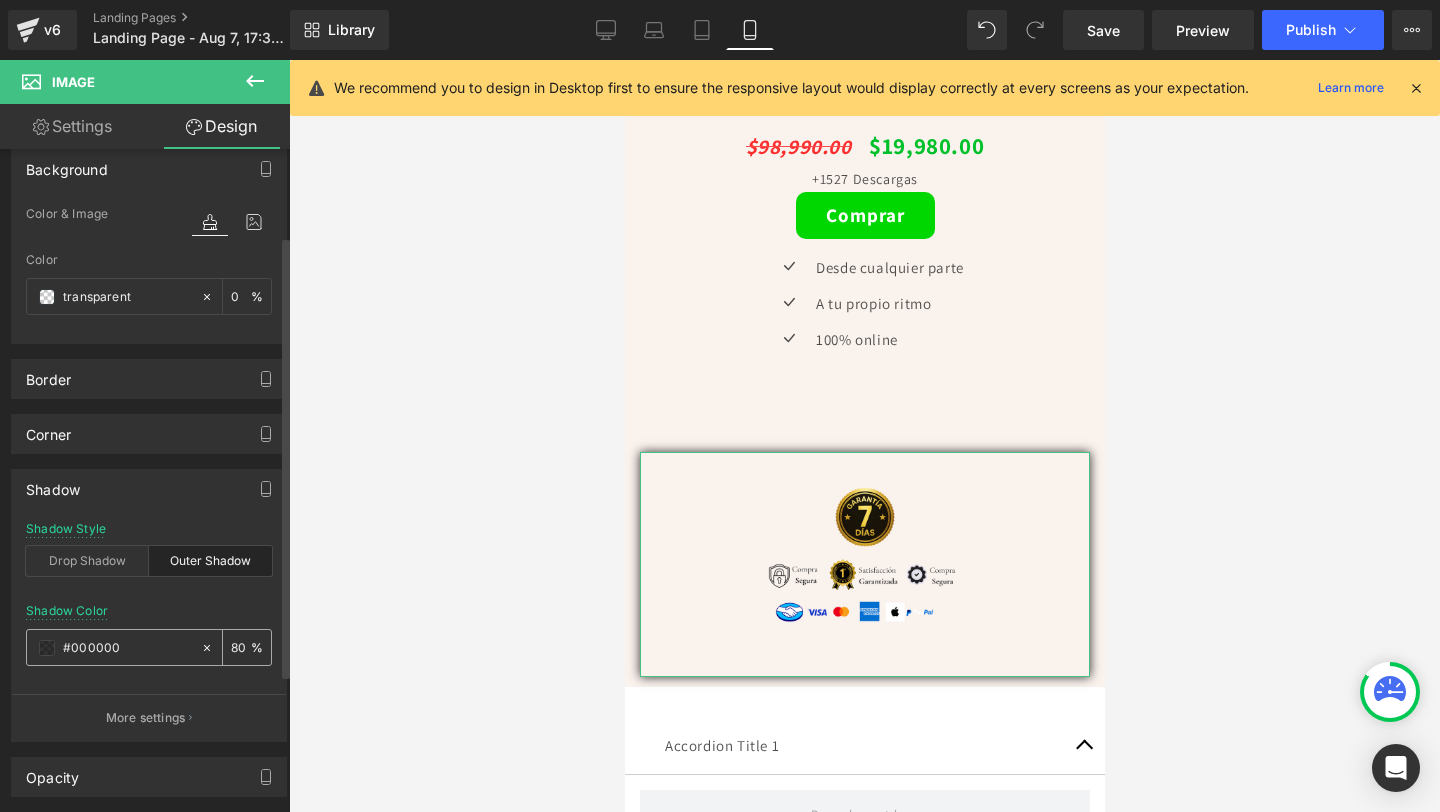 type on "8" 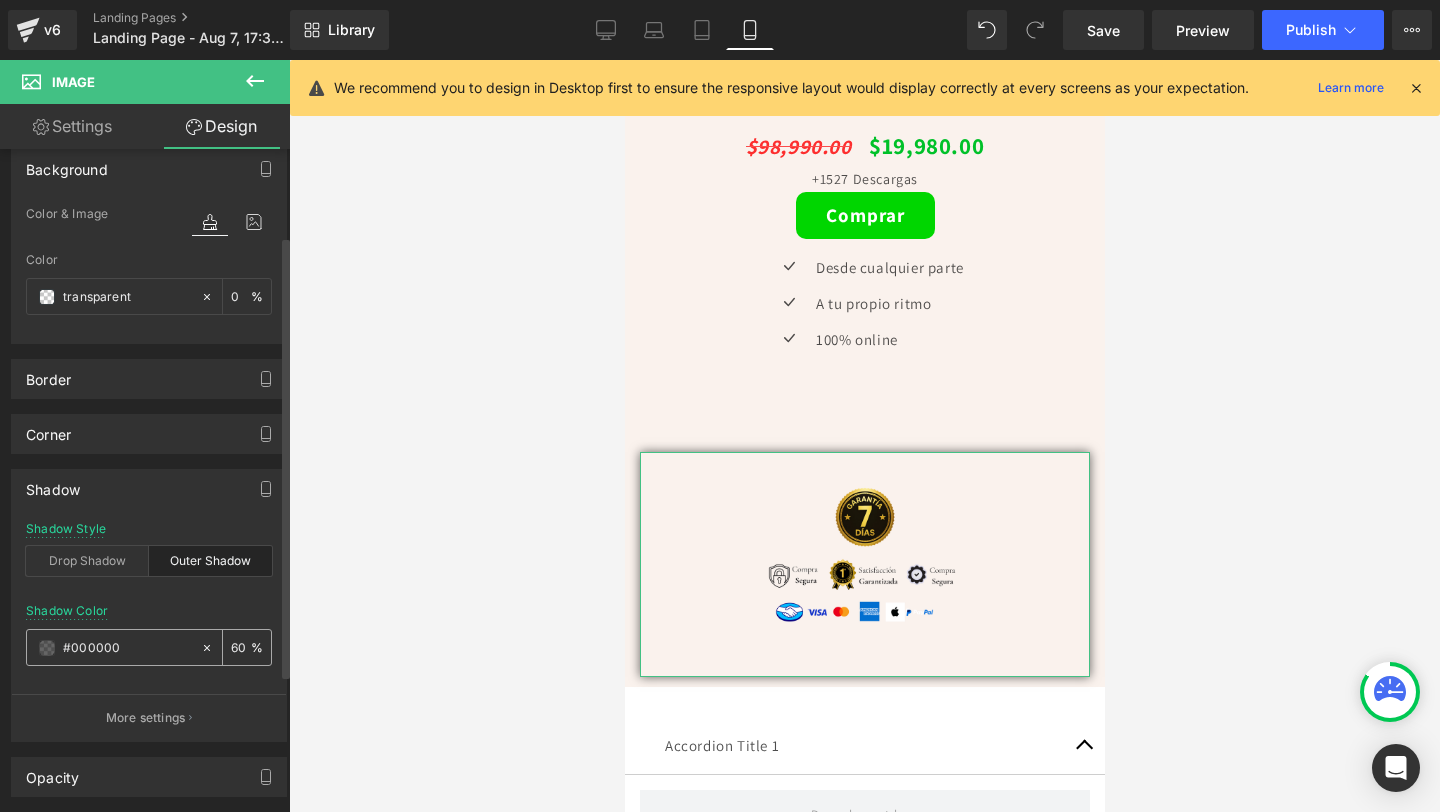 type on "6" 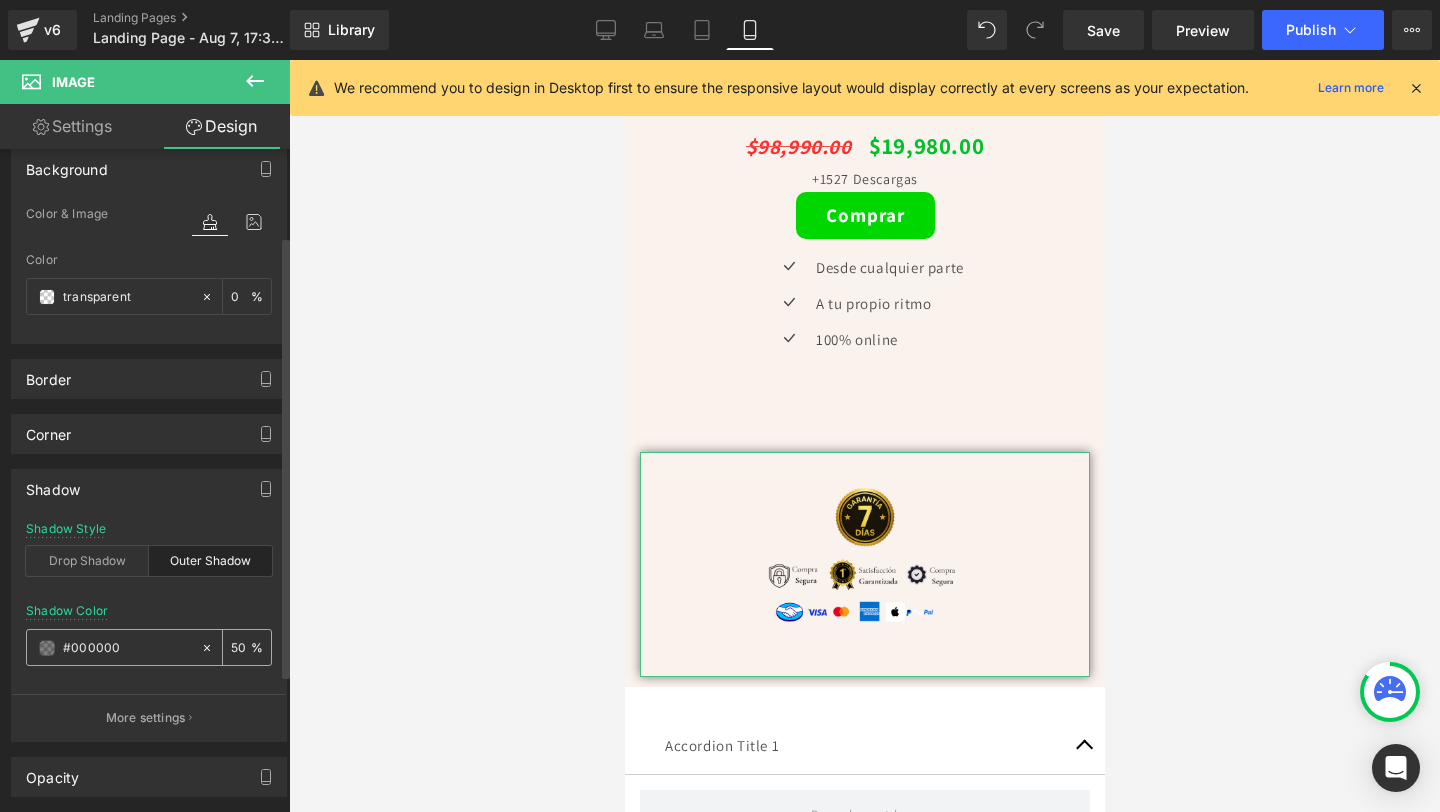 type on "5" 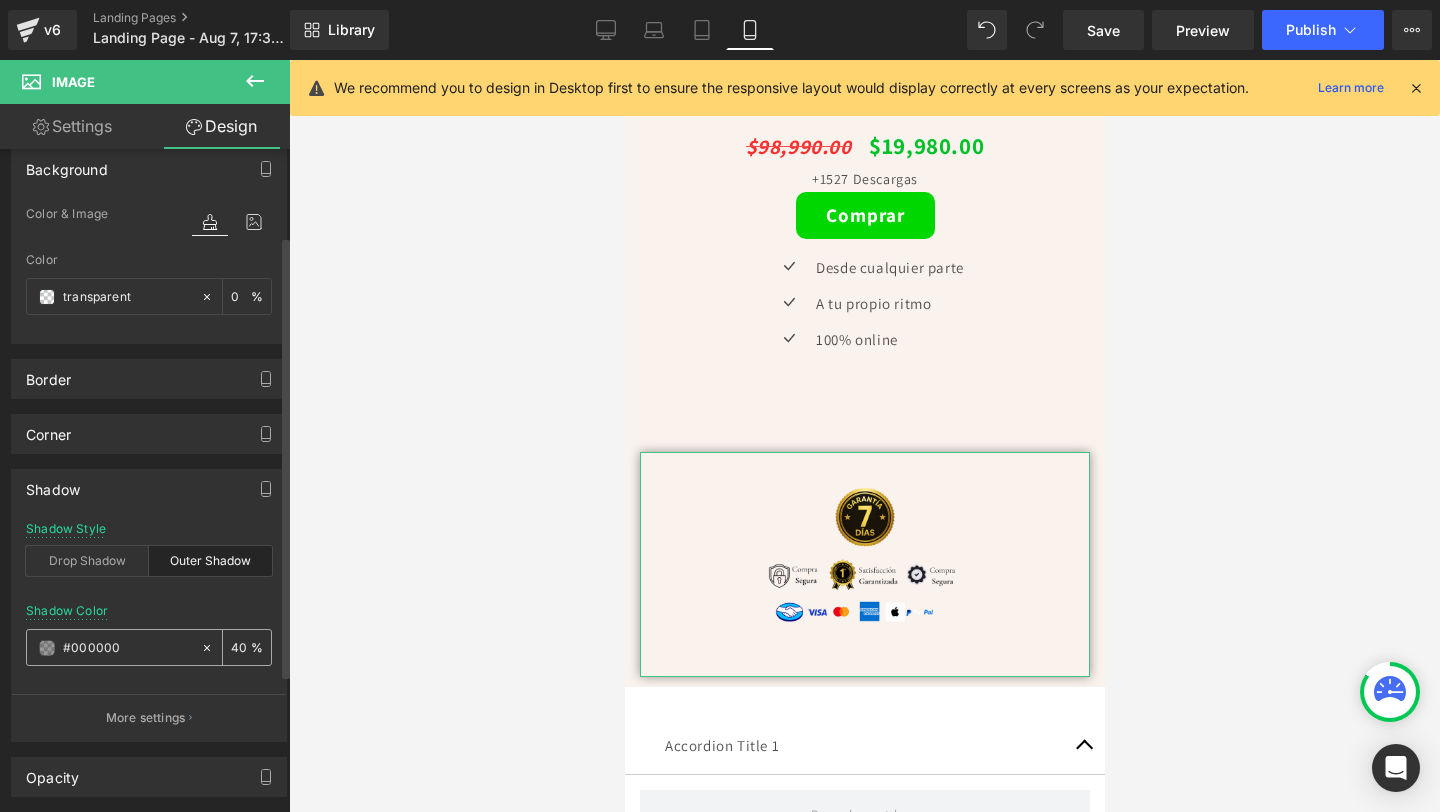 type on "4" 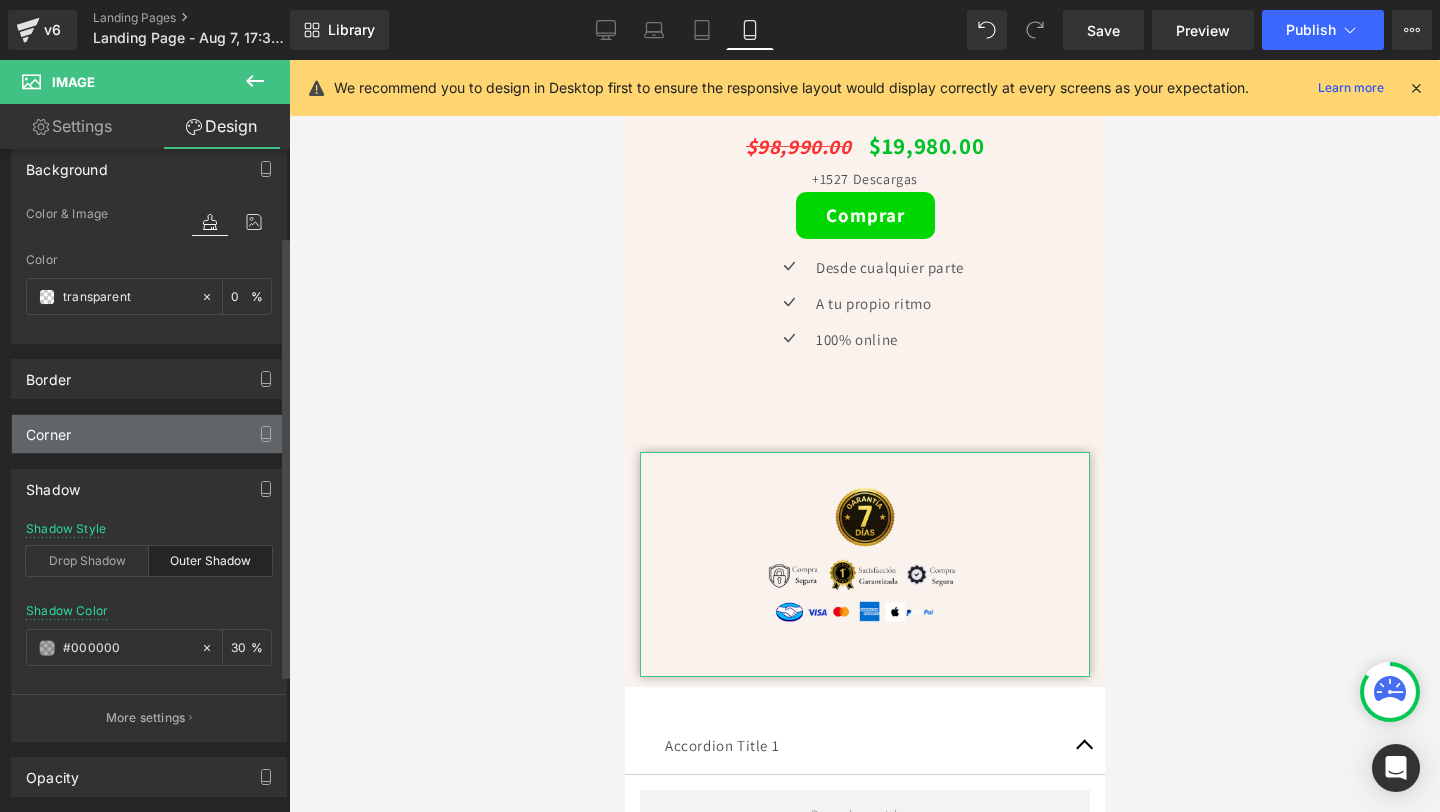 type on "30" 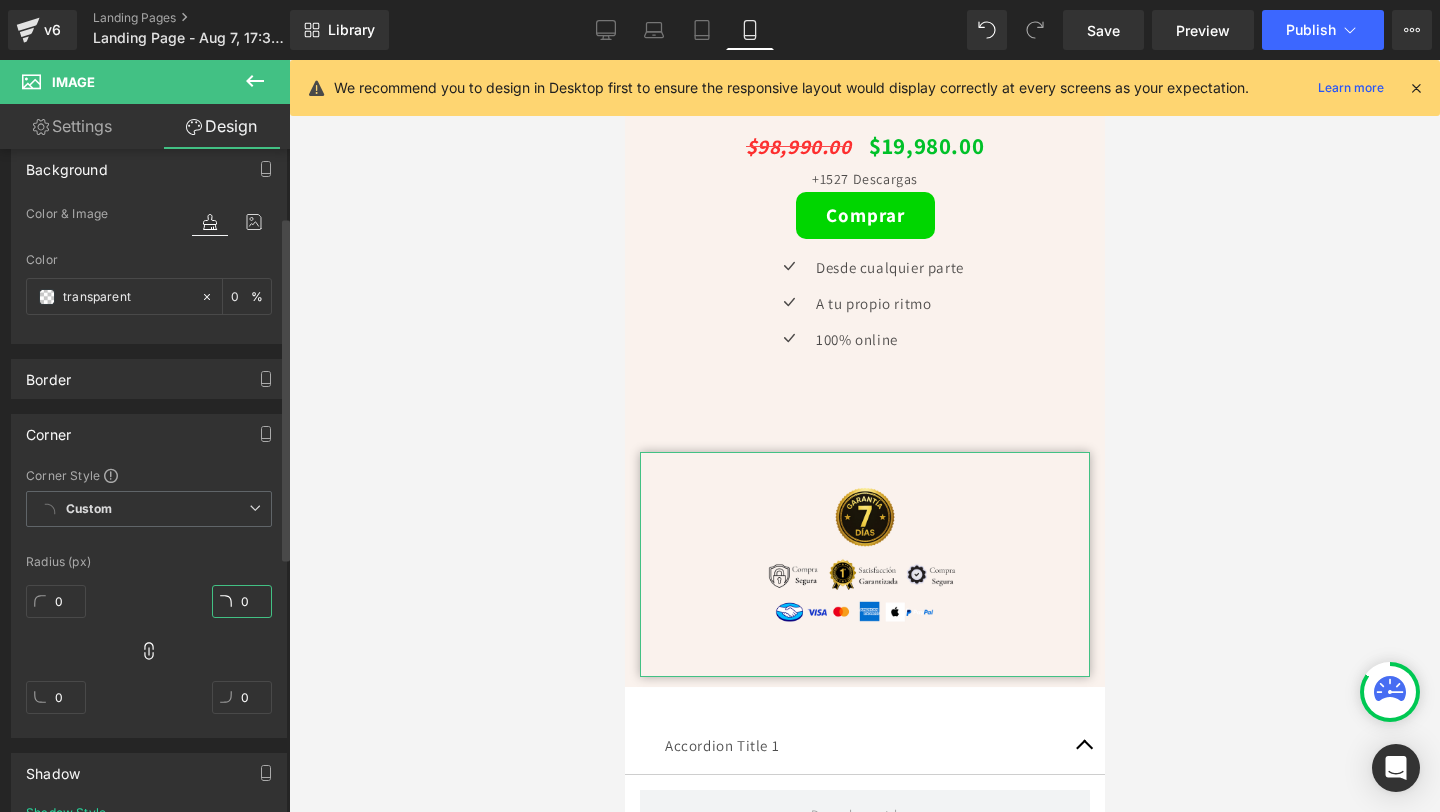 click on "0" at bounding box center [242, 601] 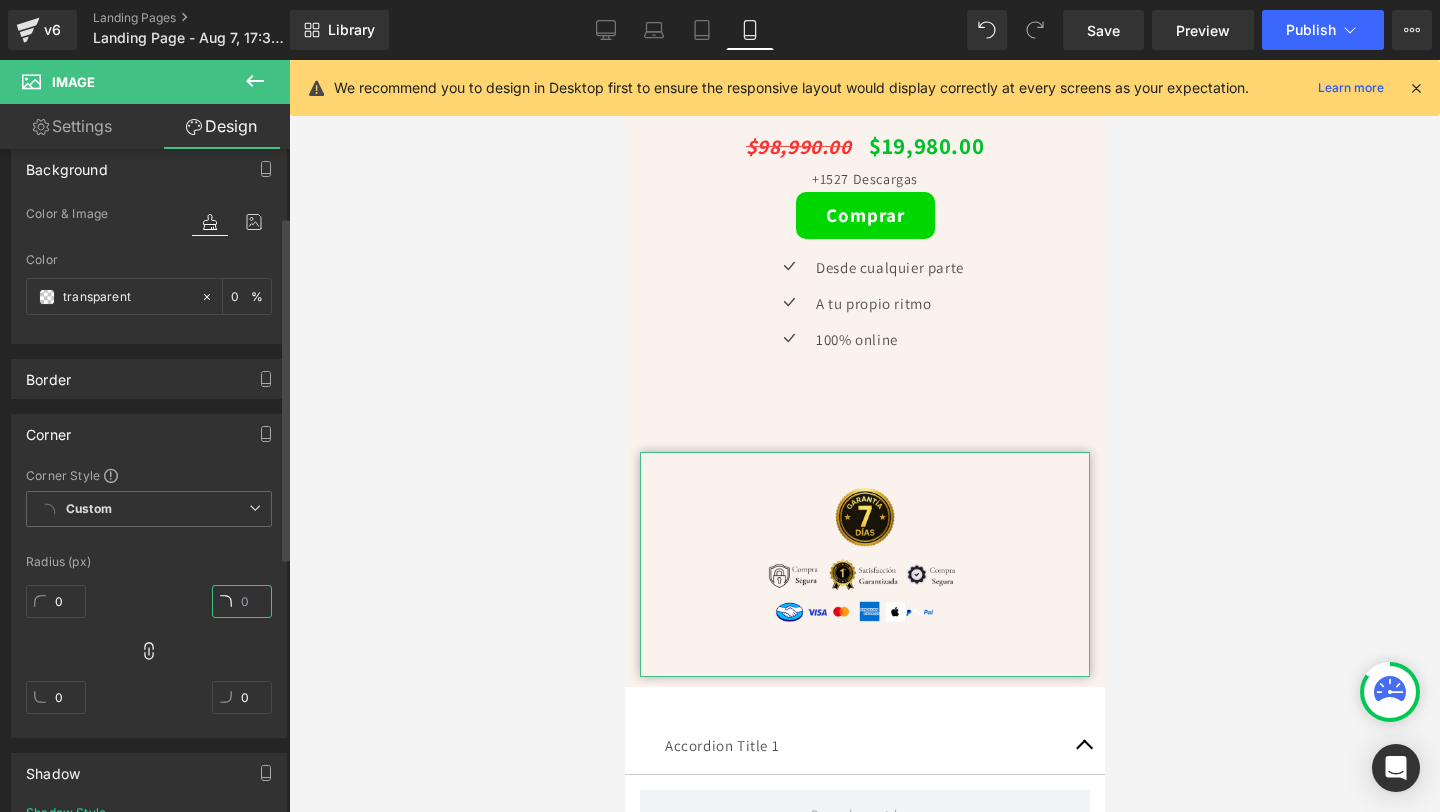 type 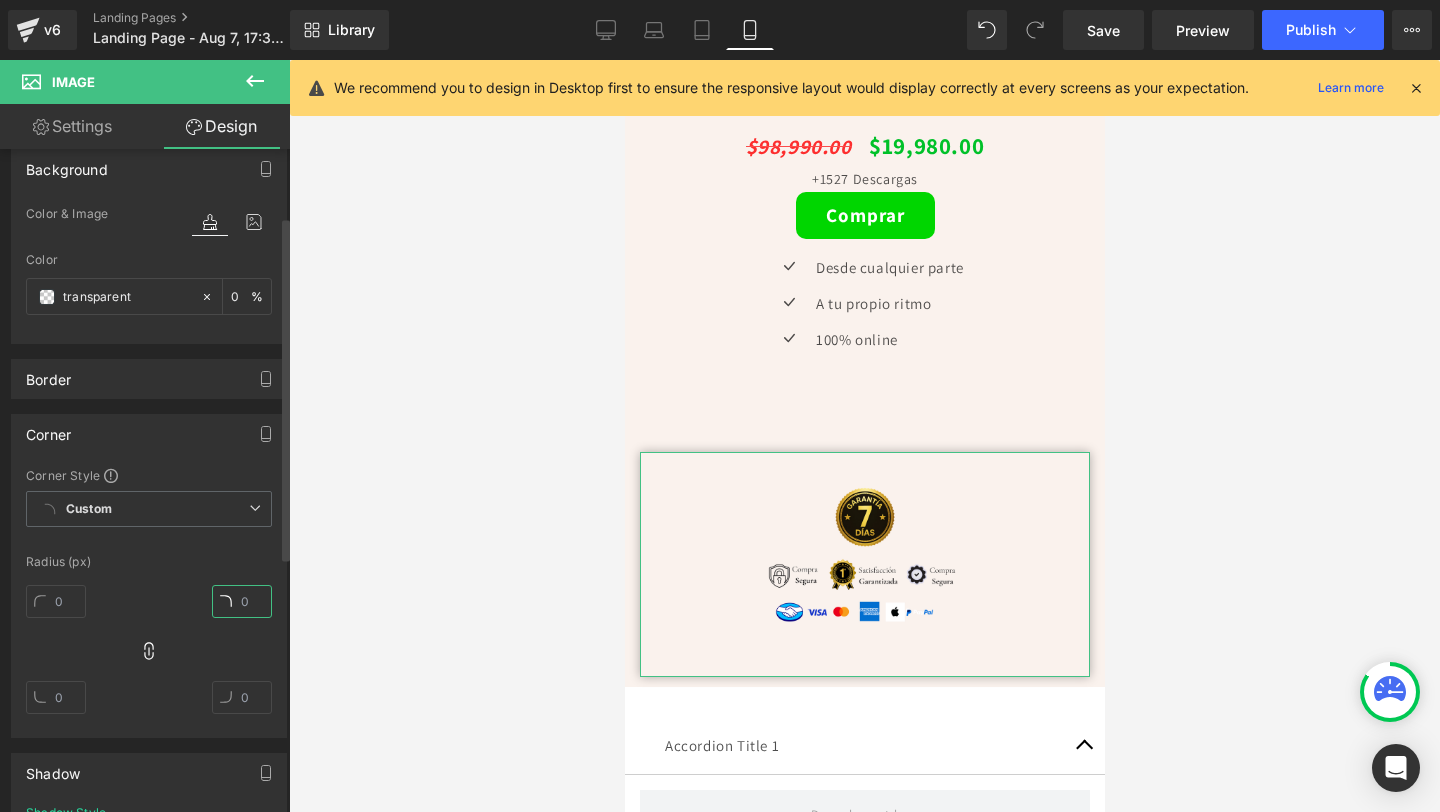 type on "2" 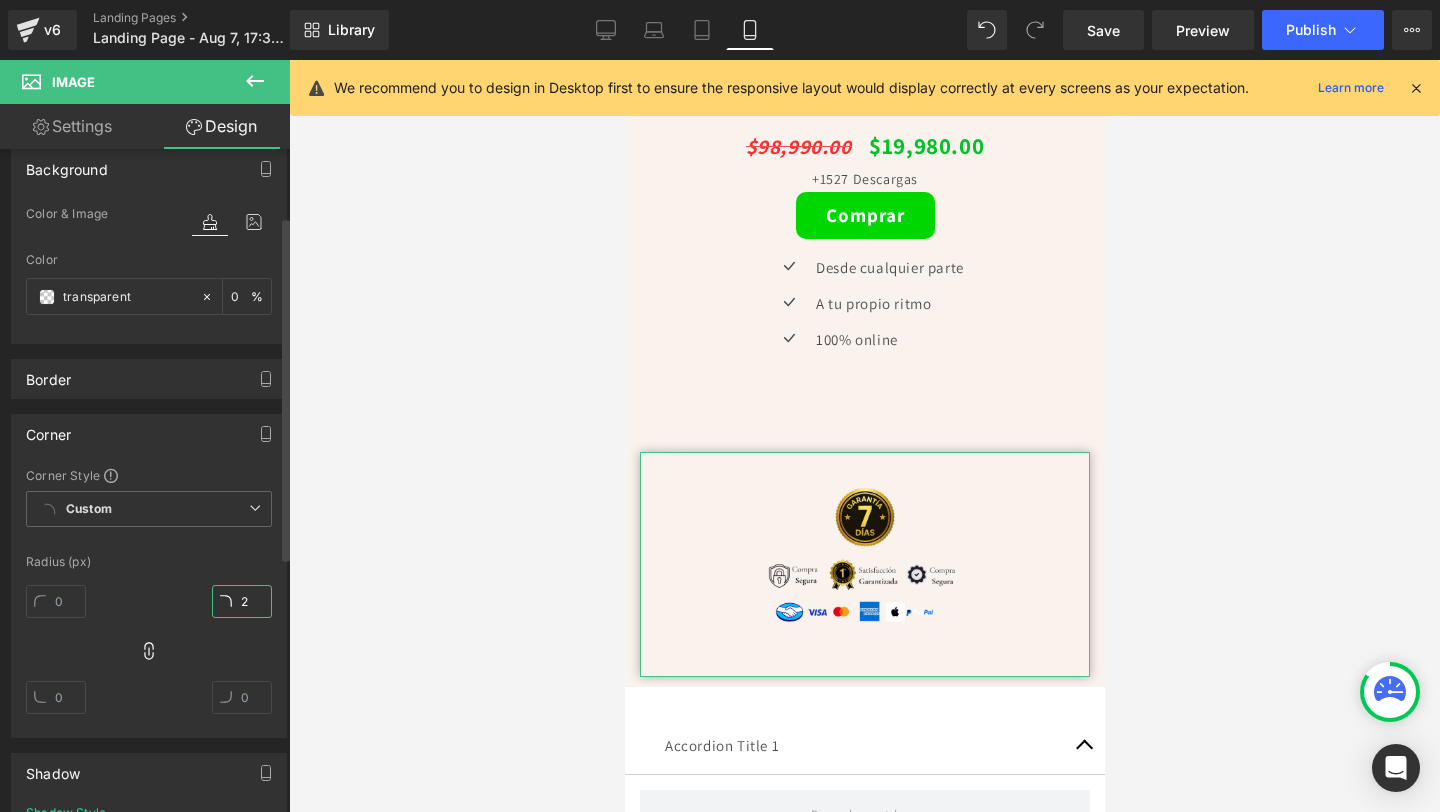 type on "2" 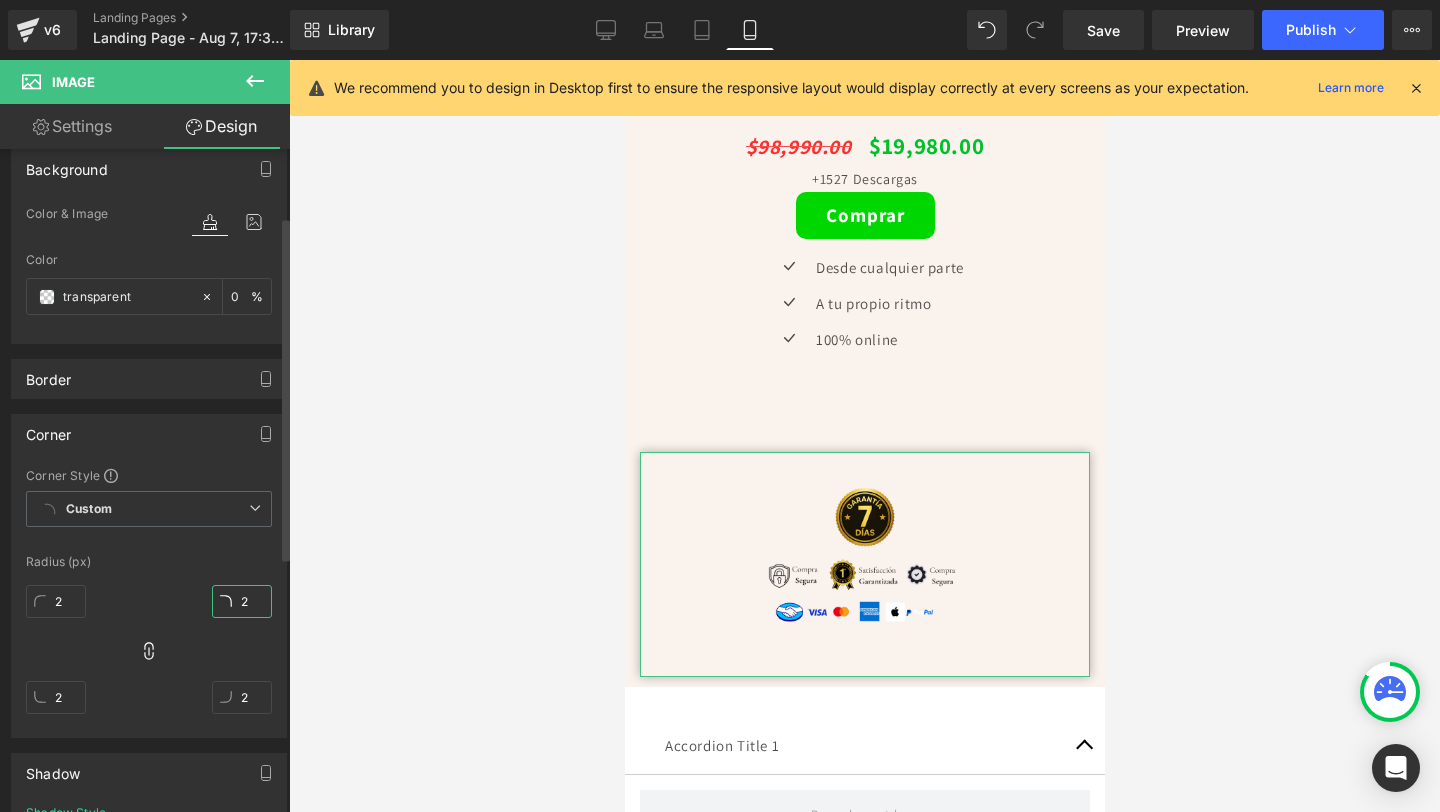 type on "20" 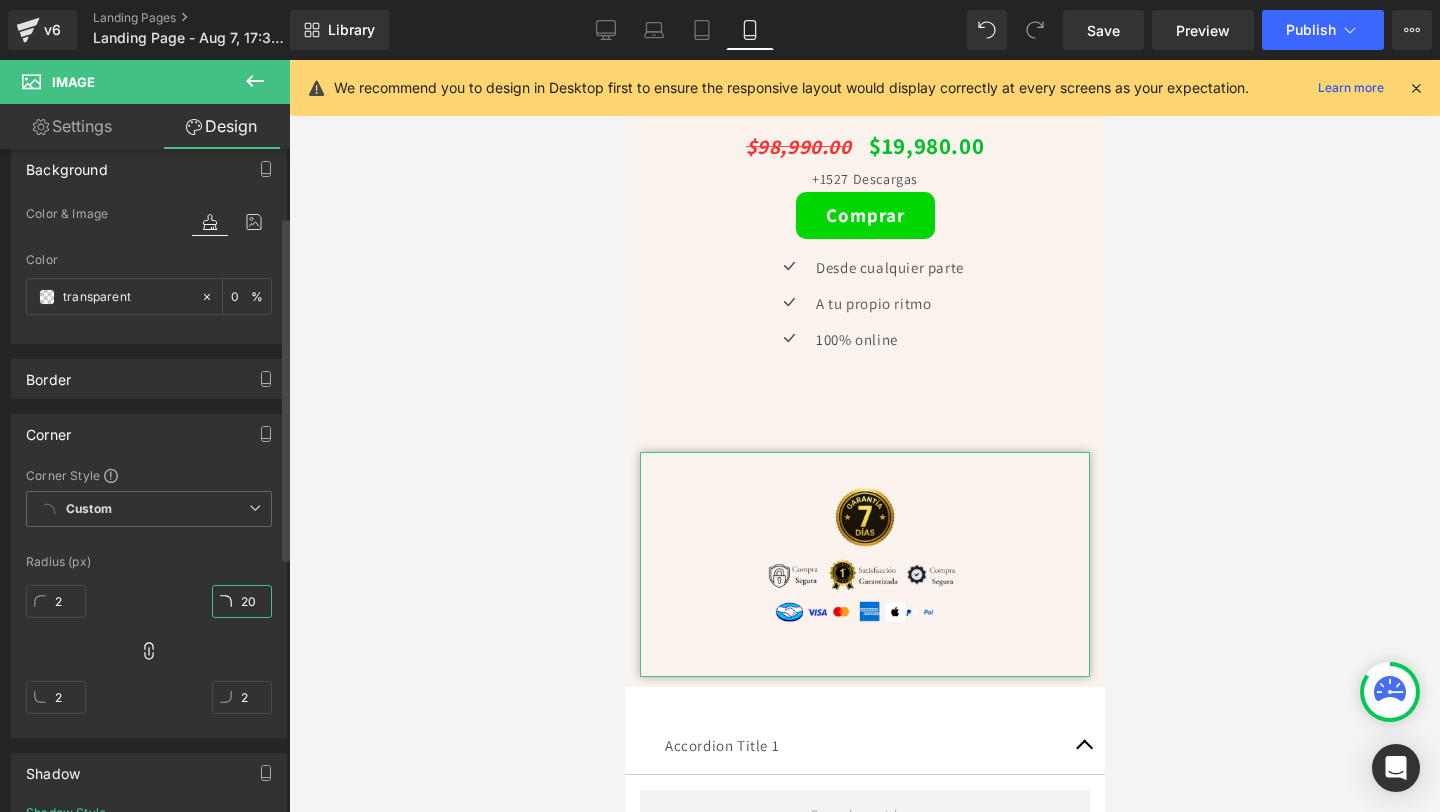 type on "20" 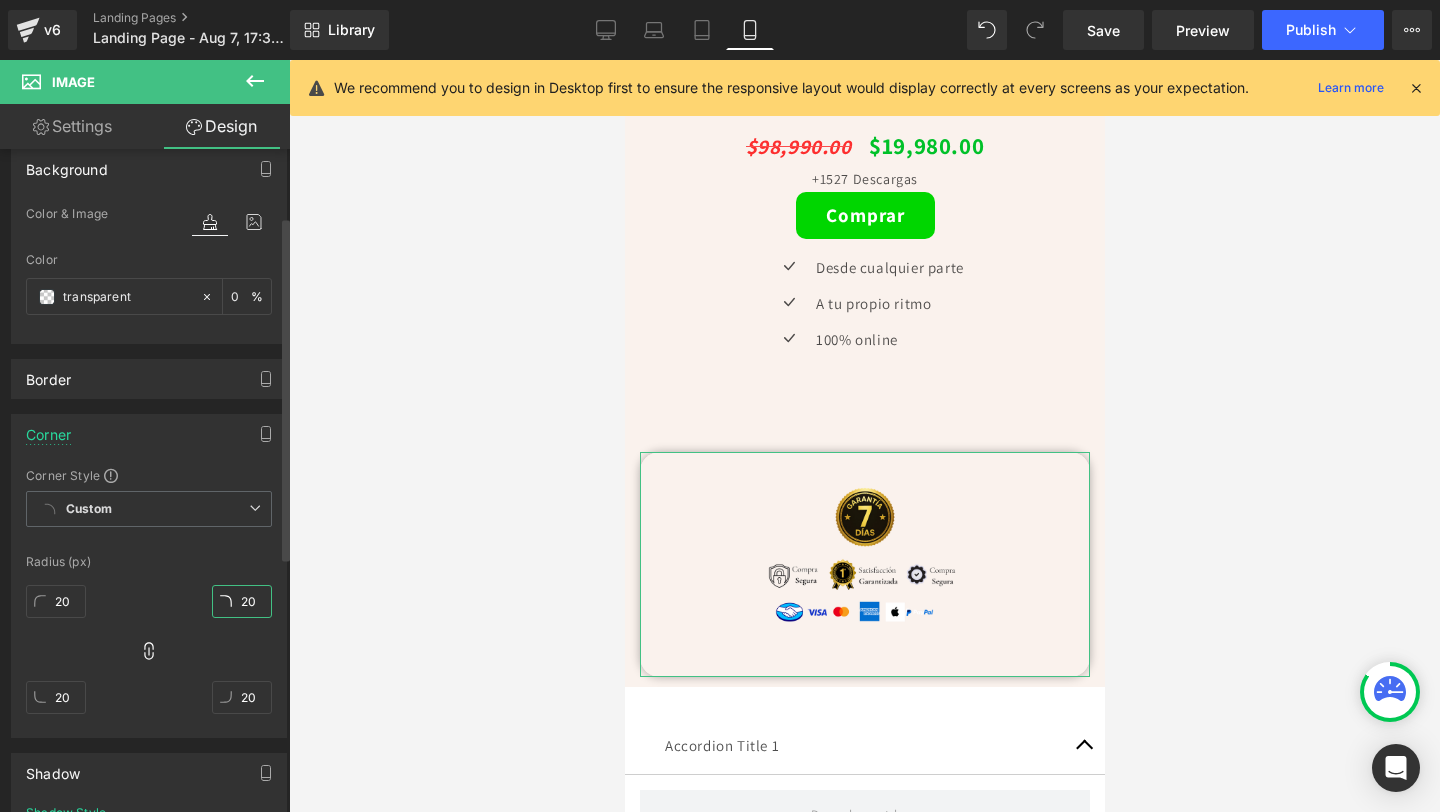 type on "2" 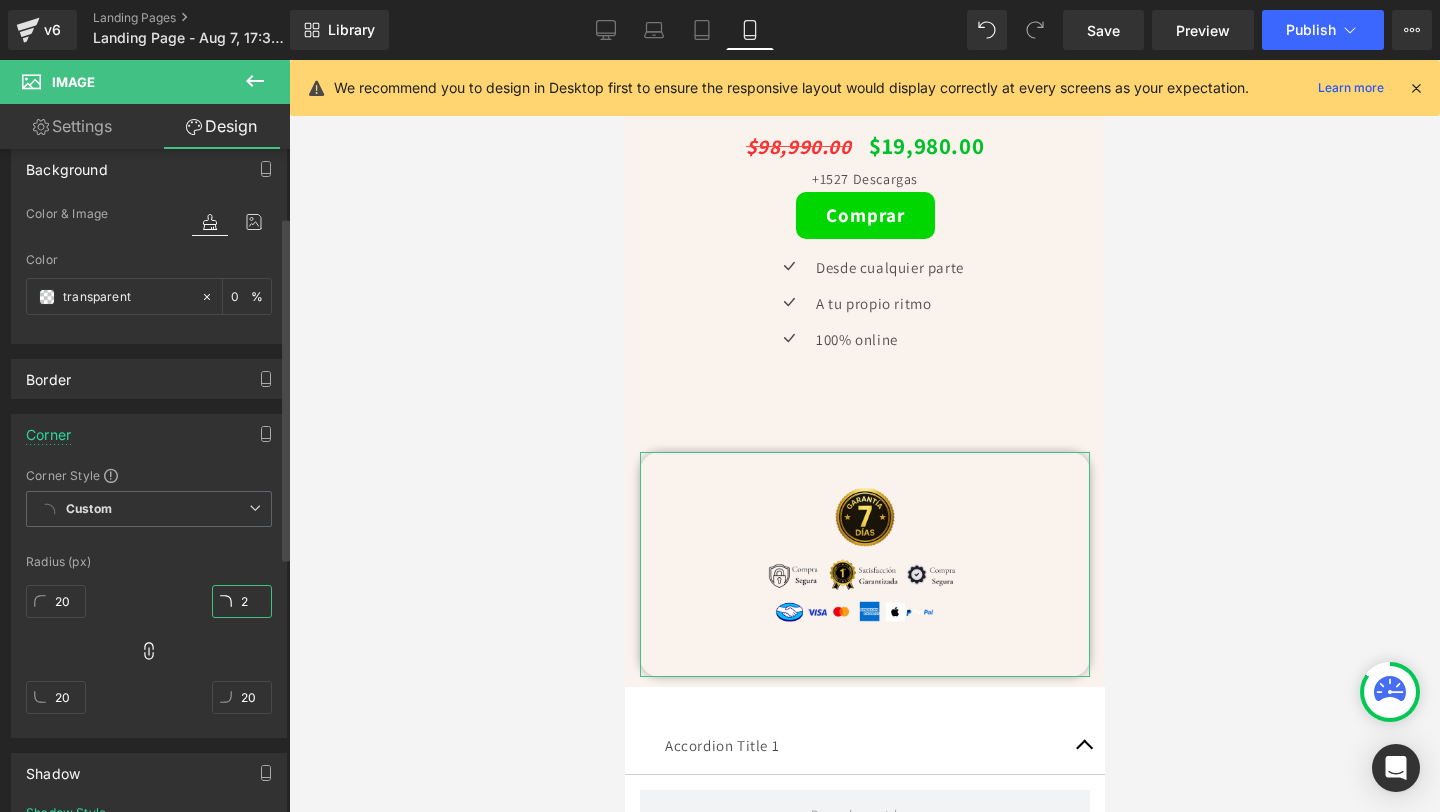 type on "2" 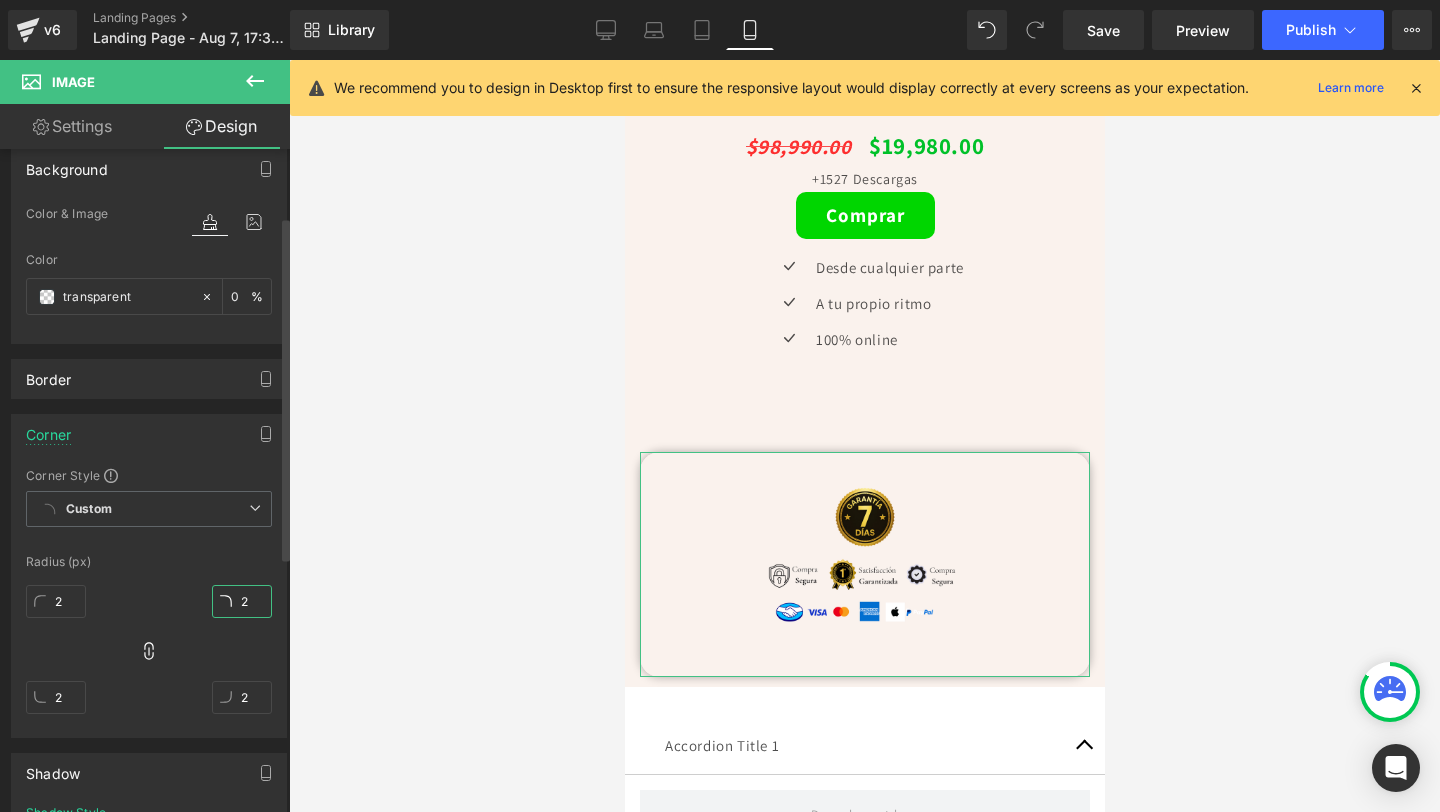 type 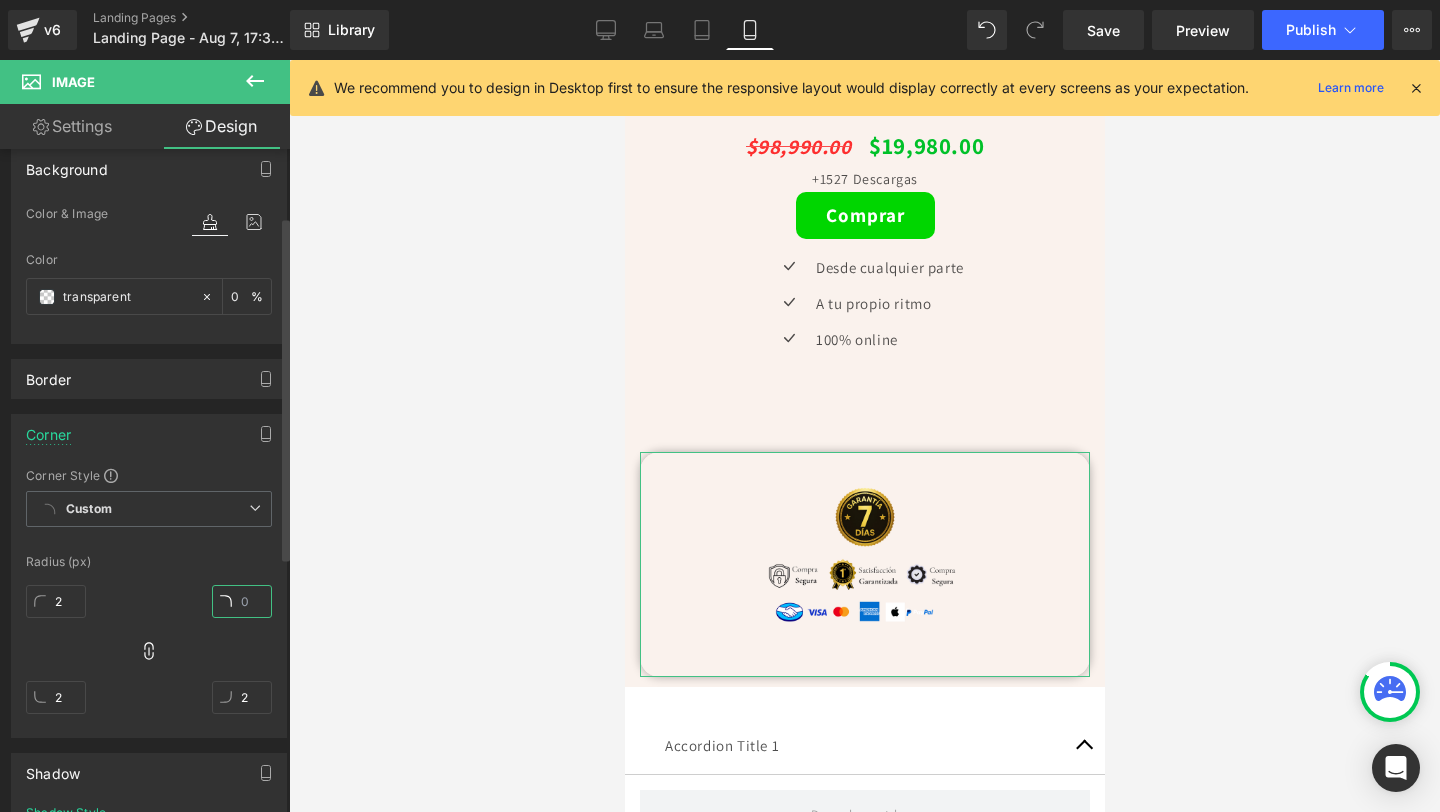 type 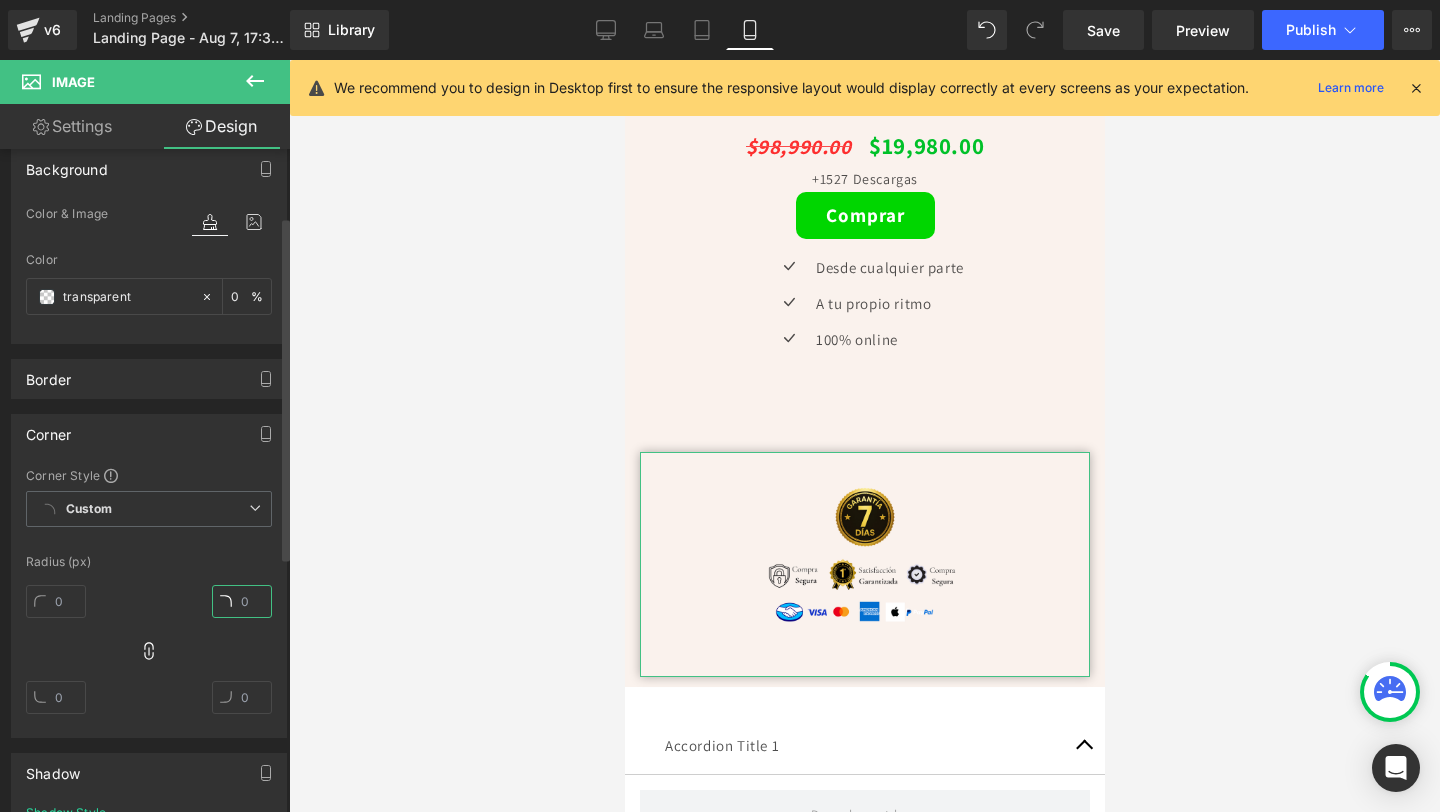 type on "6" 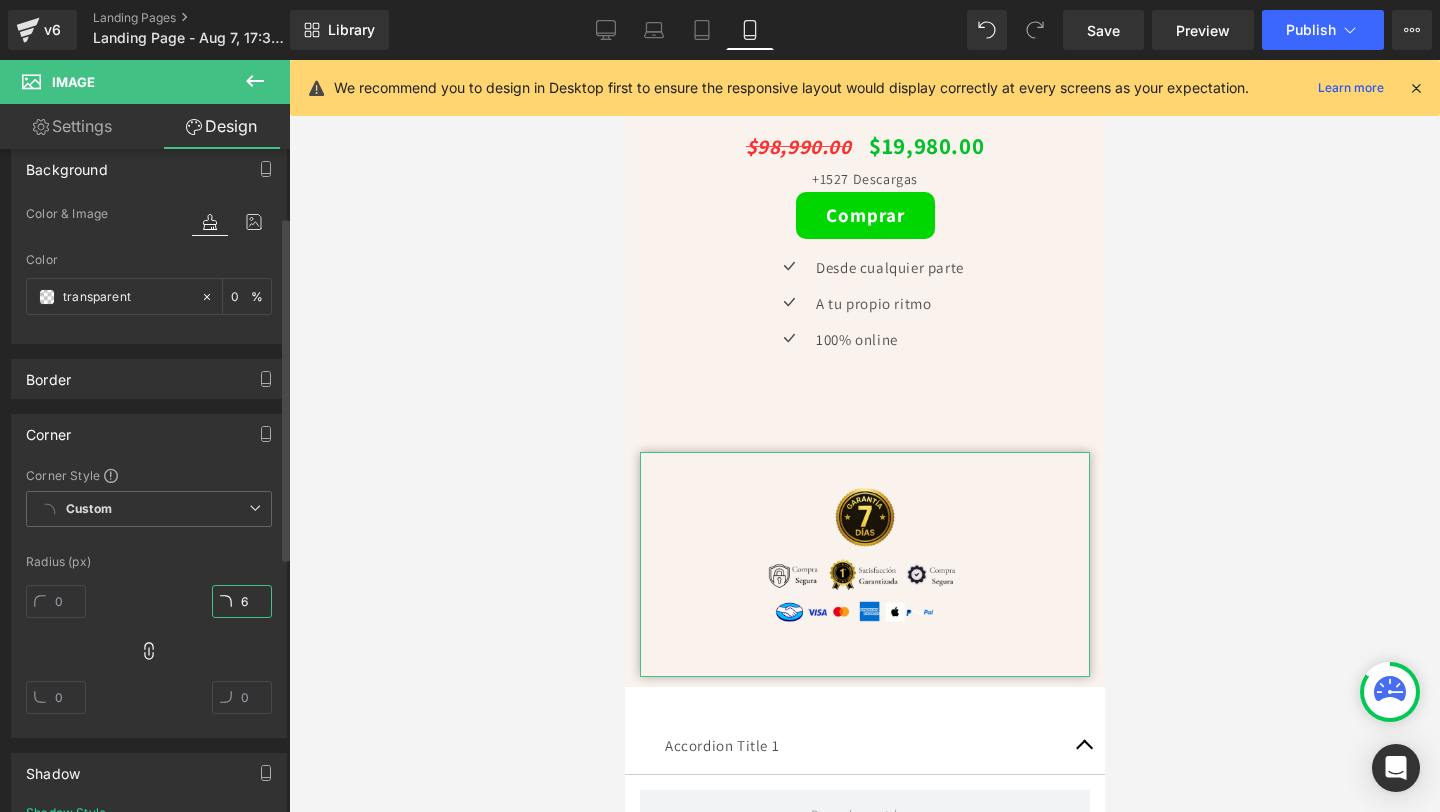 type on "6" 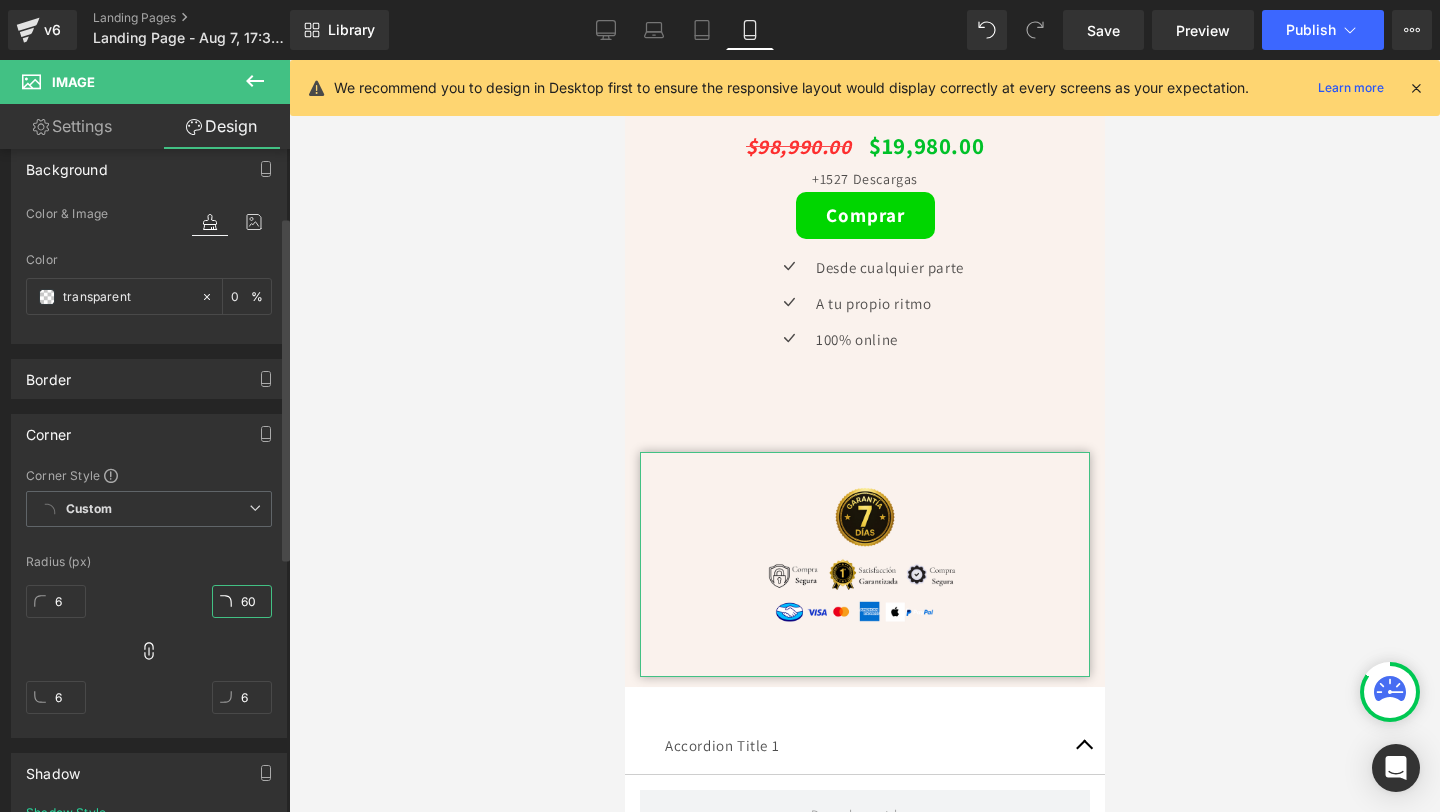 type on "60" 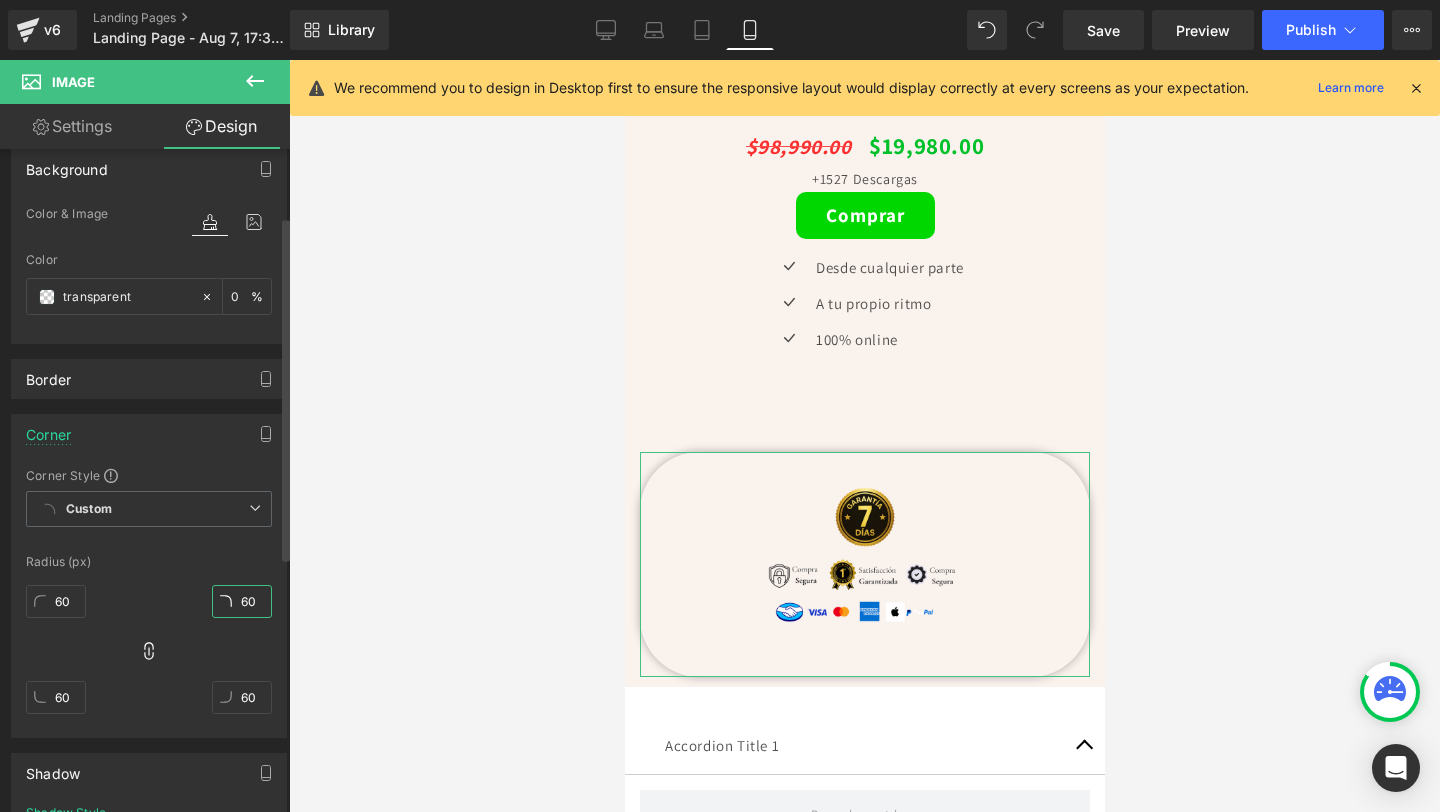 type on "6" 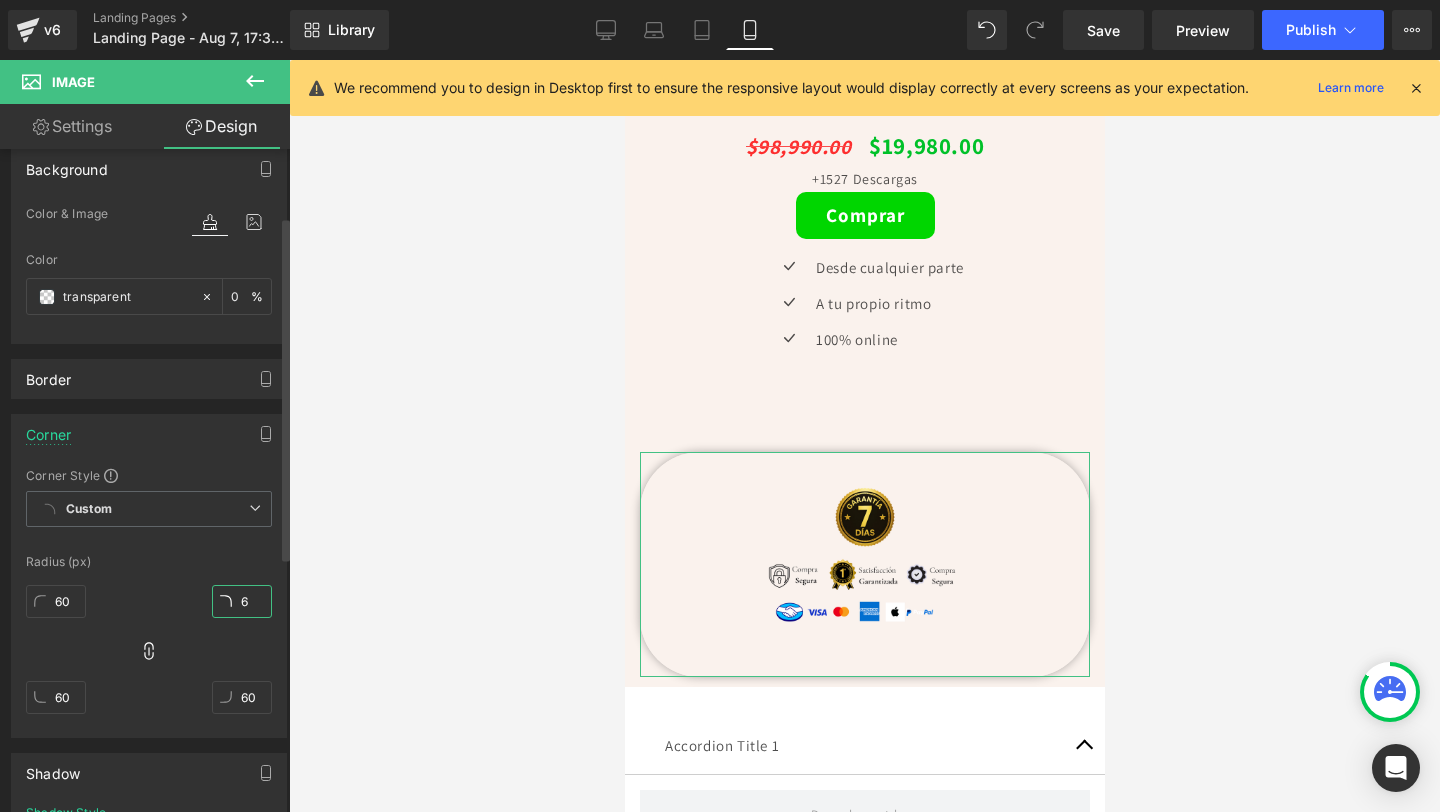 type on "6" 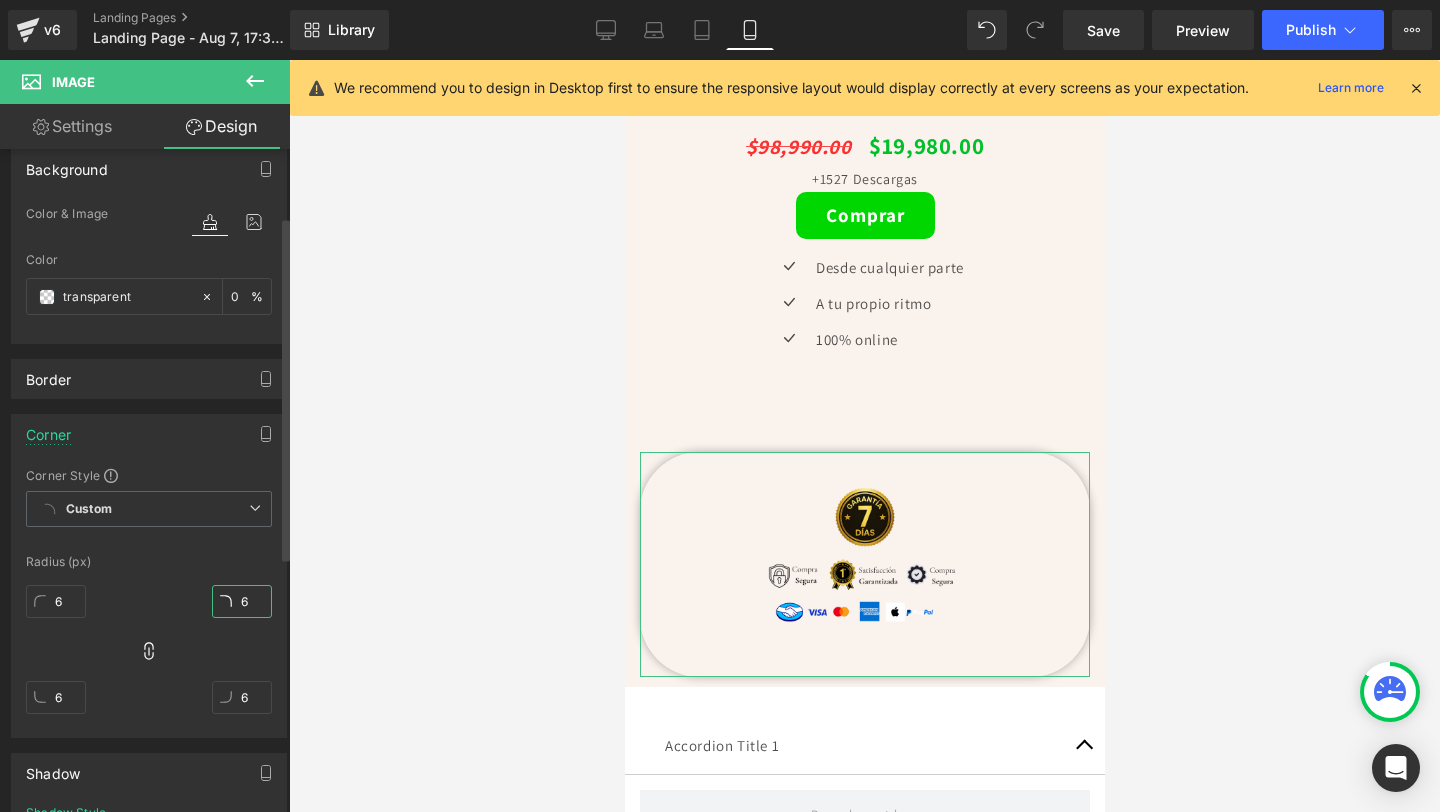 type 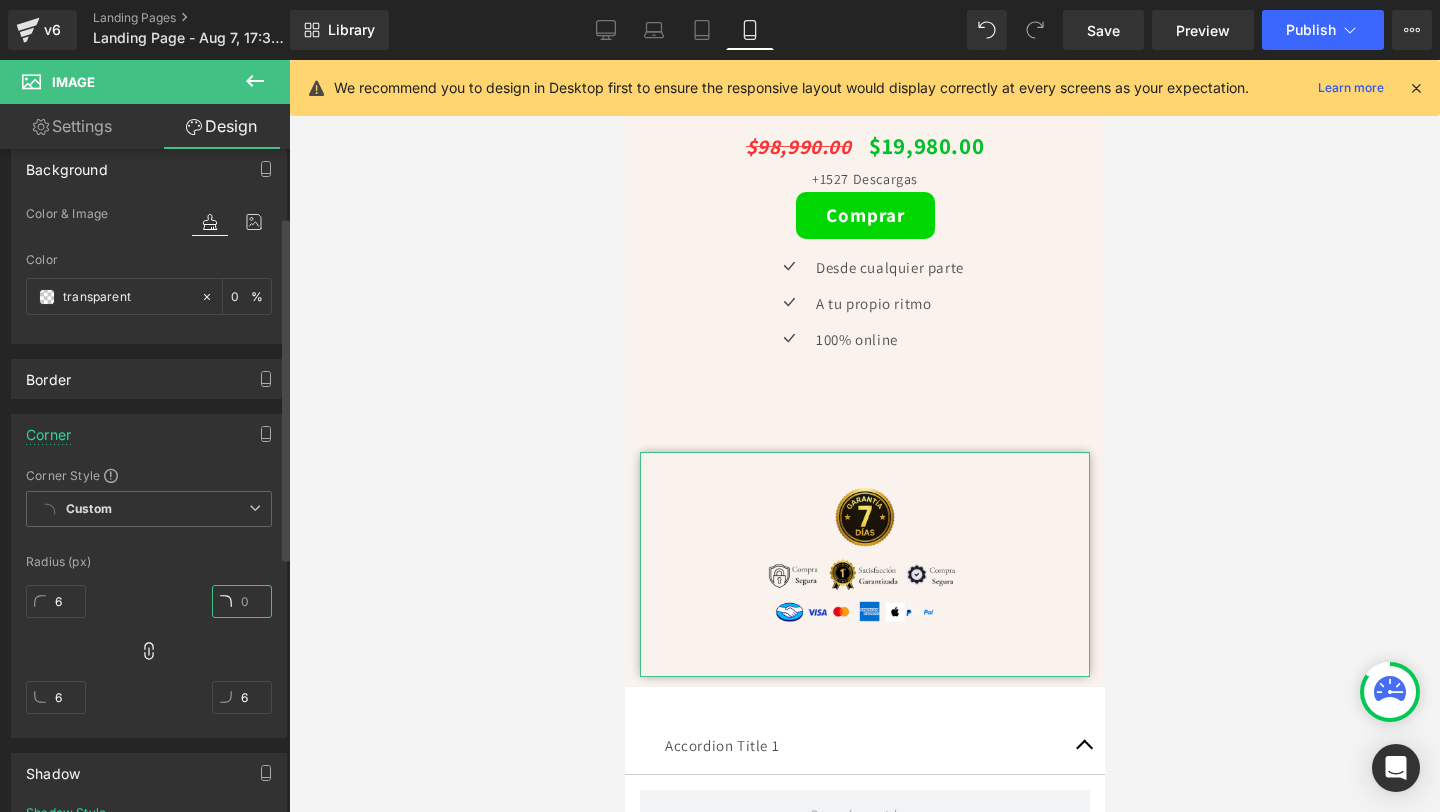 type 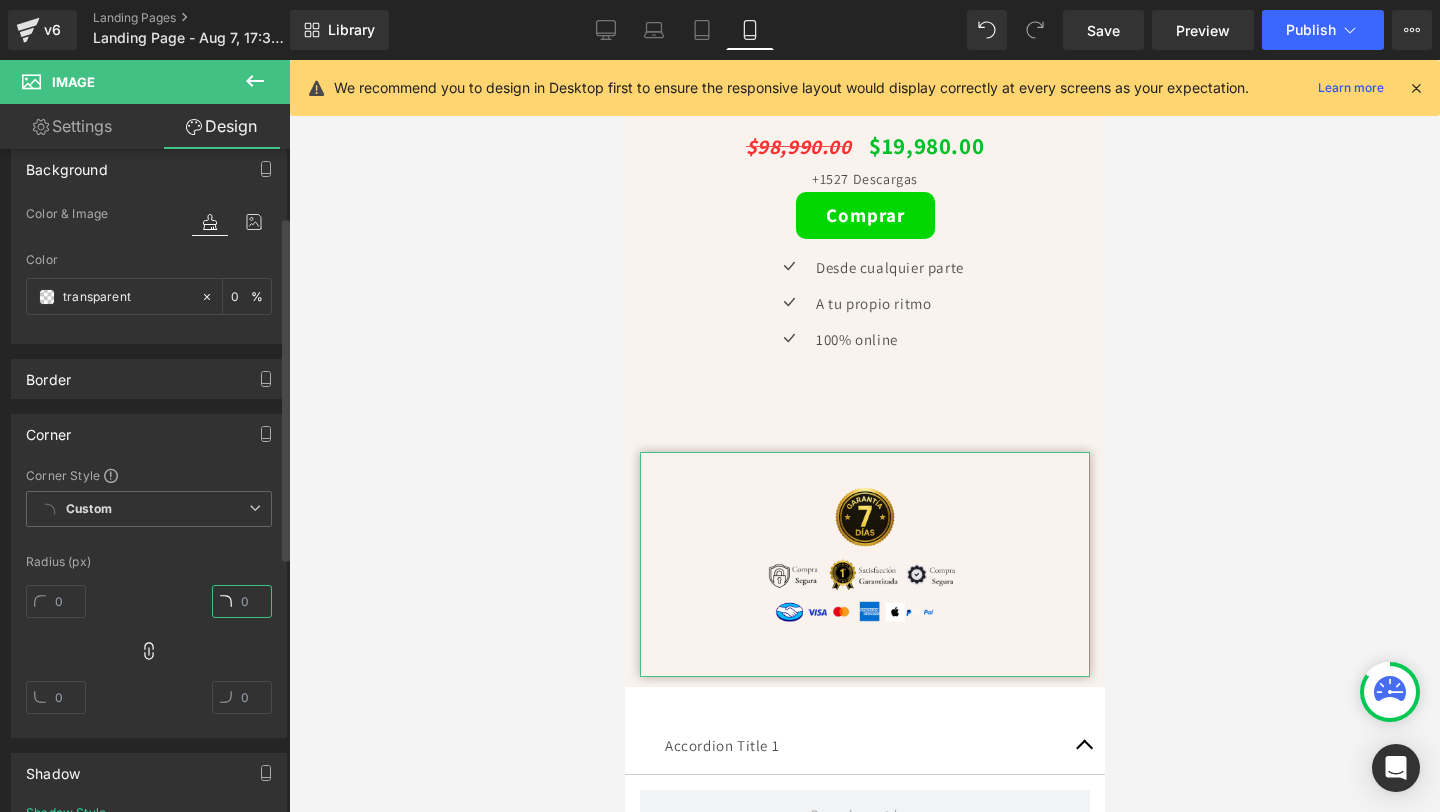 type on "1" 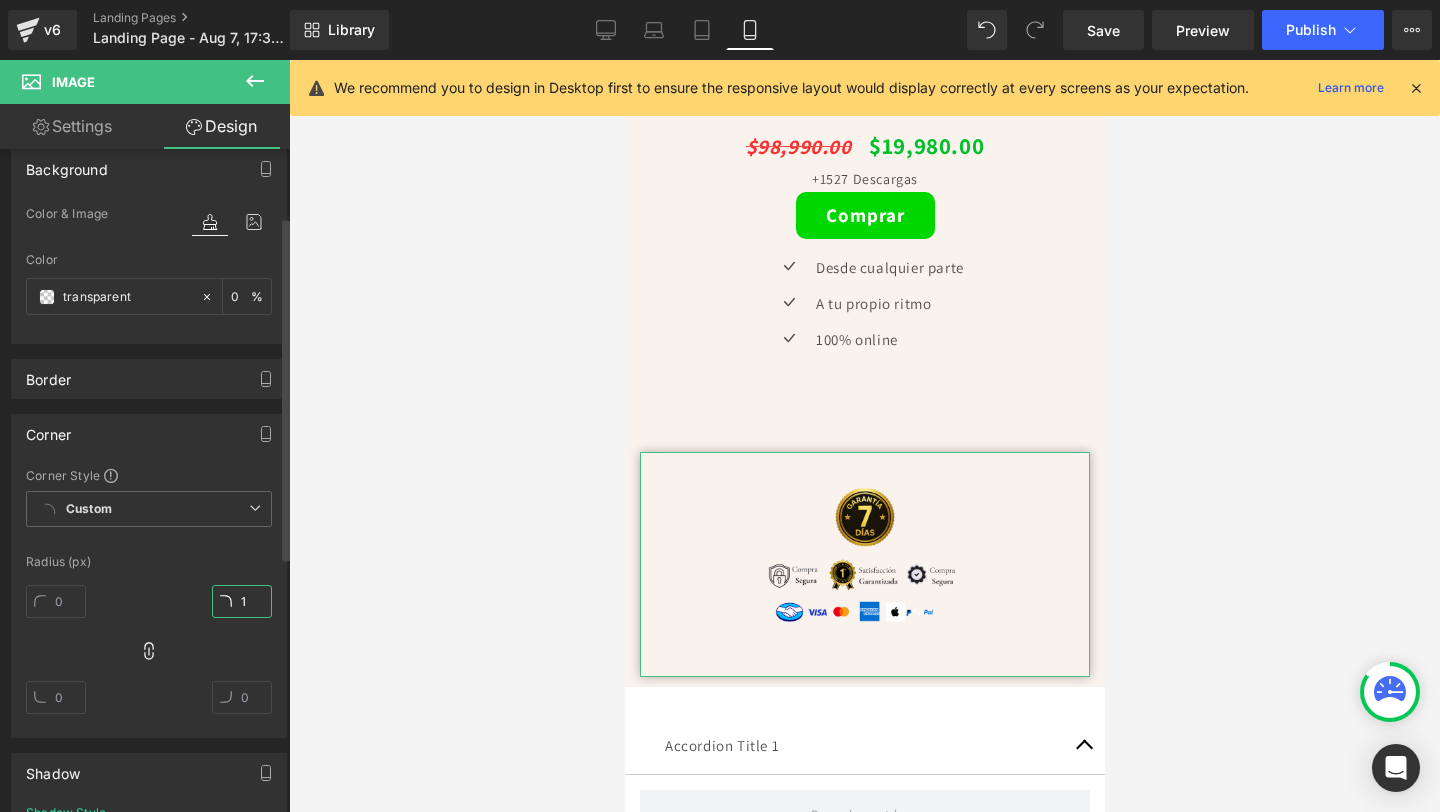 type on "1" 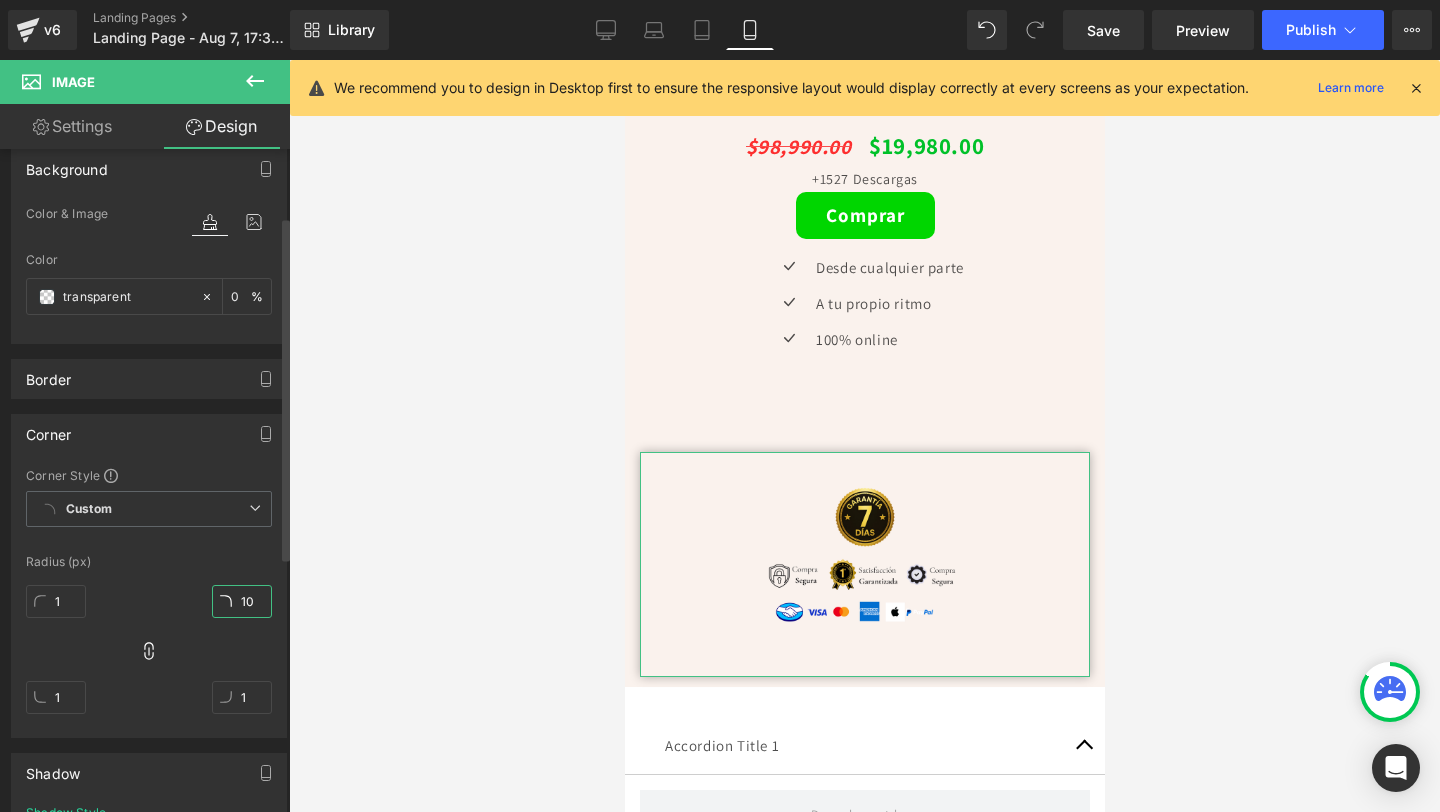 type on "10" 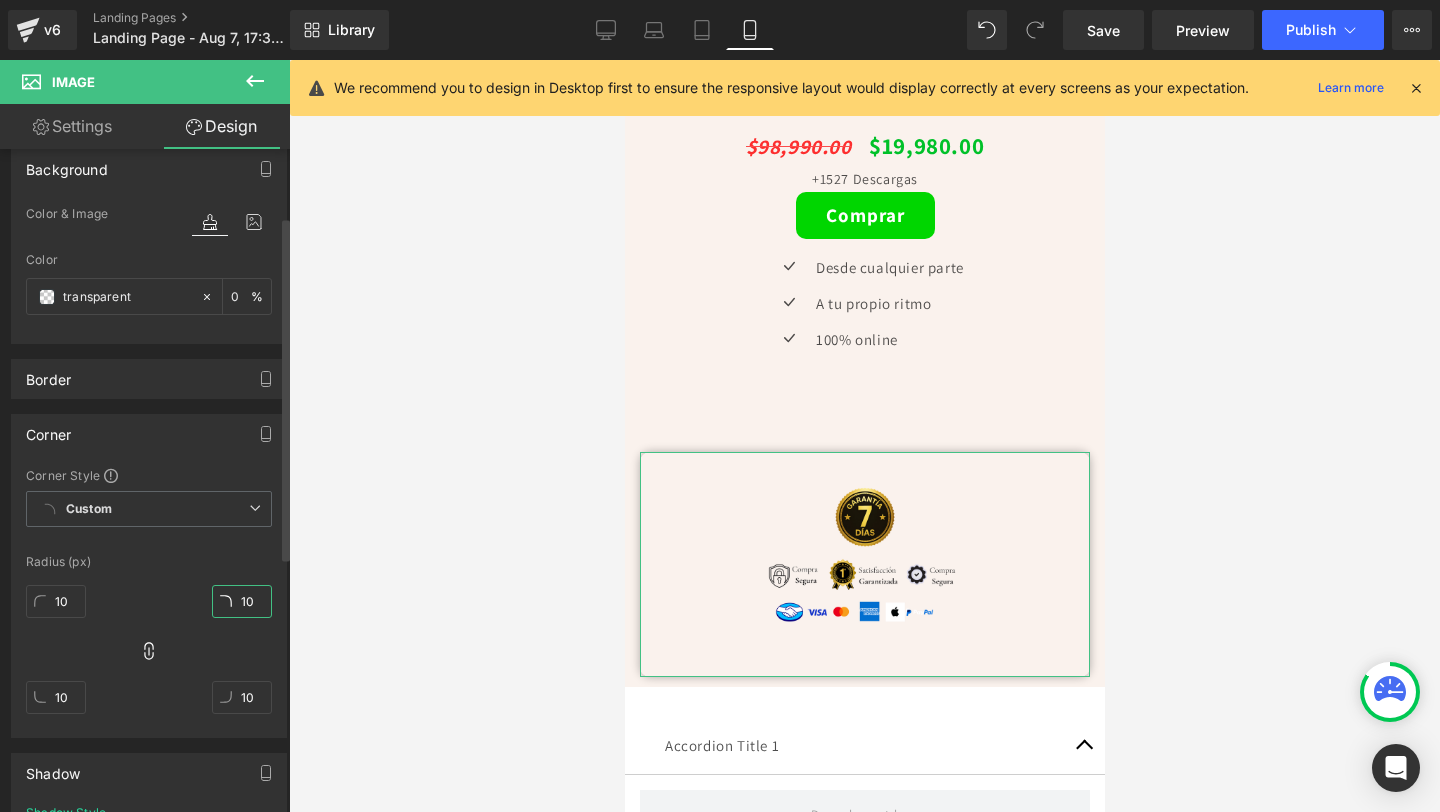 type on "100" 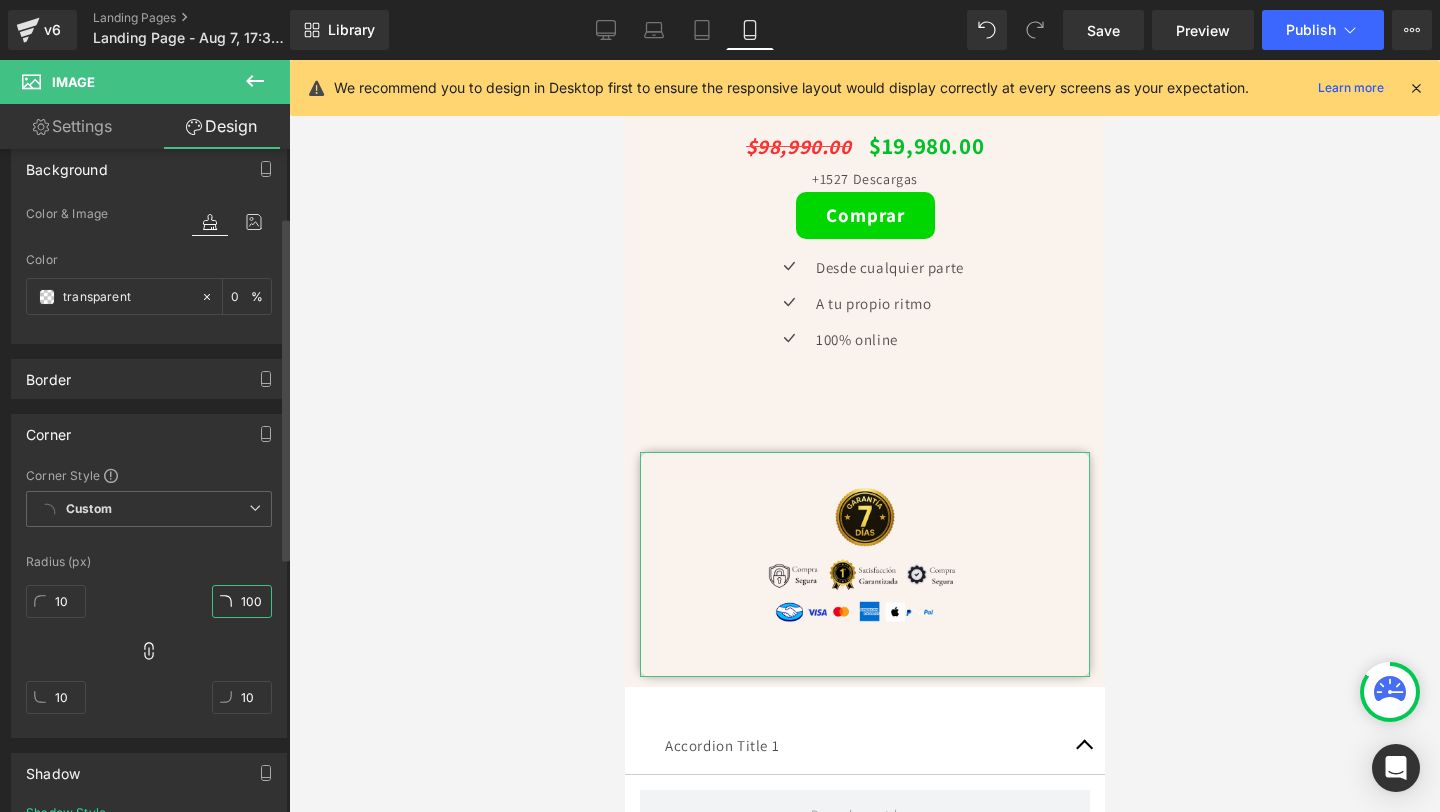 type on "100" 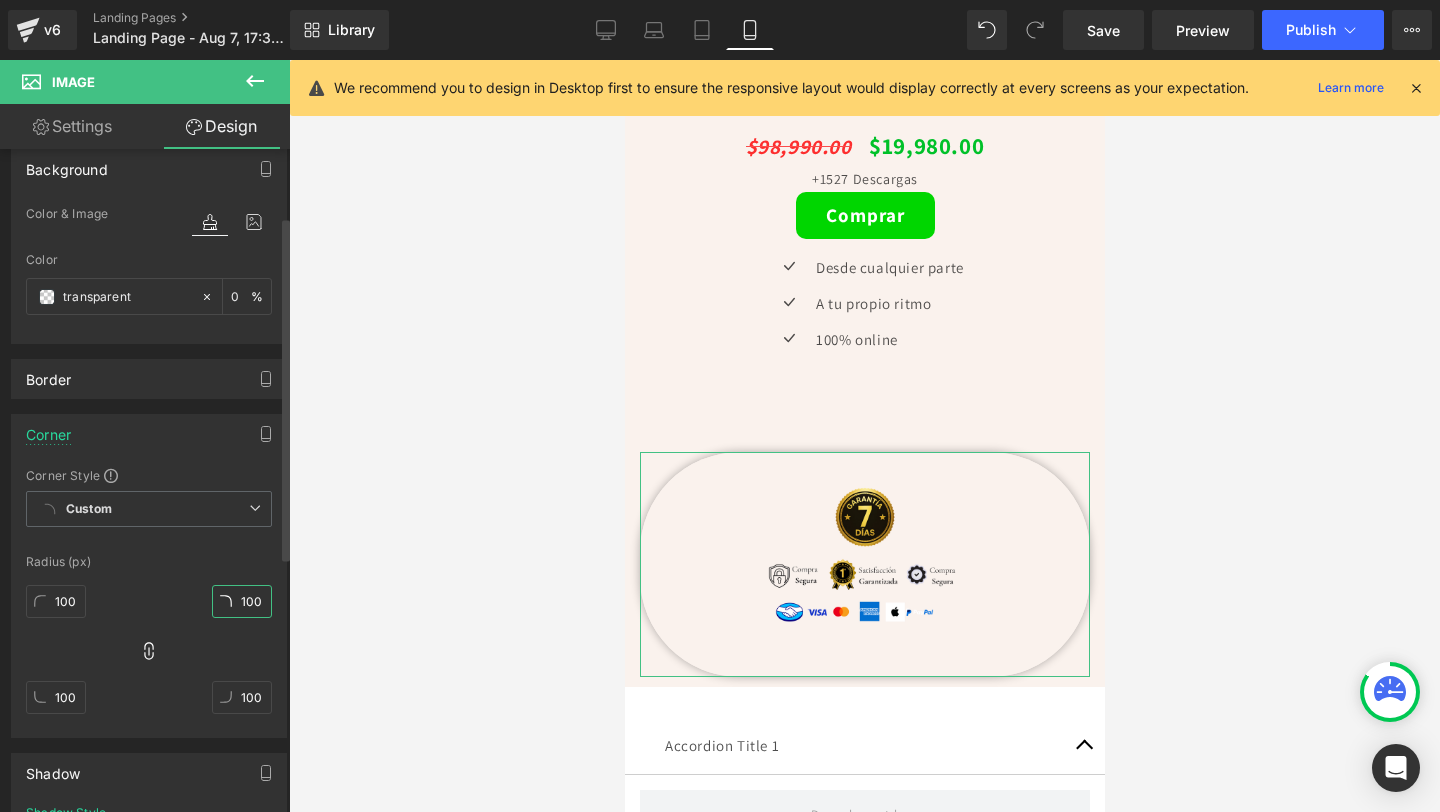 type on "1000" 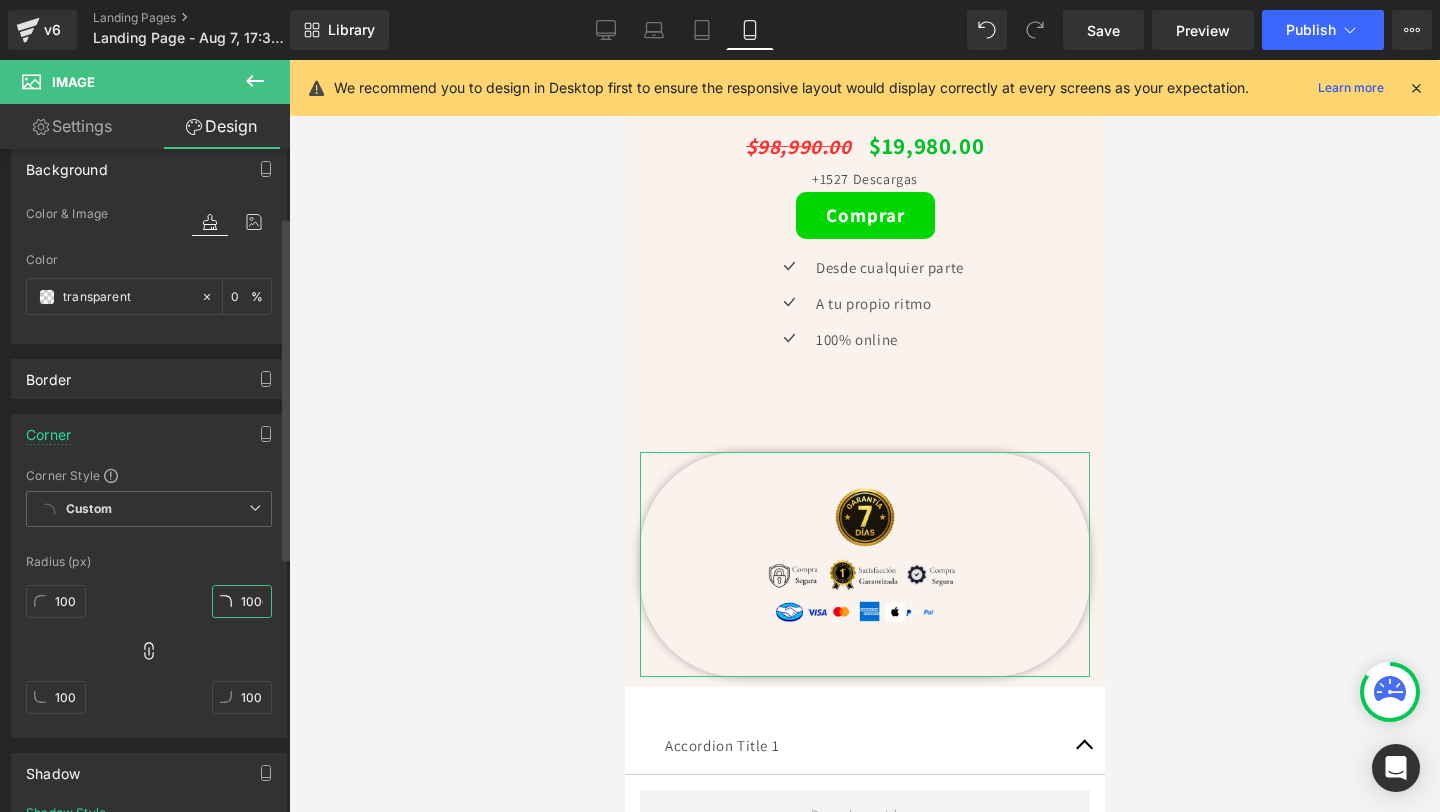 type on "1000" 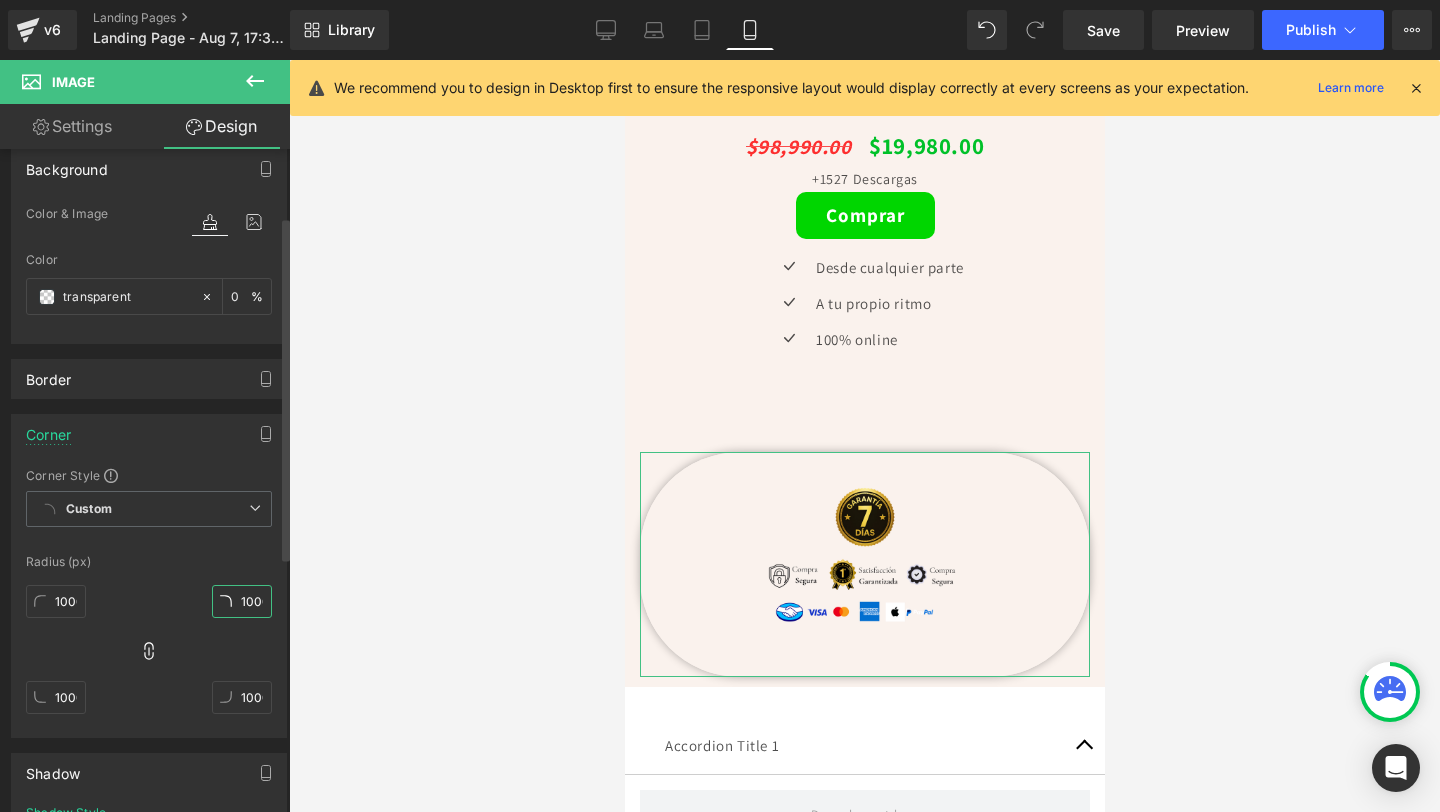 scroll, scrollTop: 0, scrollLeft: 5, axis: horizontal 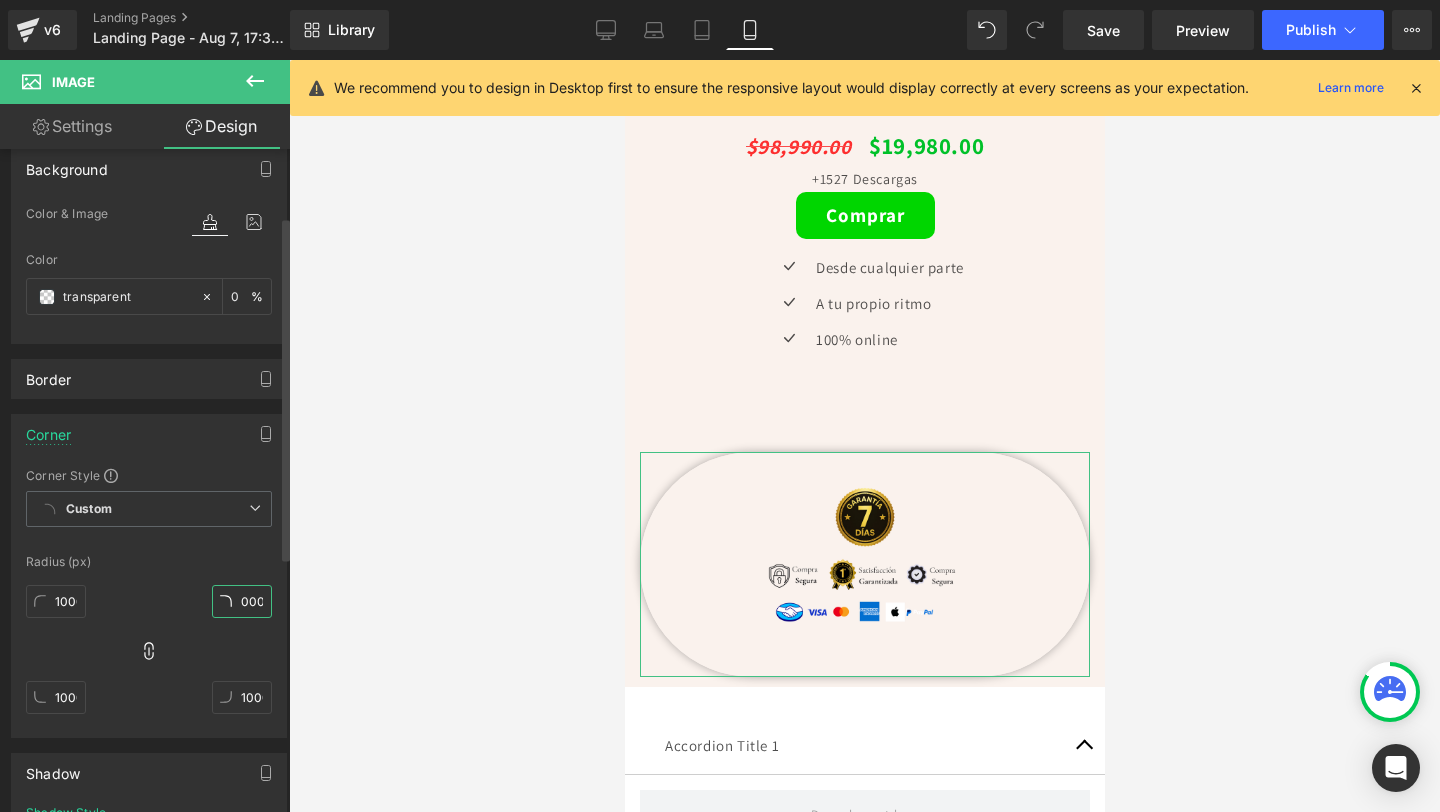 type on "10000" 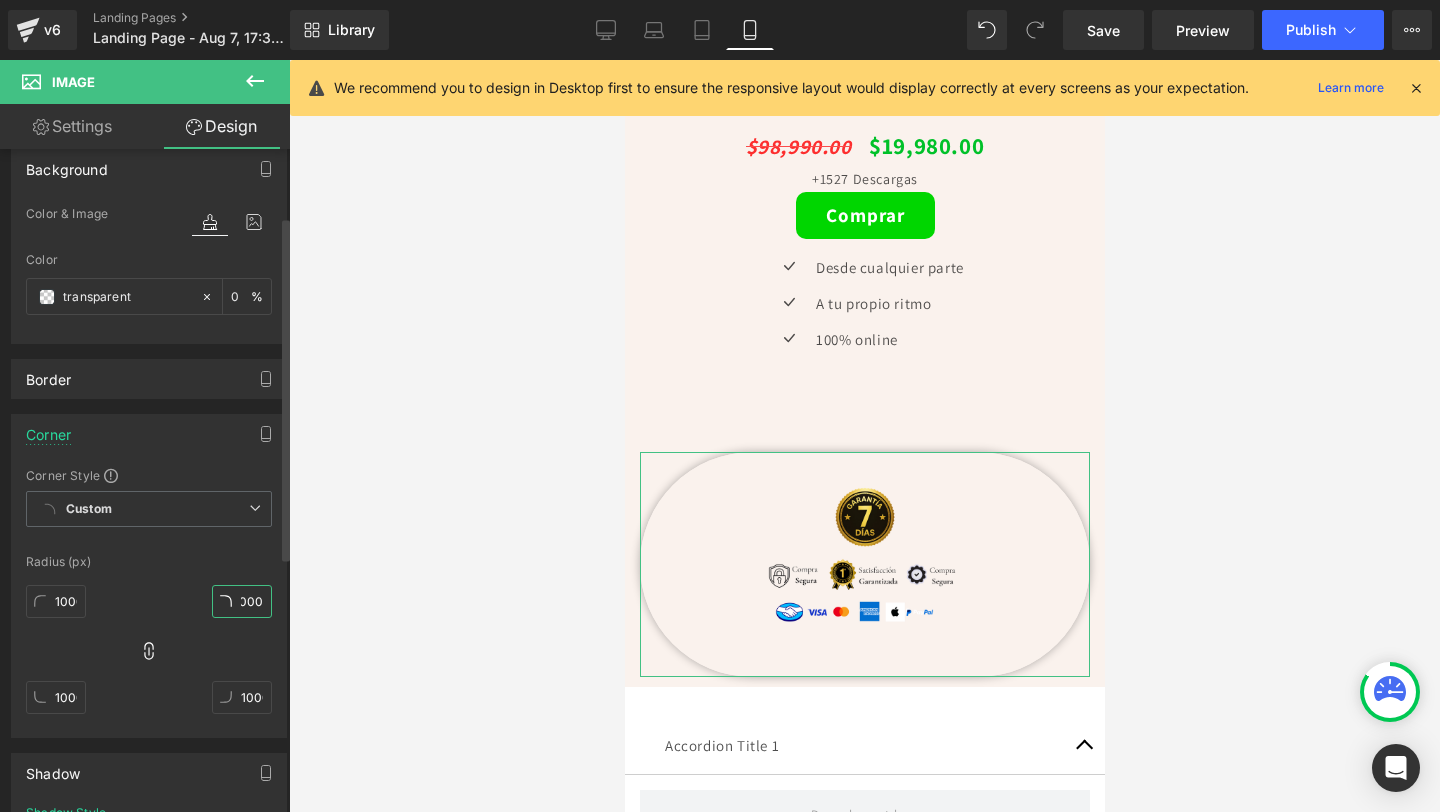 type on "1000" 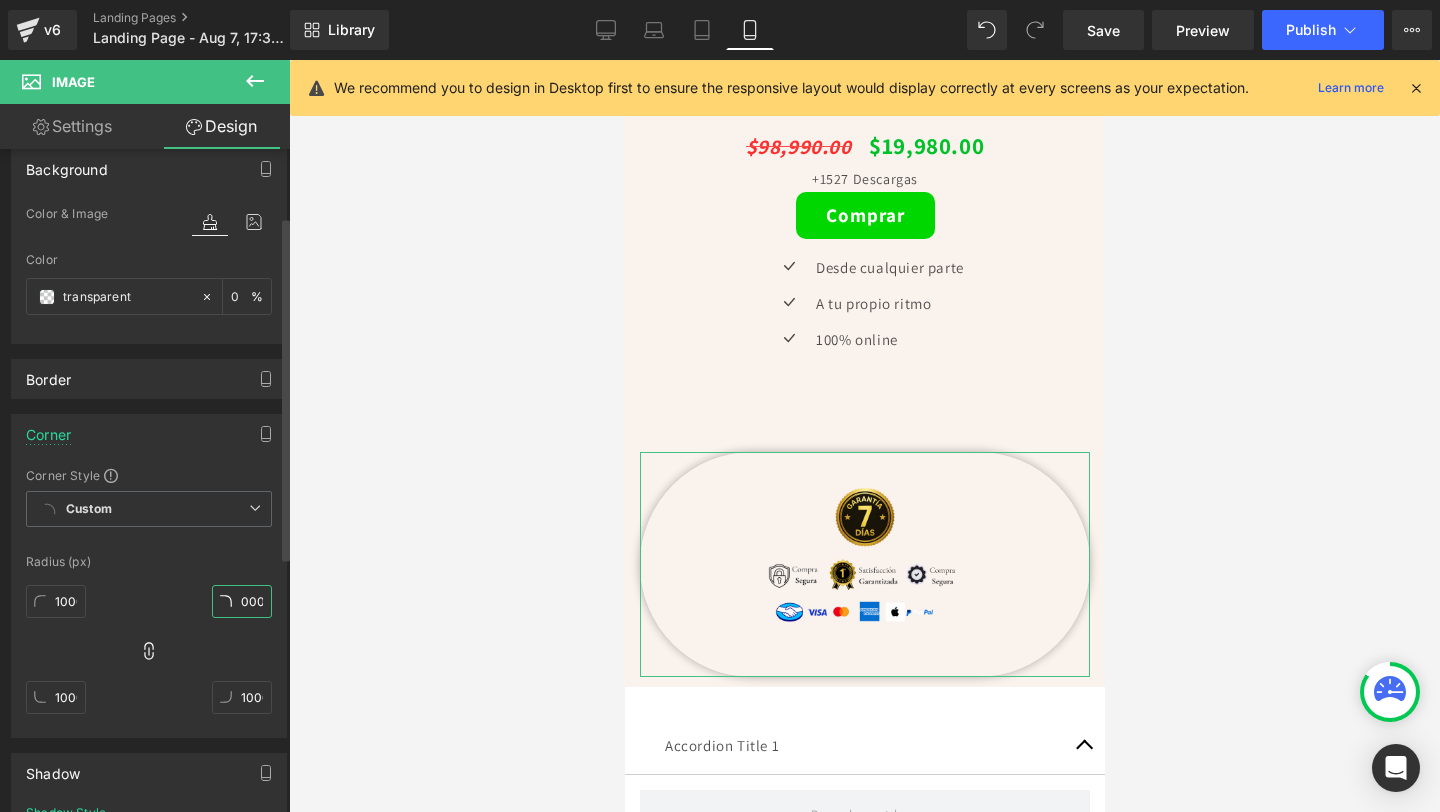 type on "100" 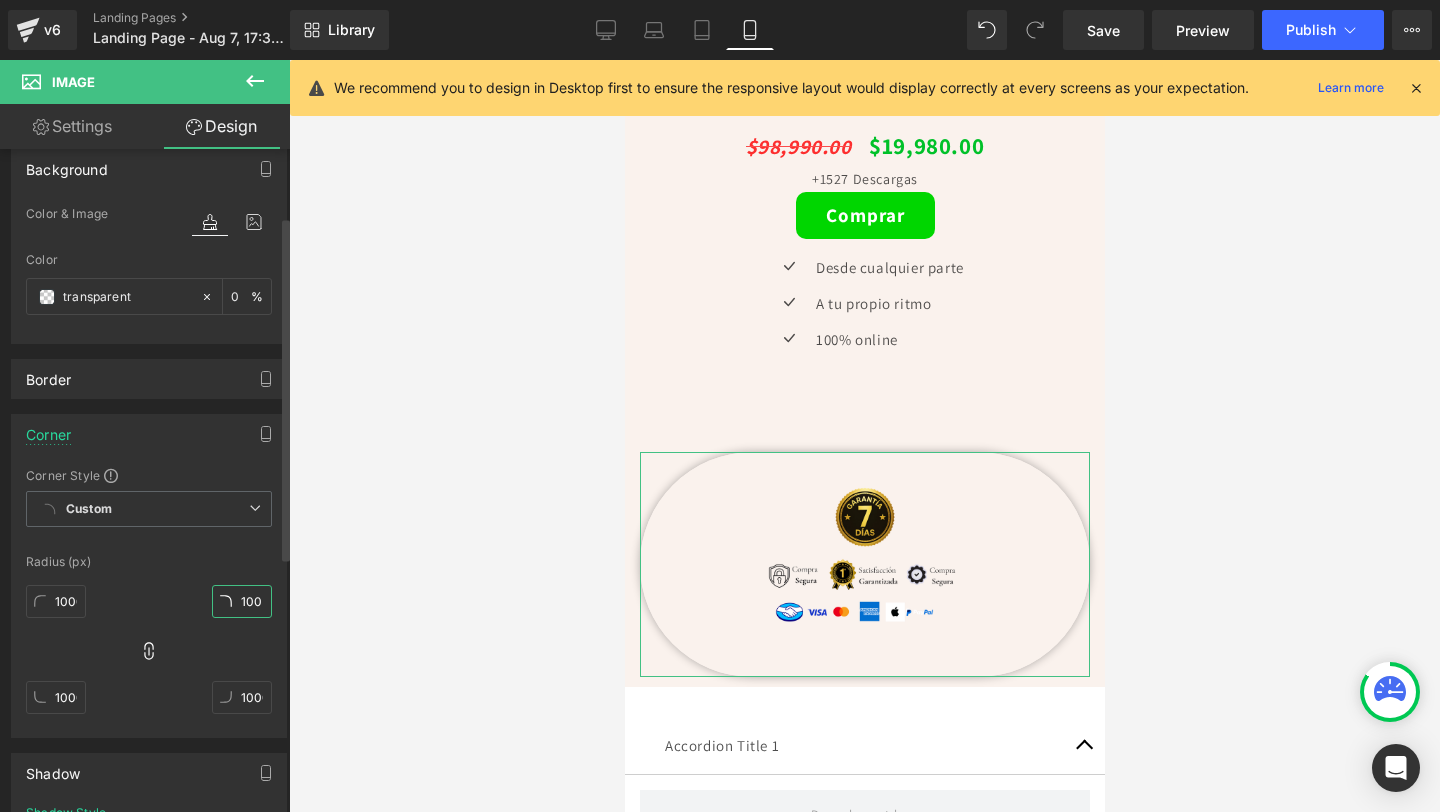 type on "100" 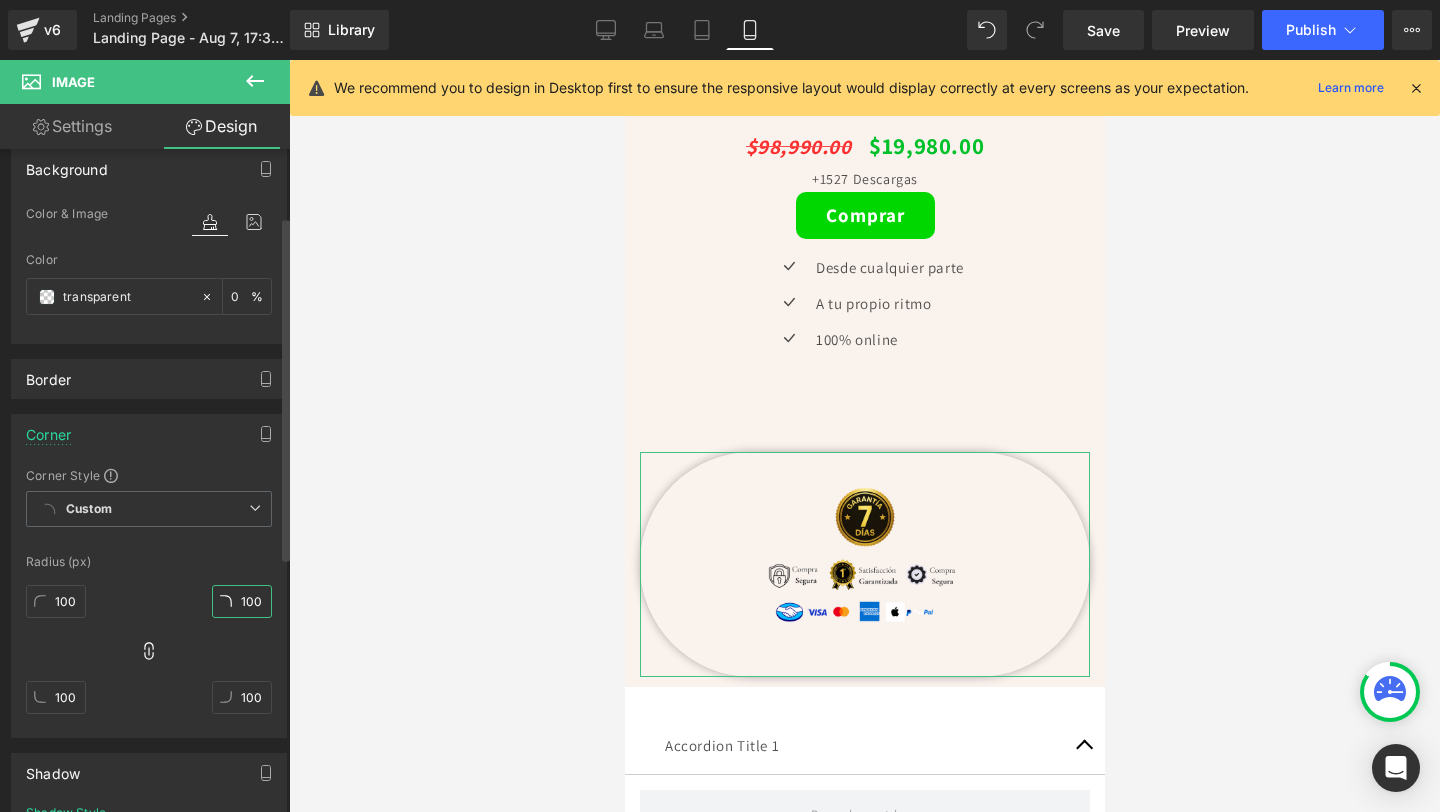 scroll, scrollTop: 0, scrollLeft: 0, axis: both 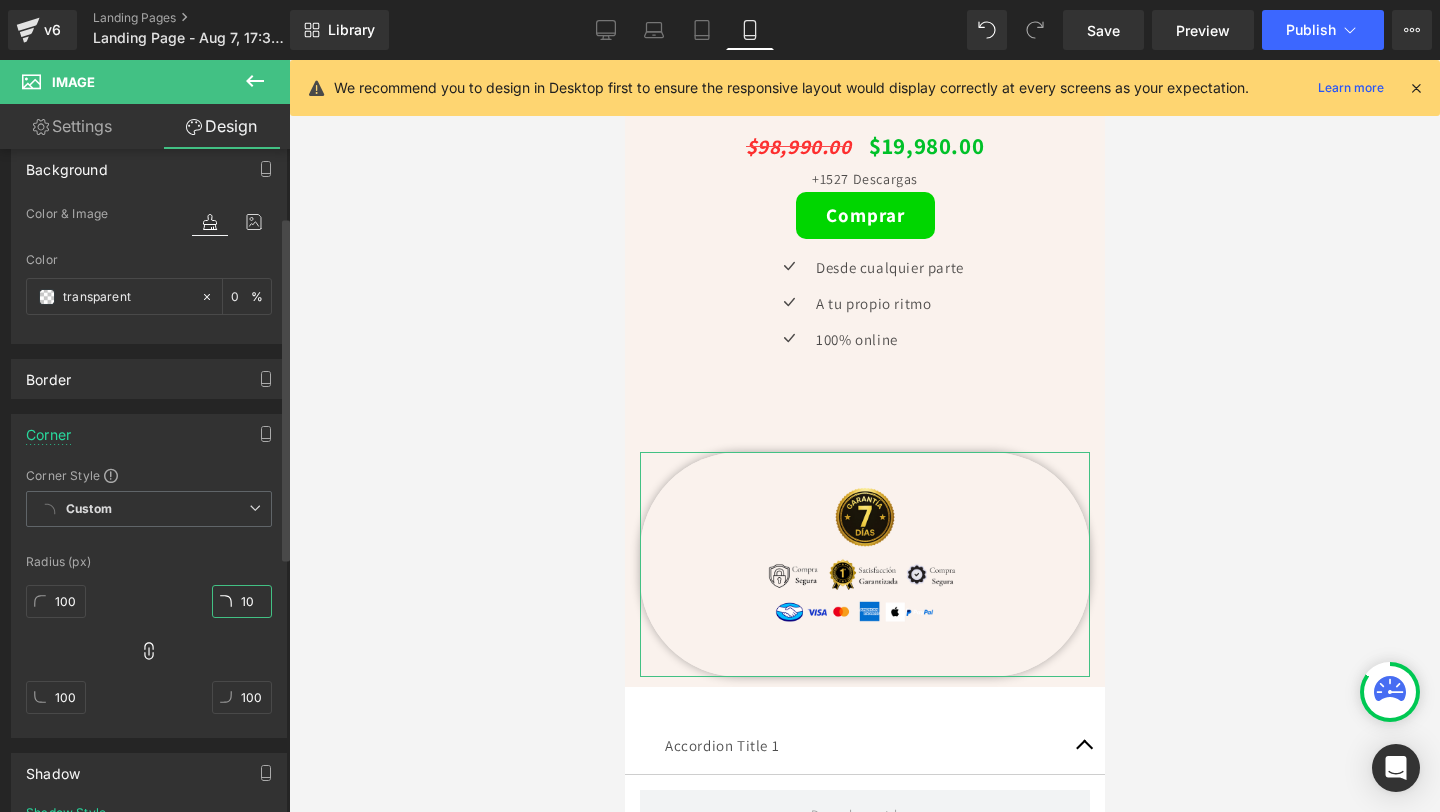 type on "10" 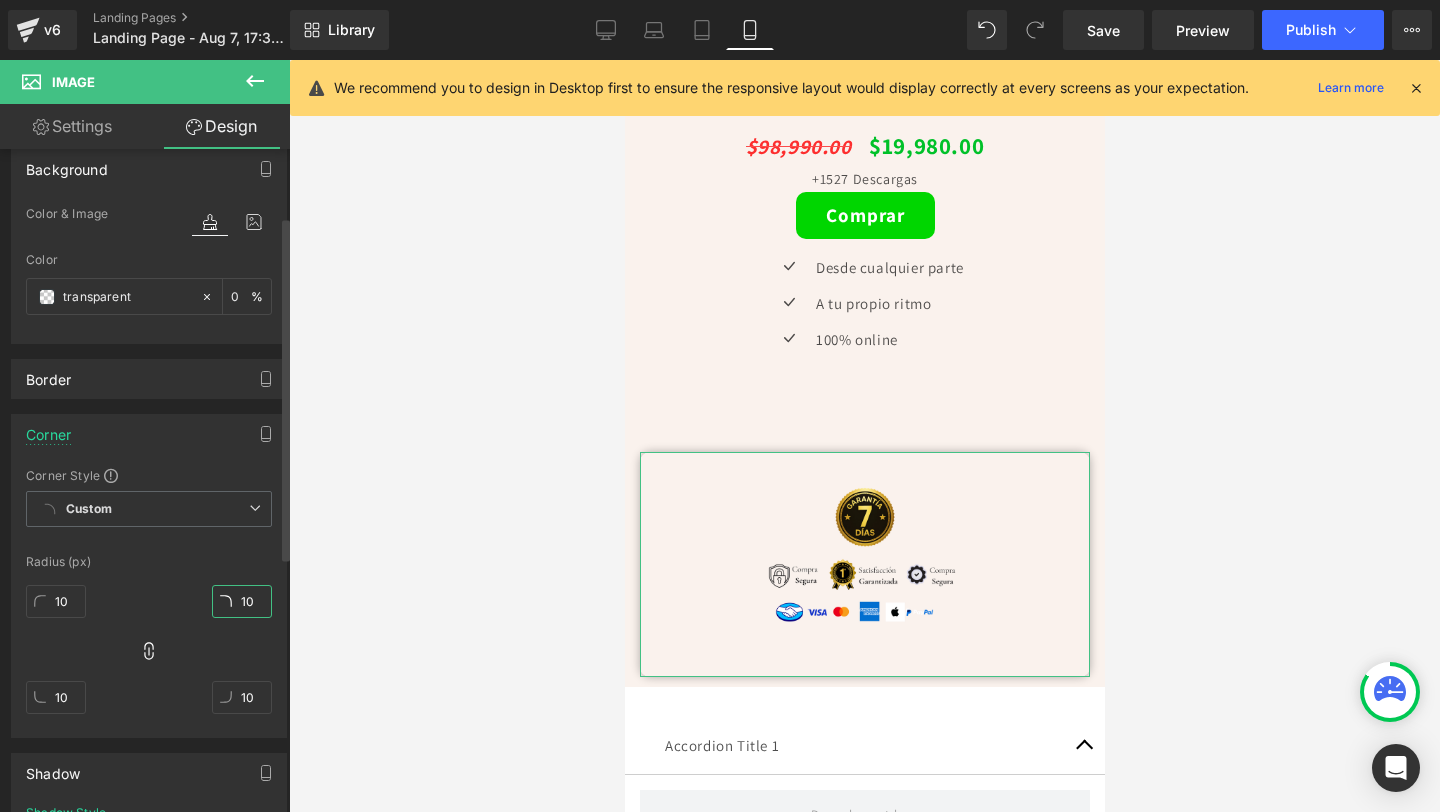 type on "105" 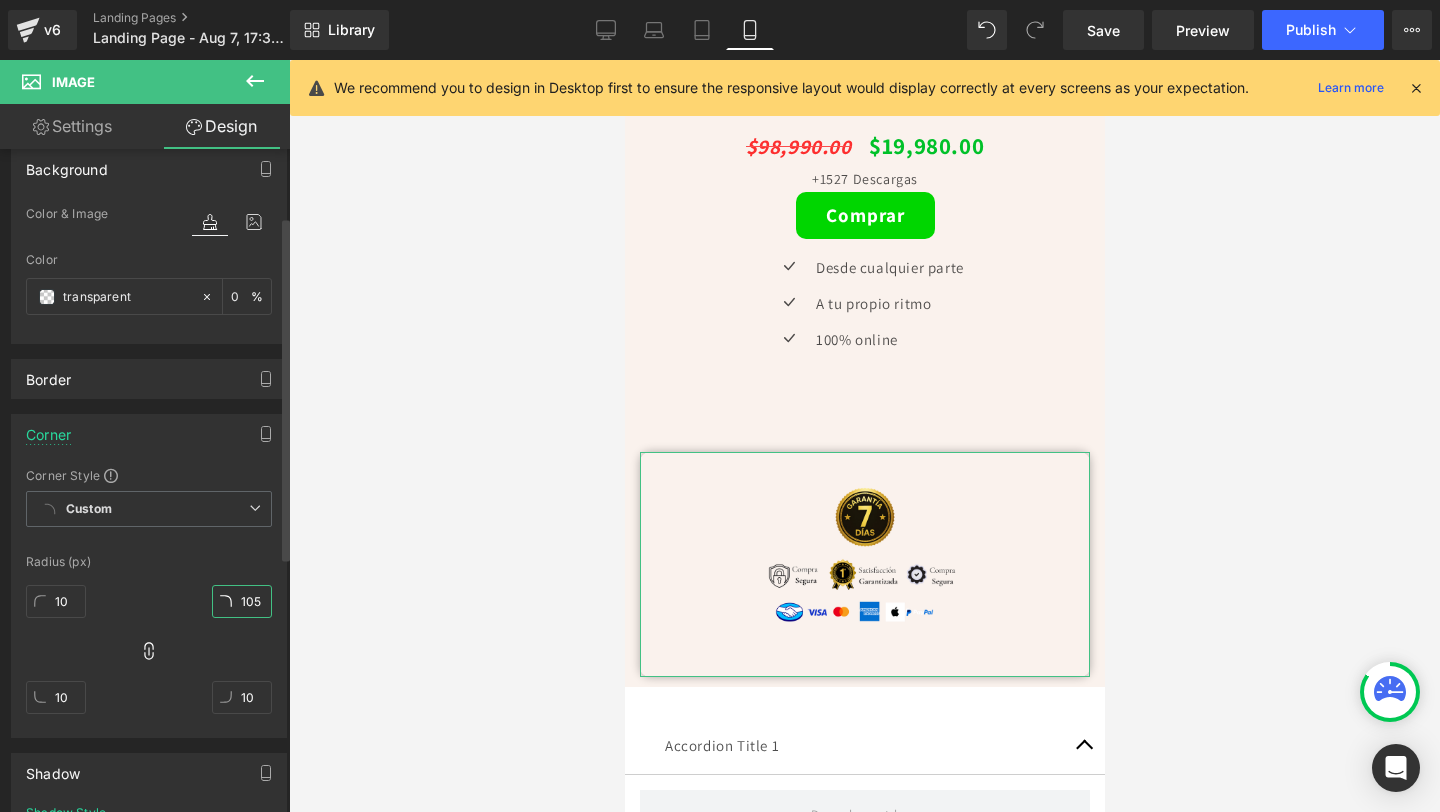 type on "105" 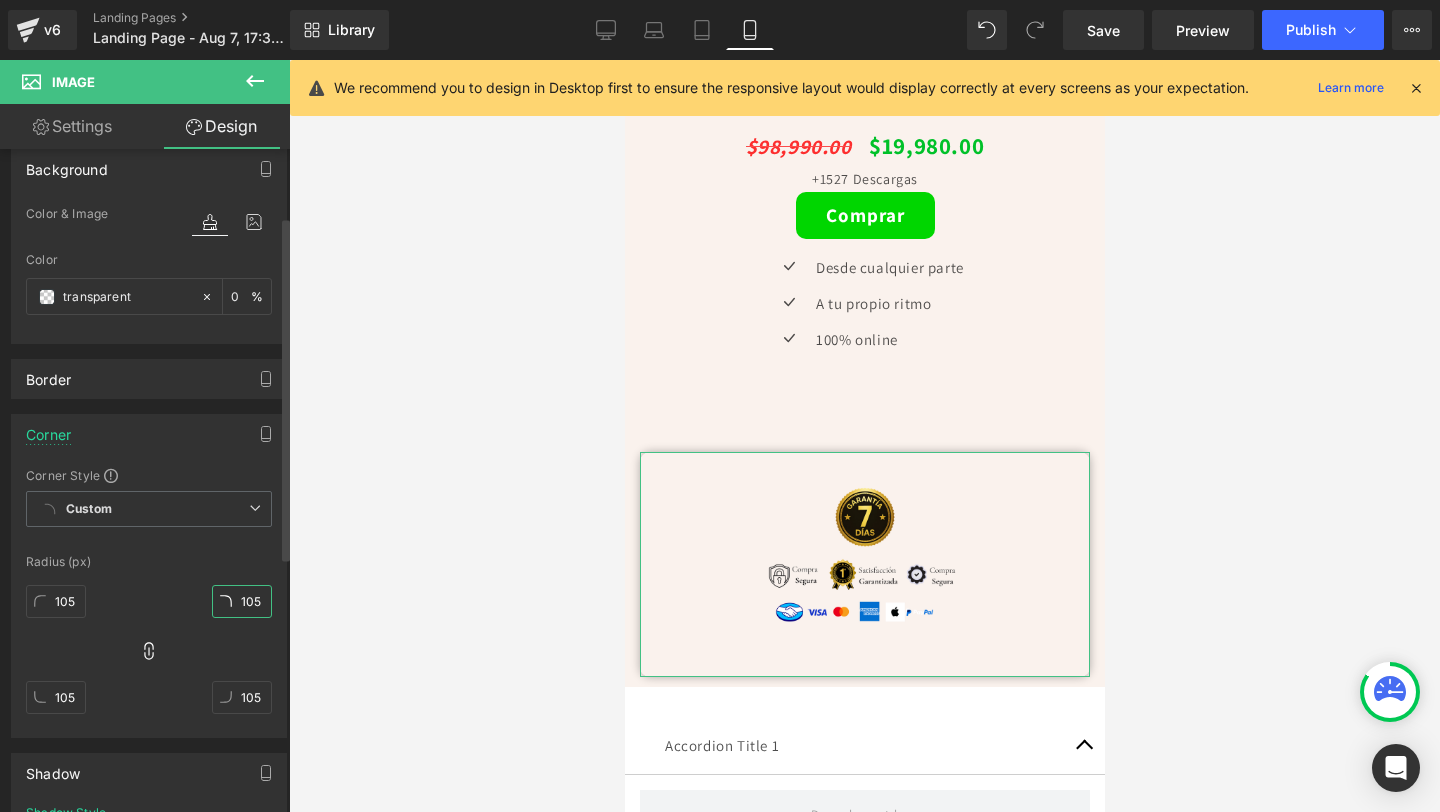 type on "1050" 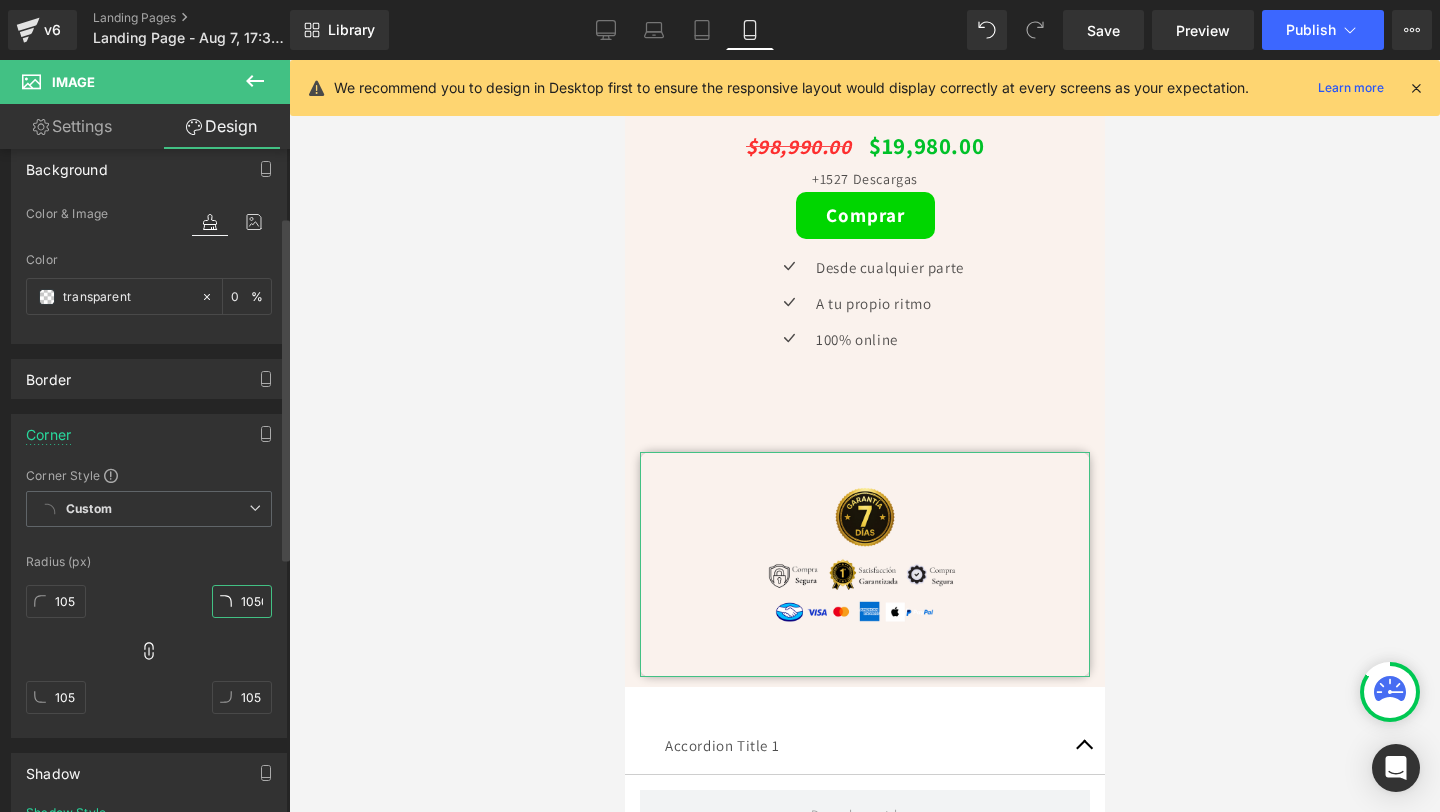 type on "1050" 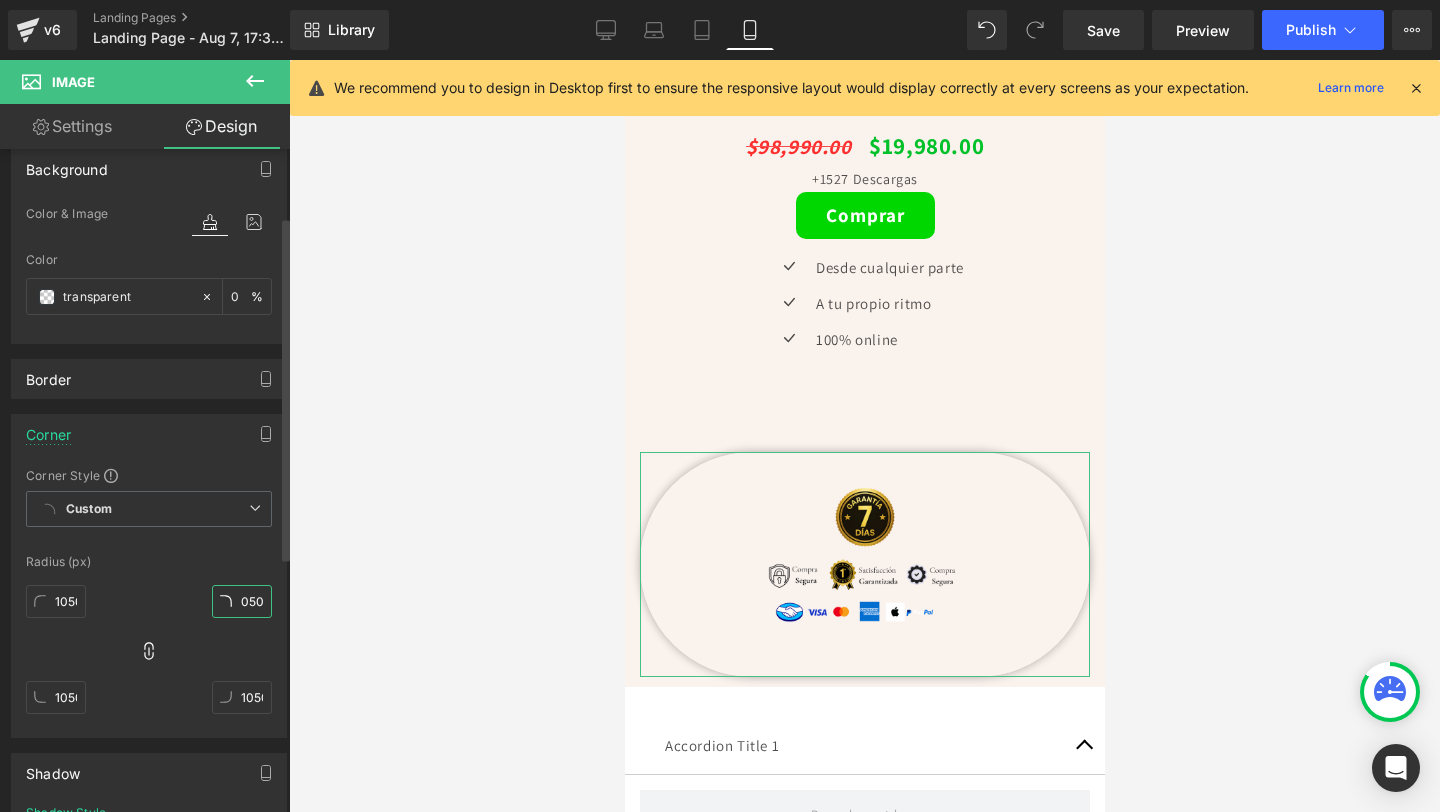 type on "10500" 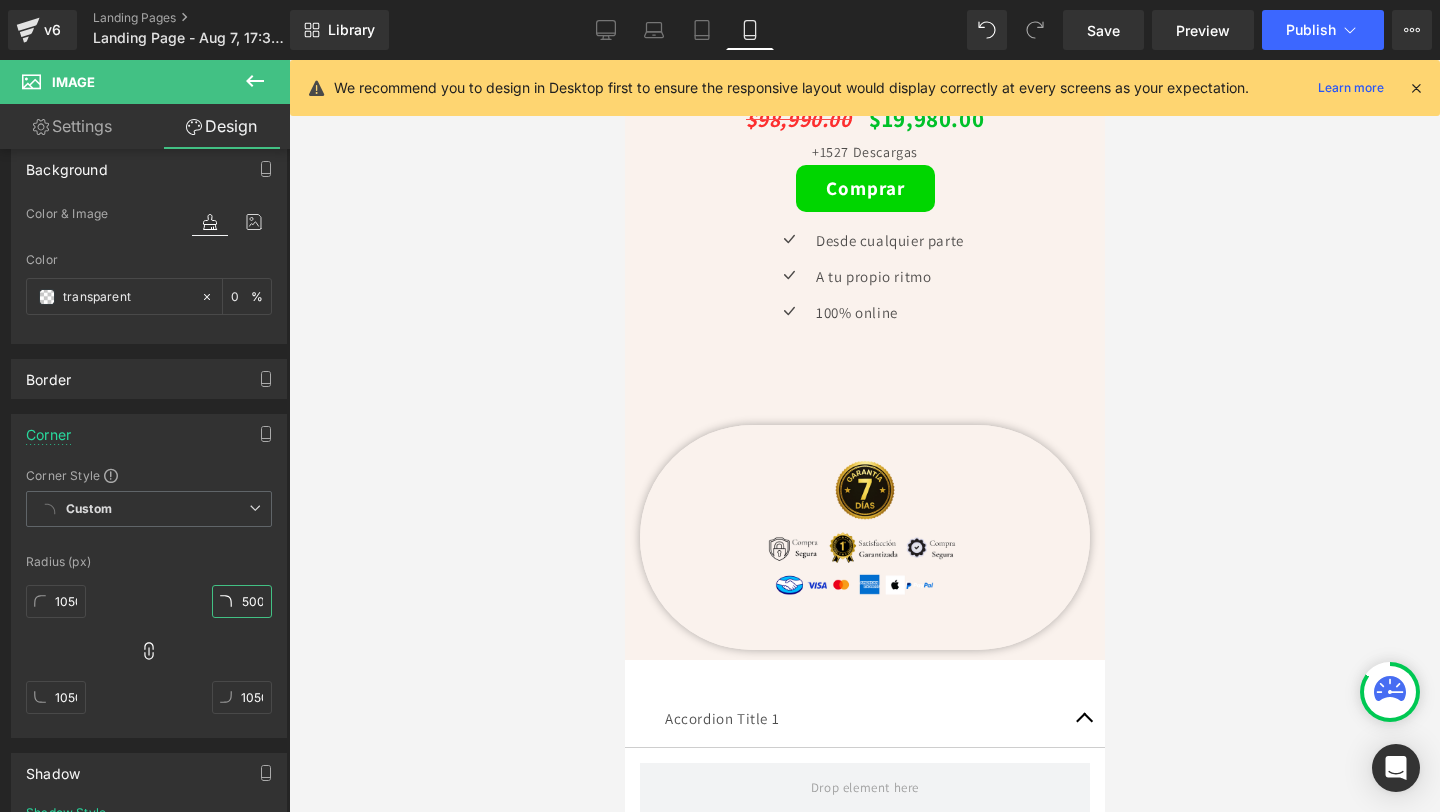 scroll, scrollTop: 6399, scrollLeft: 0, axis: vertical 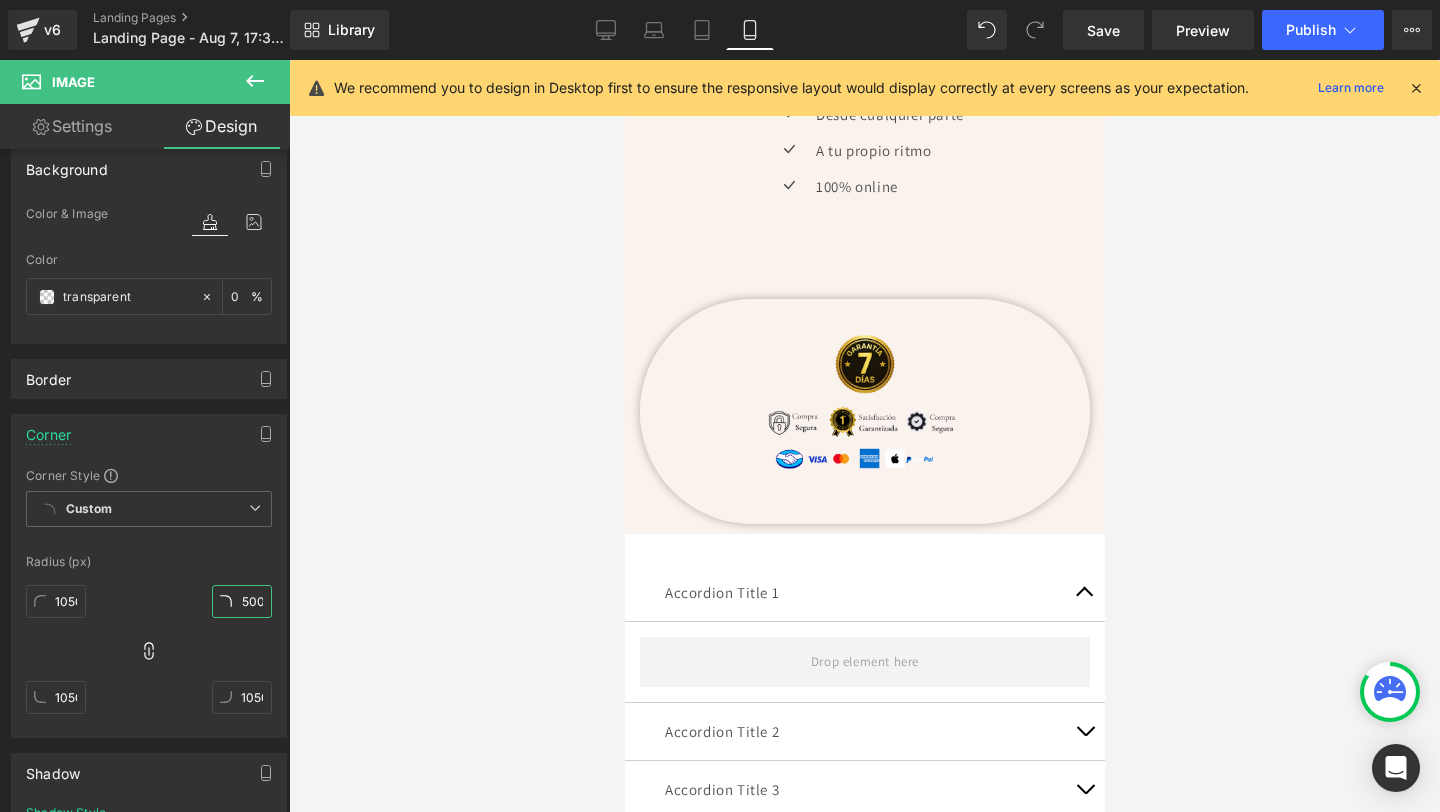 type on "10500" 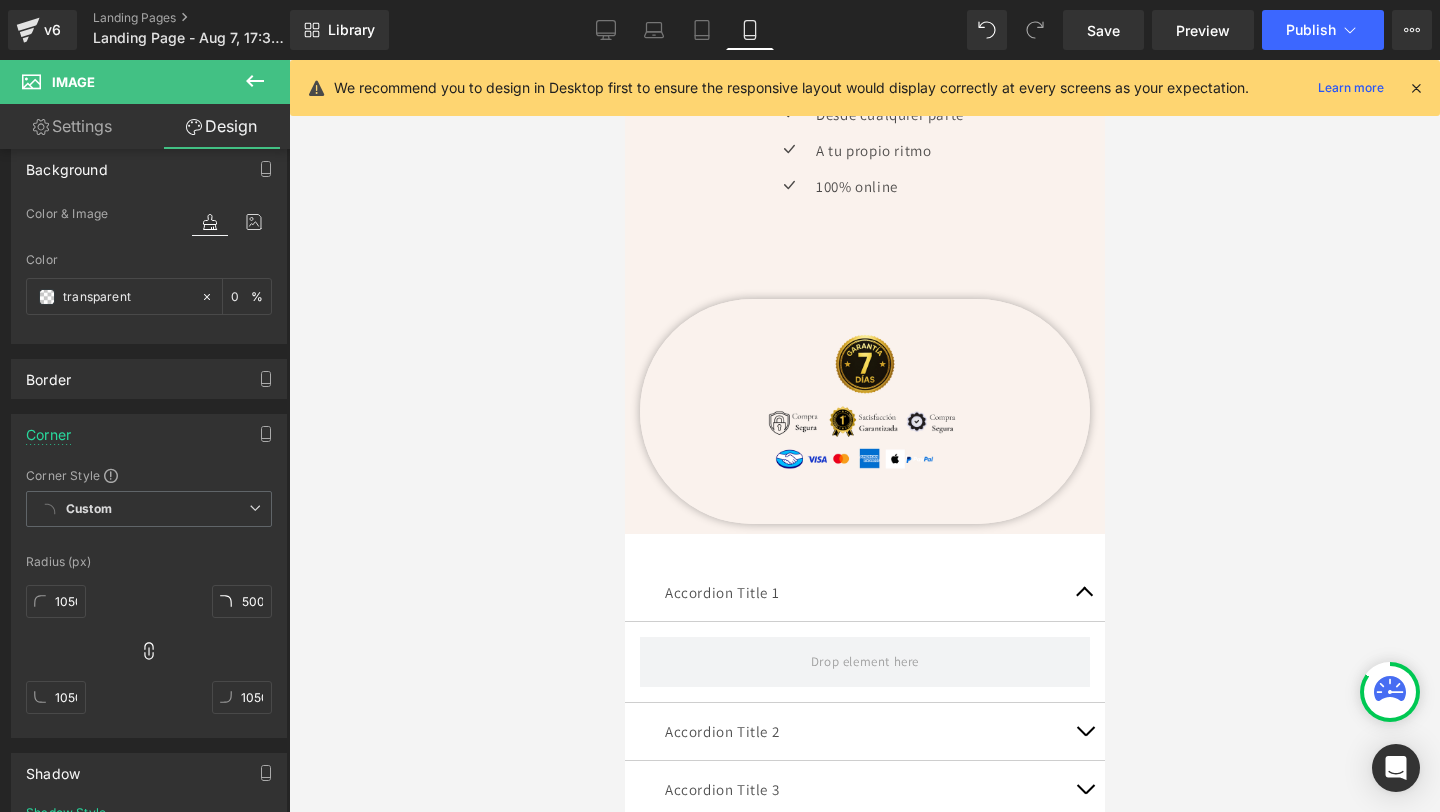 click on "Image         Row         Image         Row         Image         Row         Image         Row         Image         Row         Image         Image         Image         Row
¡OFERTA POR TIEMPO LIMITADO!
Text Block
Tu lugar esta reservado durante 15 MINUTOS. En caso de no acceder, se cederá el  descuento a la siguiente persona
Text Block         HOY 89% DE DESCUENTO MAS BONOS DE REGALO Text Block
09 Minutes
57 Seconds
Countdown Timer
Row
Sale Off
(P) Image
(P) Title" at bounding box center [864, -2570] 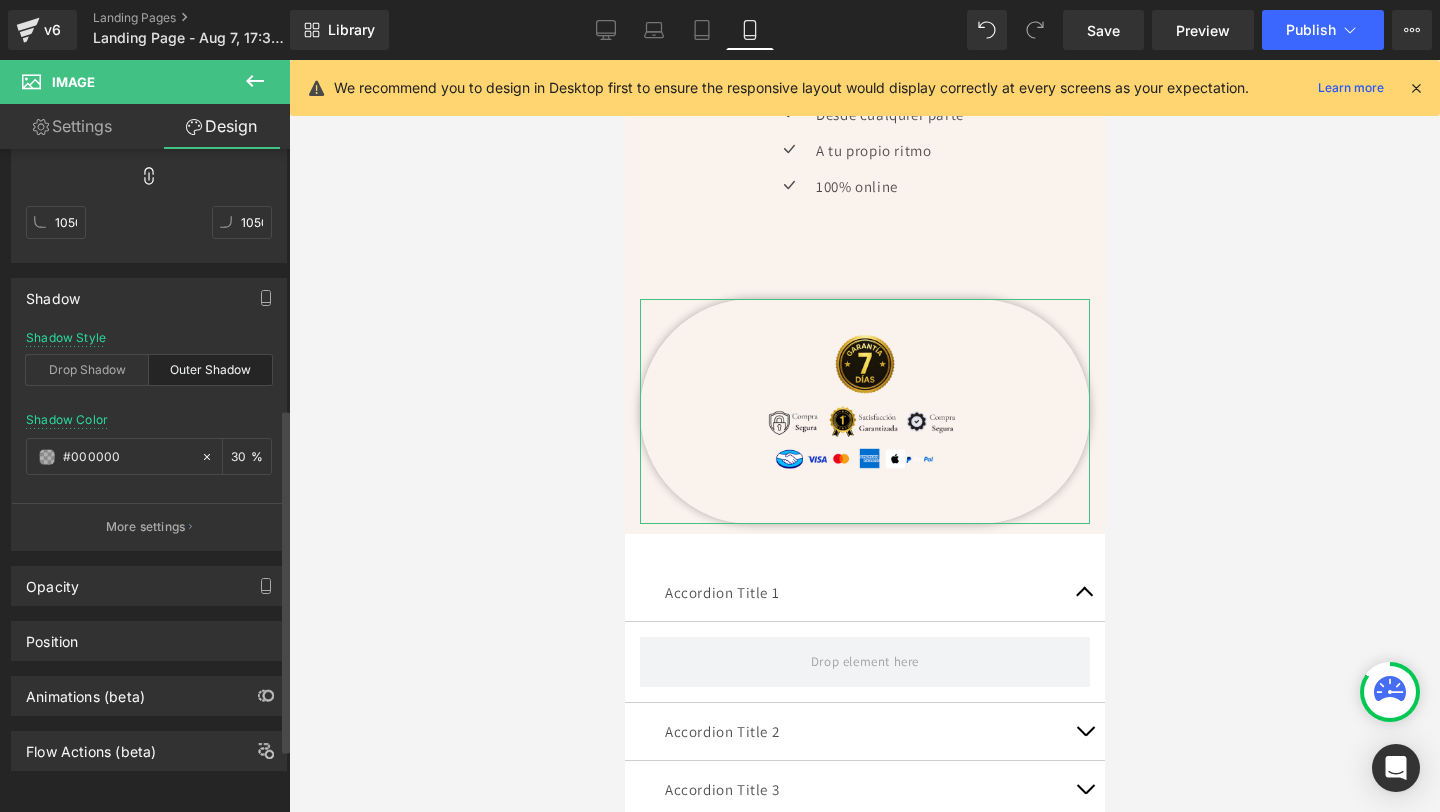 scroll, scrollTop: 621, scrollLeft: 0, axis: vertical 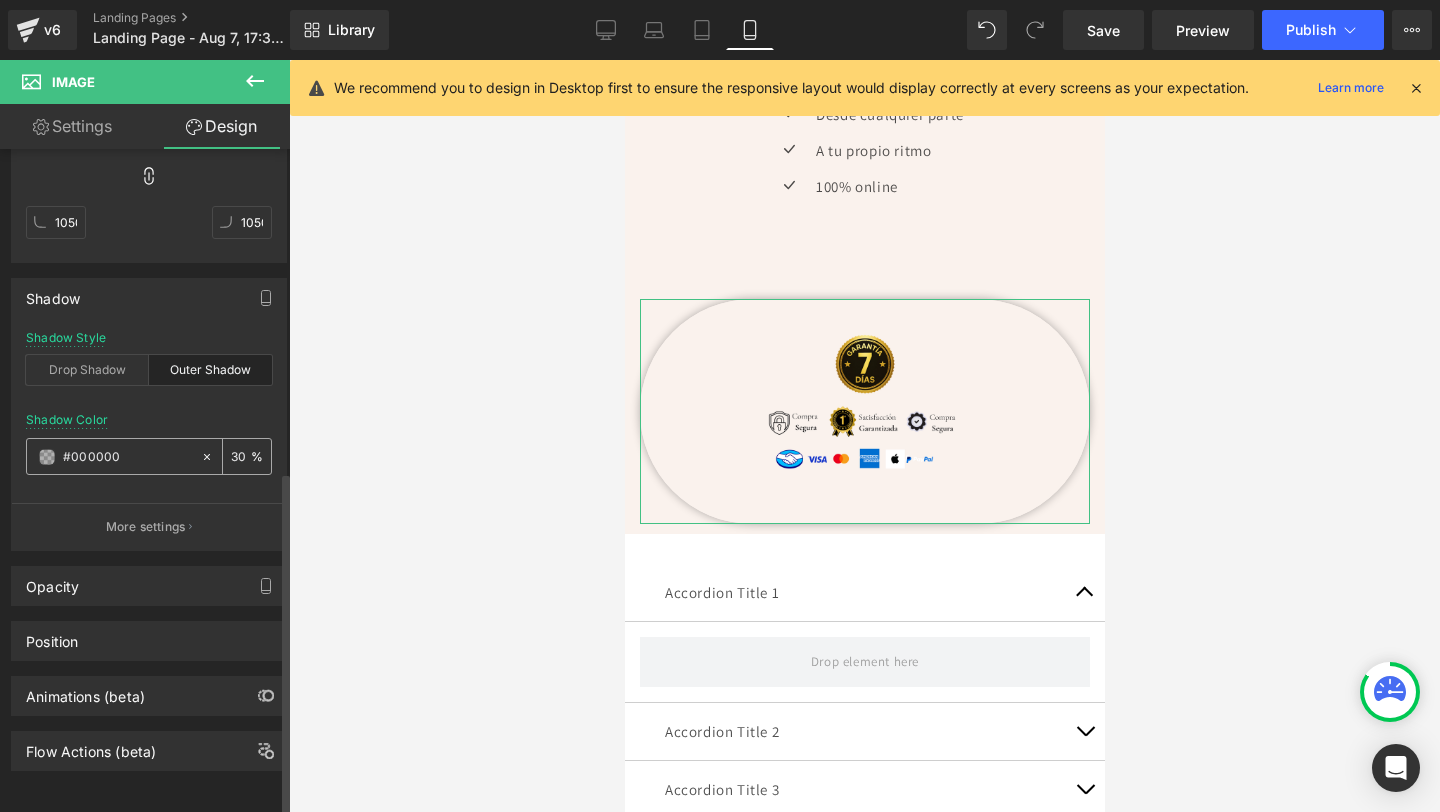click at bounding box center [47, 457] 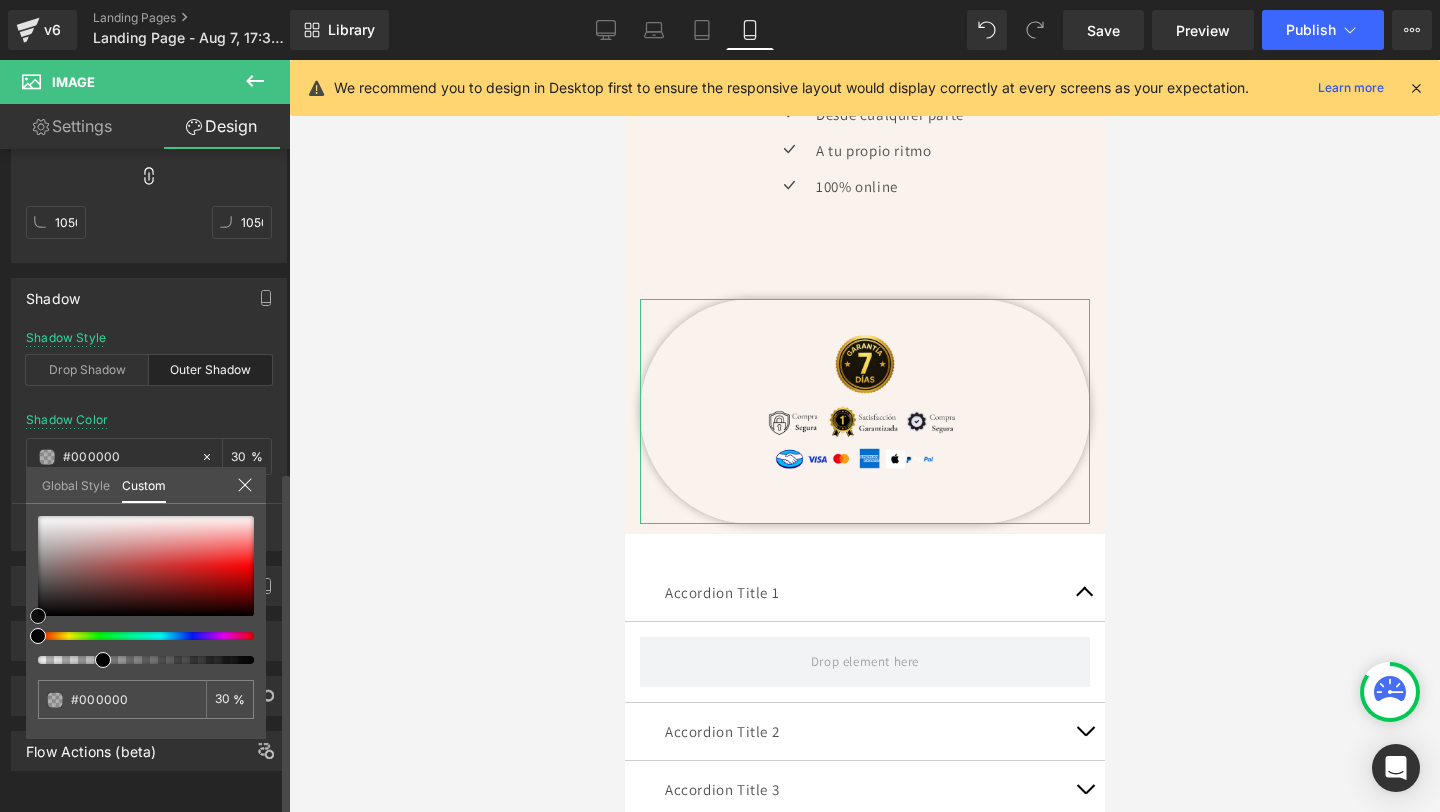 click at bounding box center (38, 616) 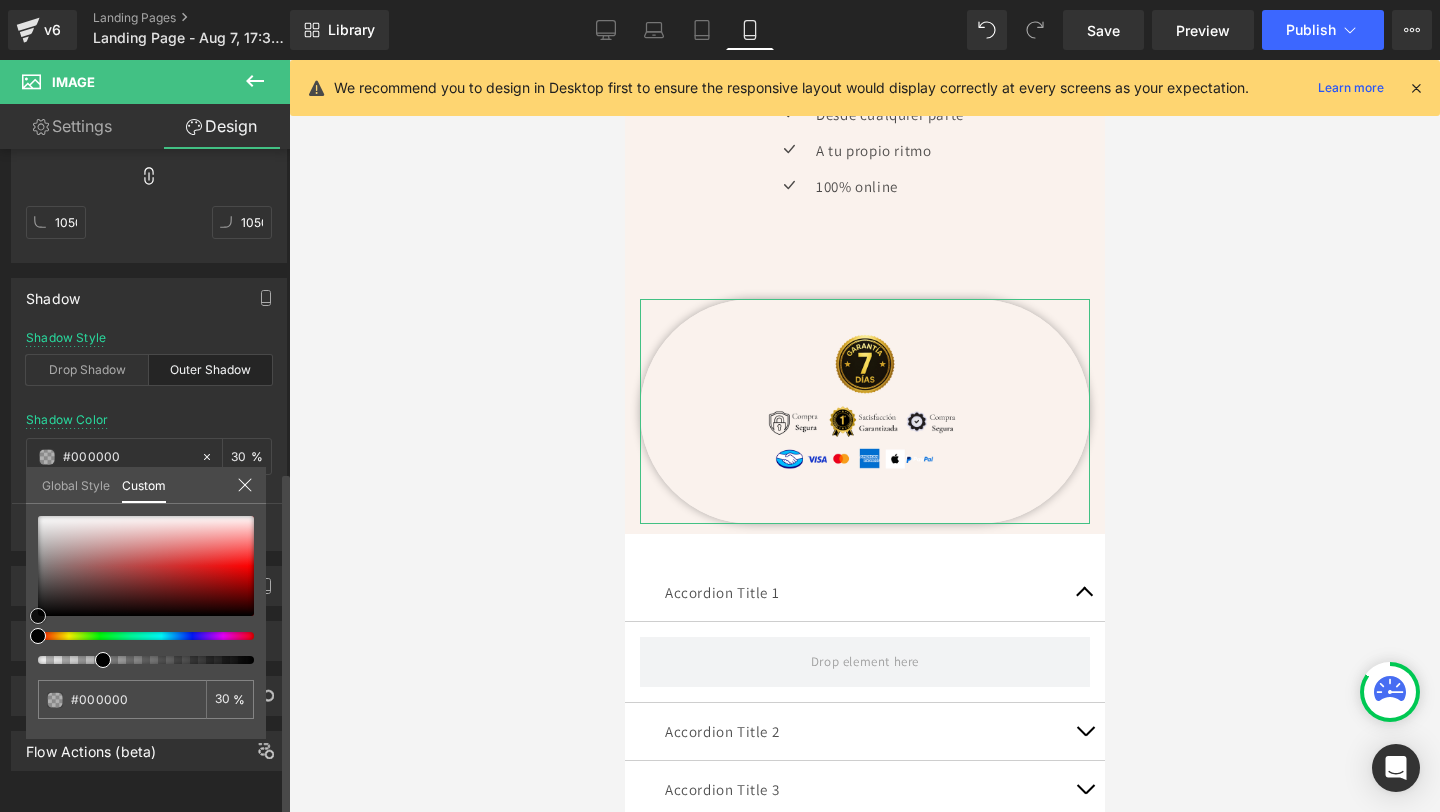 type on "#191919" 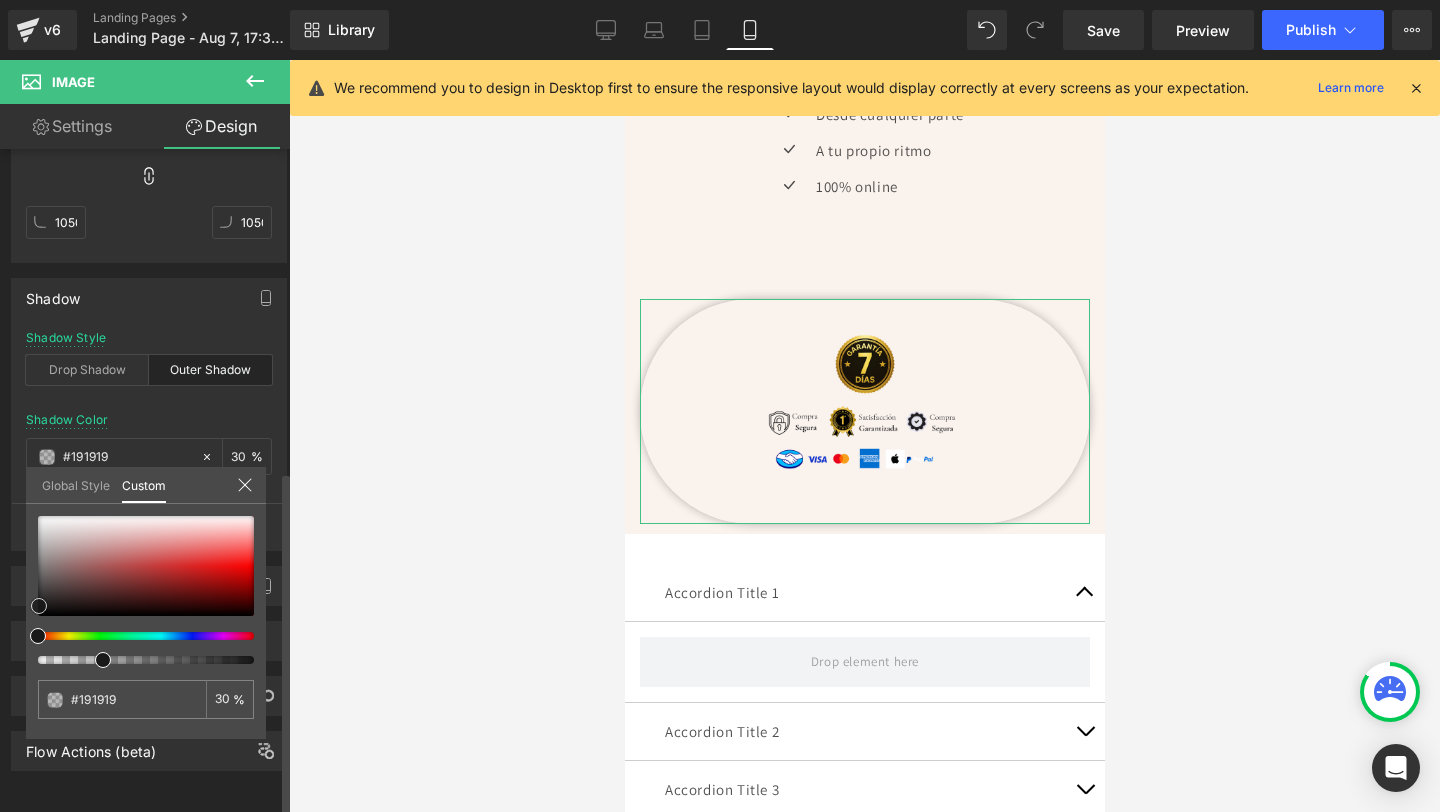 click at bounding box center [146, 566] 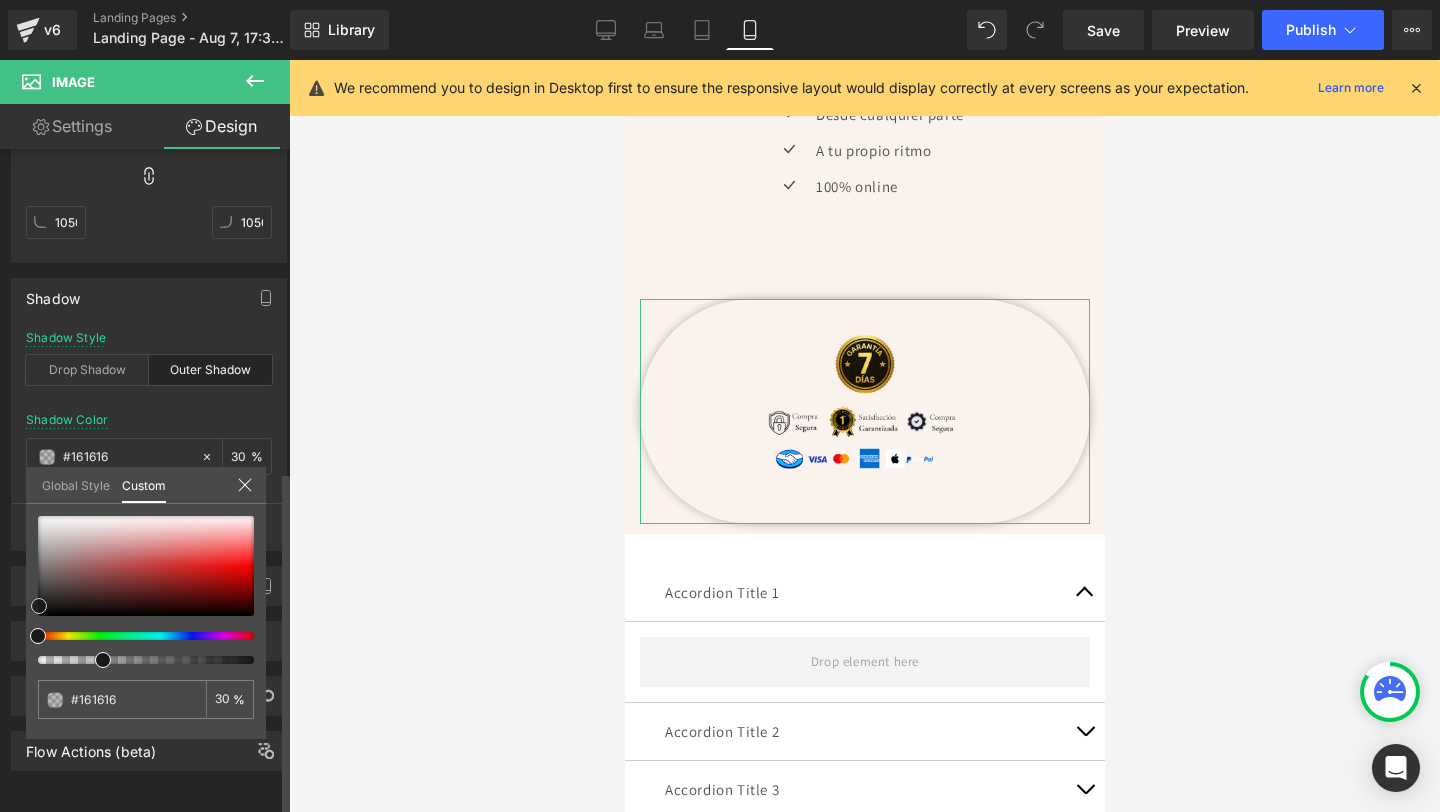 type on "#0f0f0f" 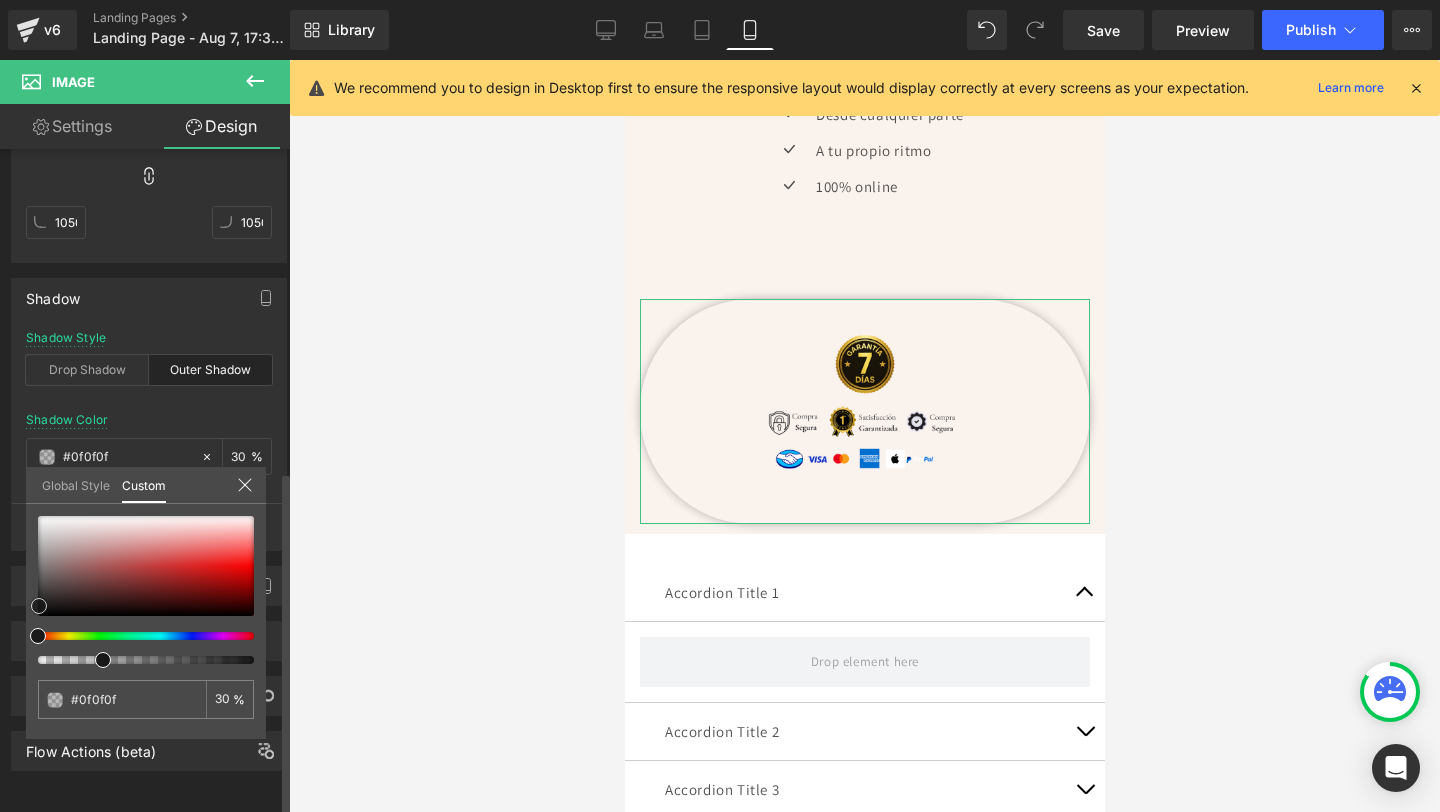 type on "#0a0a0a" 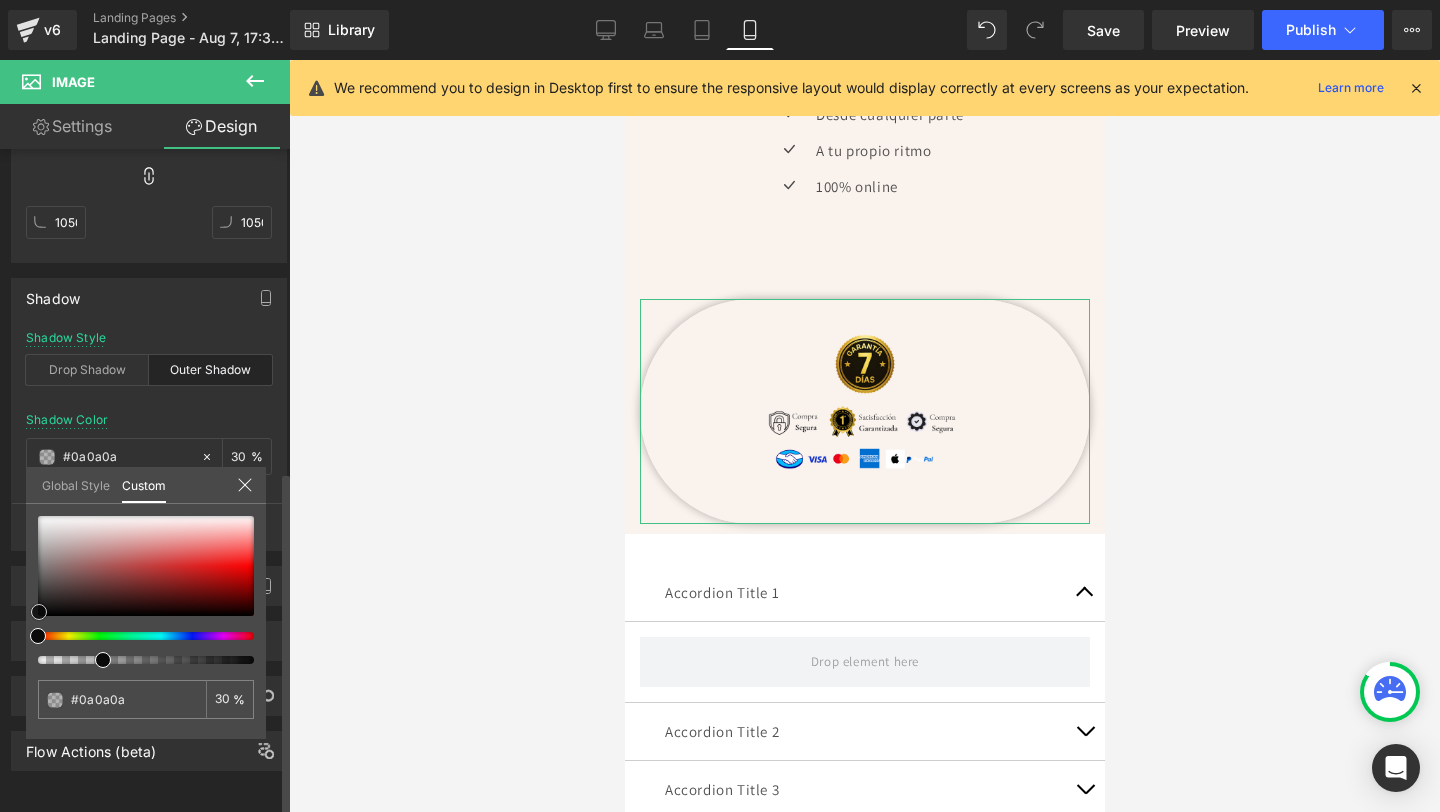 click at bounding box center [39, 612] 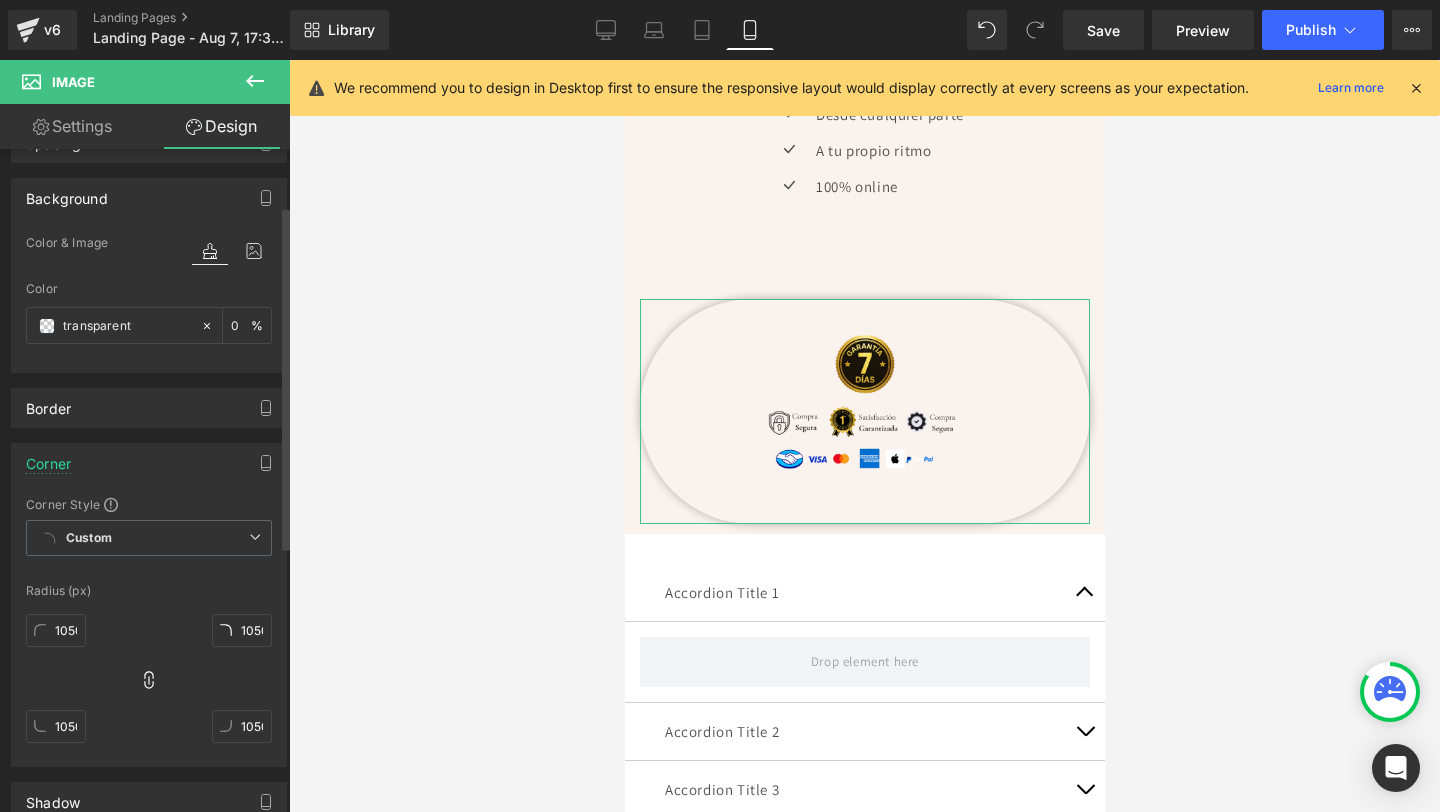 scroll, scrollTop: 44, scrollLeft: 0, axis: vertical 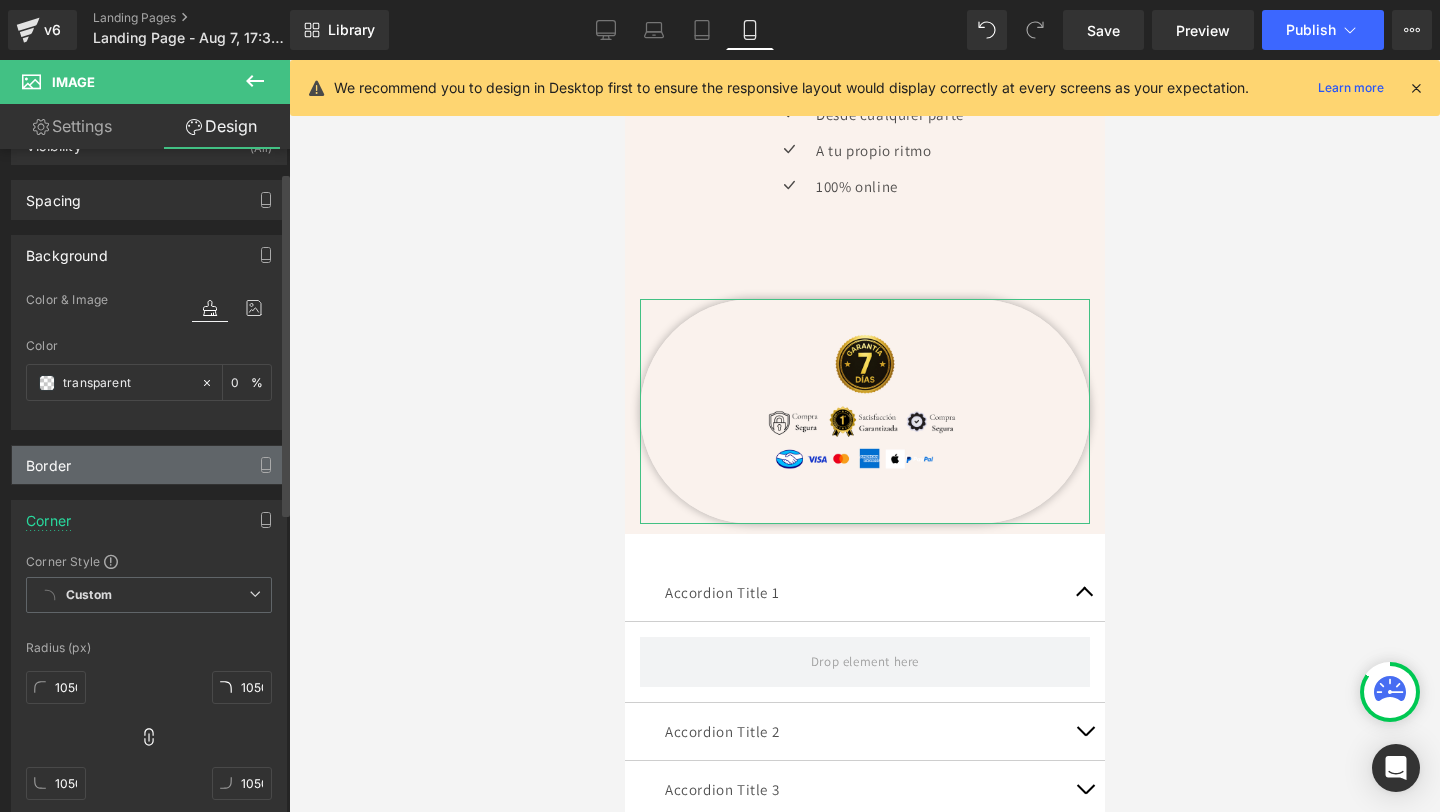 click on "Border" at bounding box center (149, 465) 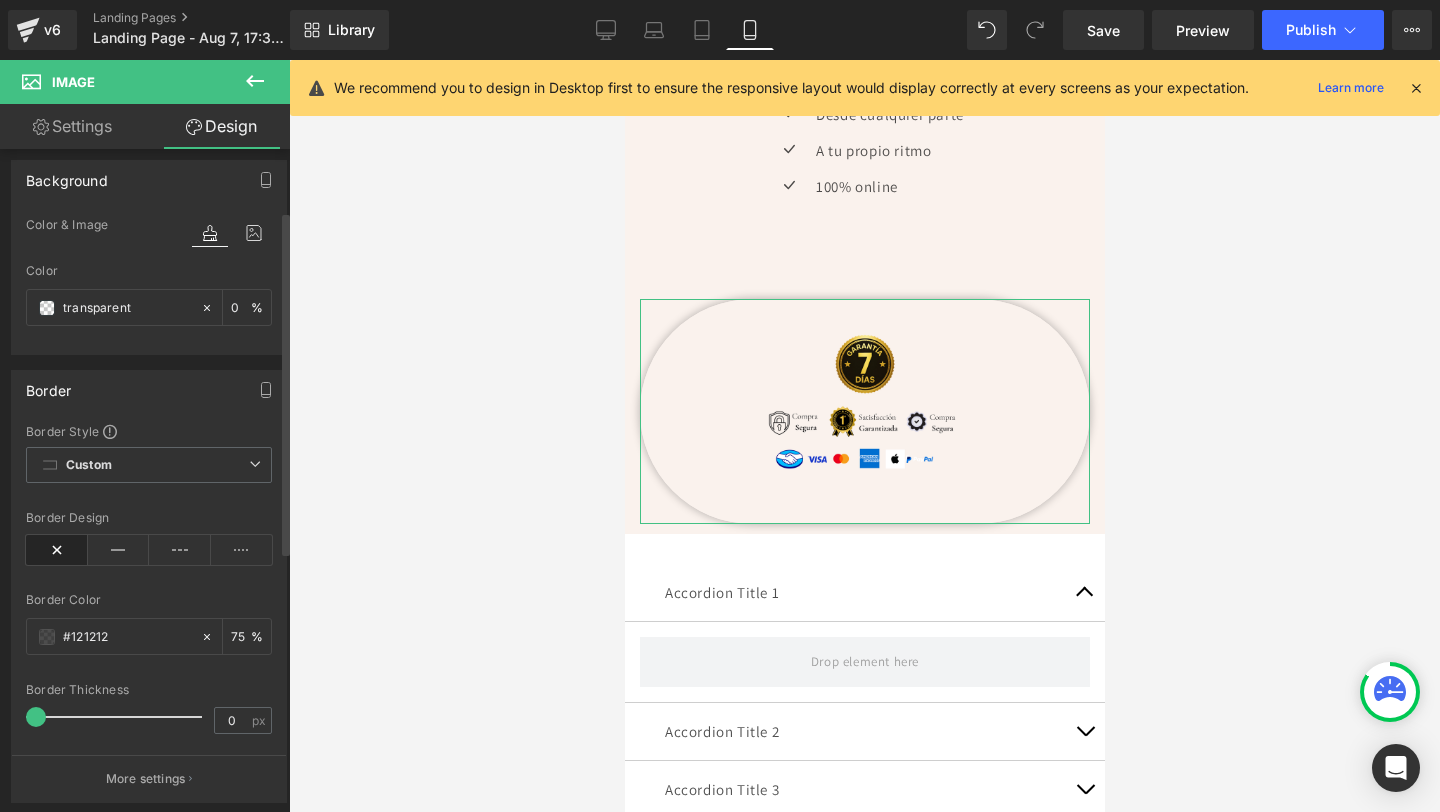 scroll, scrollTop: 126, scrollLeft: 0, axis: vertical 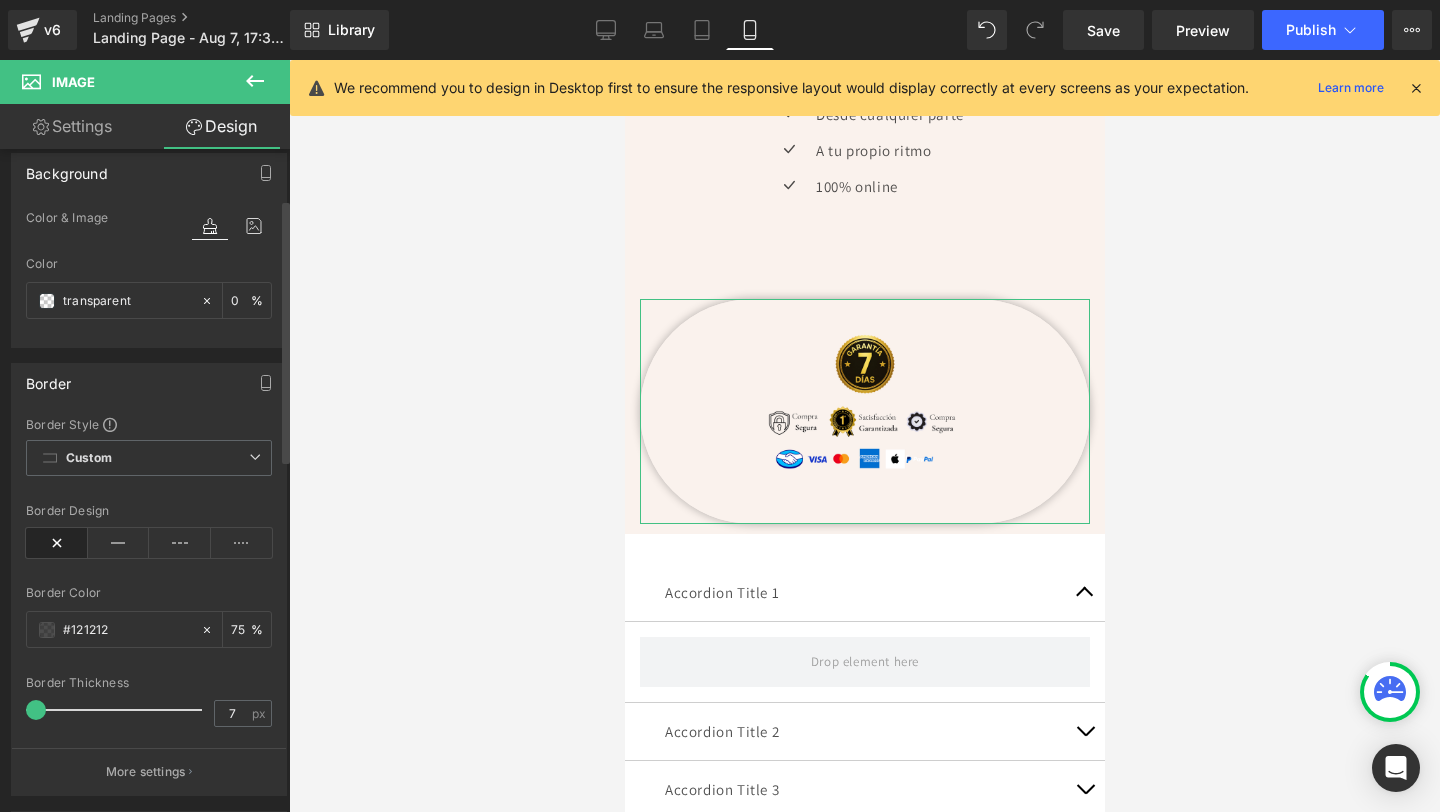 type on "8" 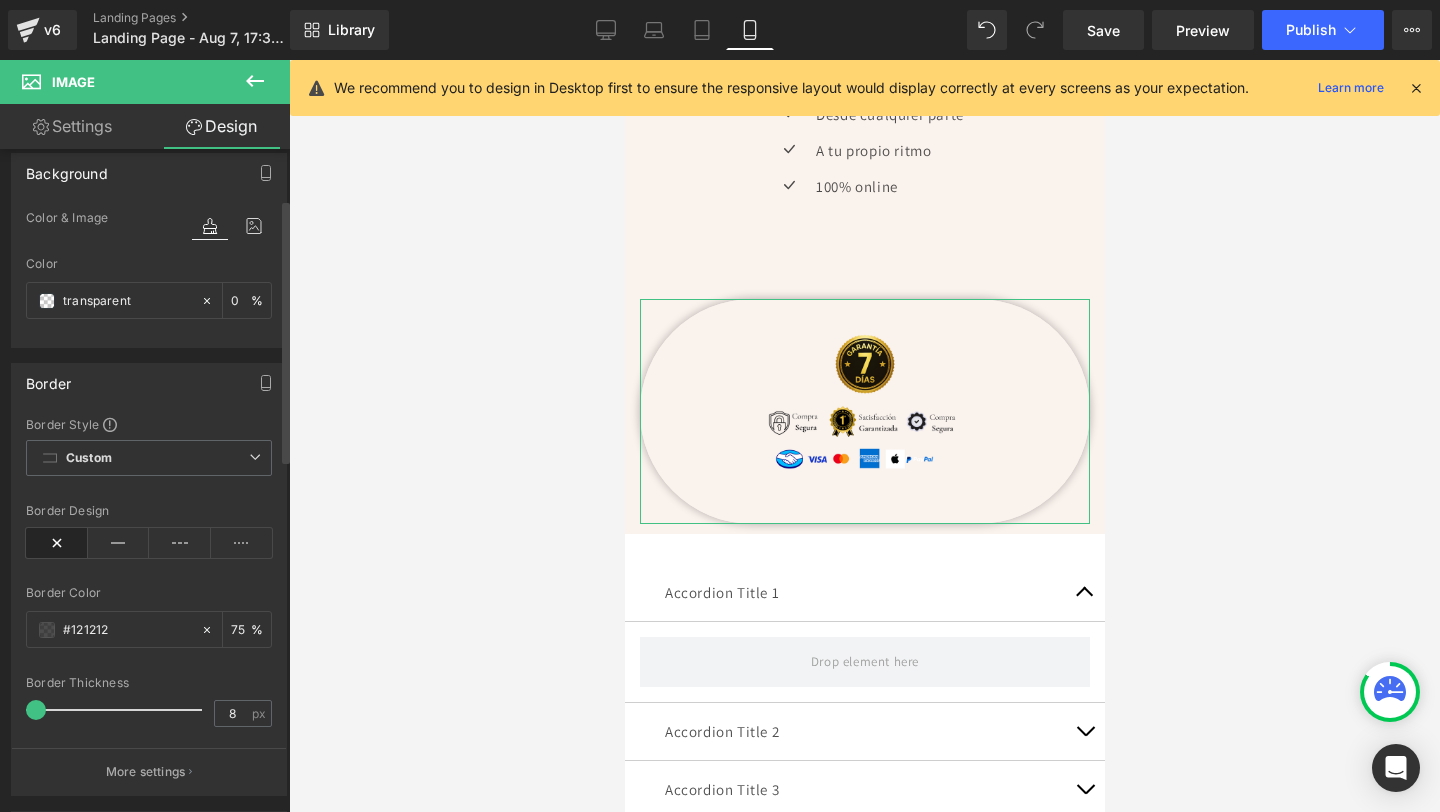 drag, startPoint x: 44, startPoint y: 708, endPoint x: 57, endPoint y: 708, distance: 13 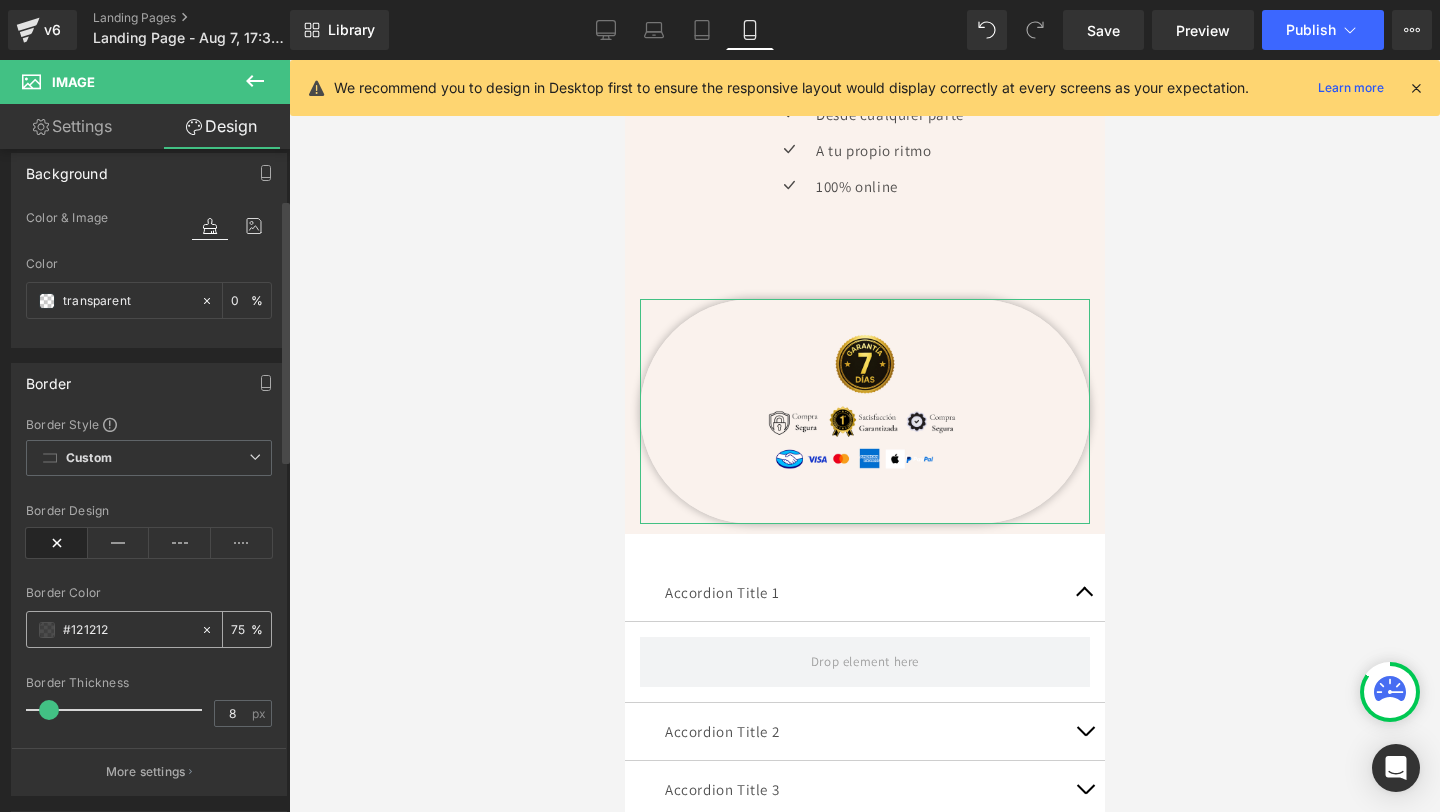 click at bounding box center [47, 630] 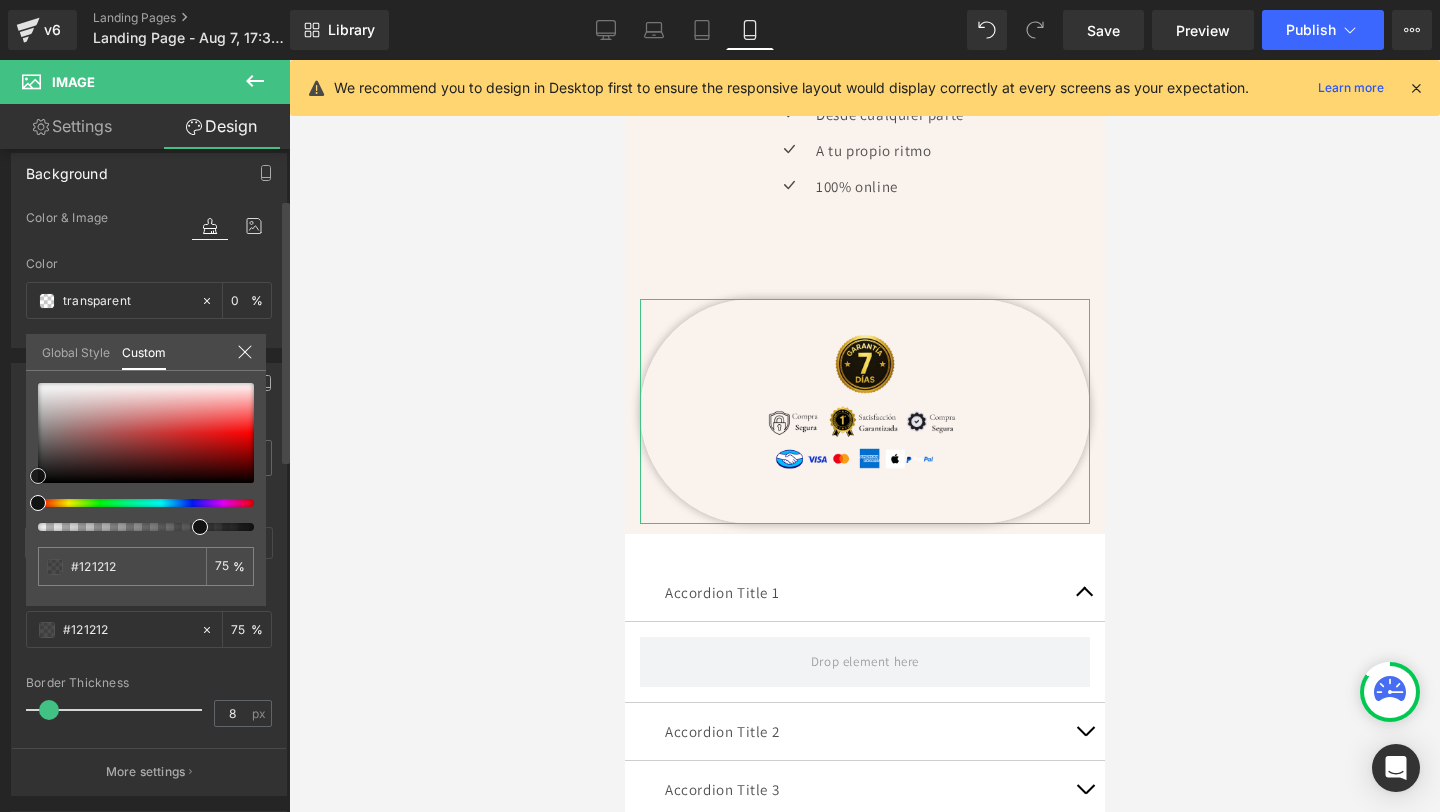 type on "#0f0f0f" 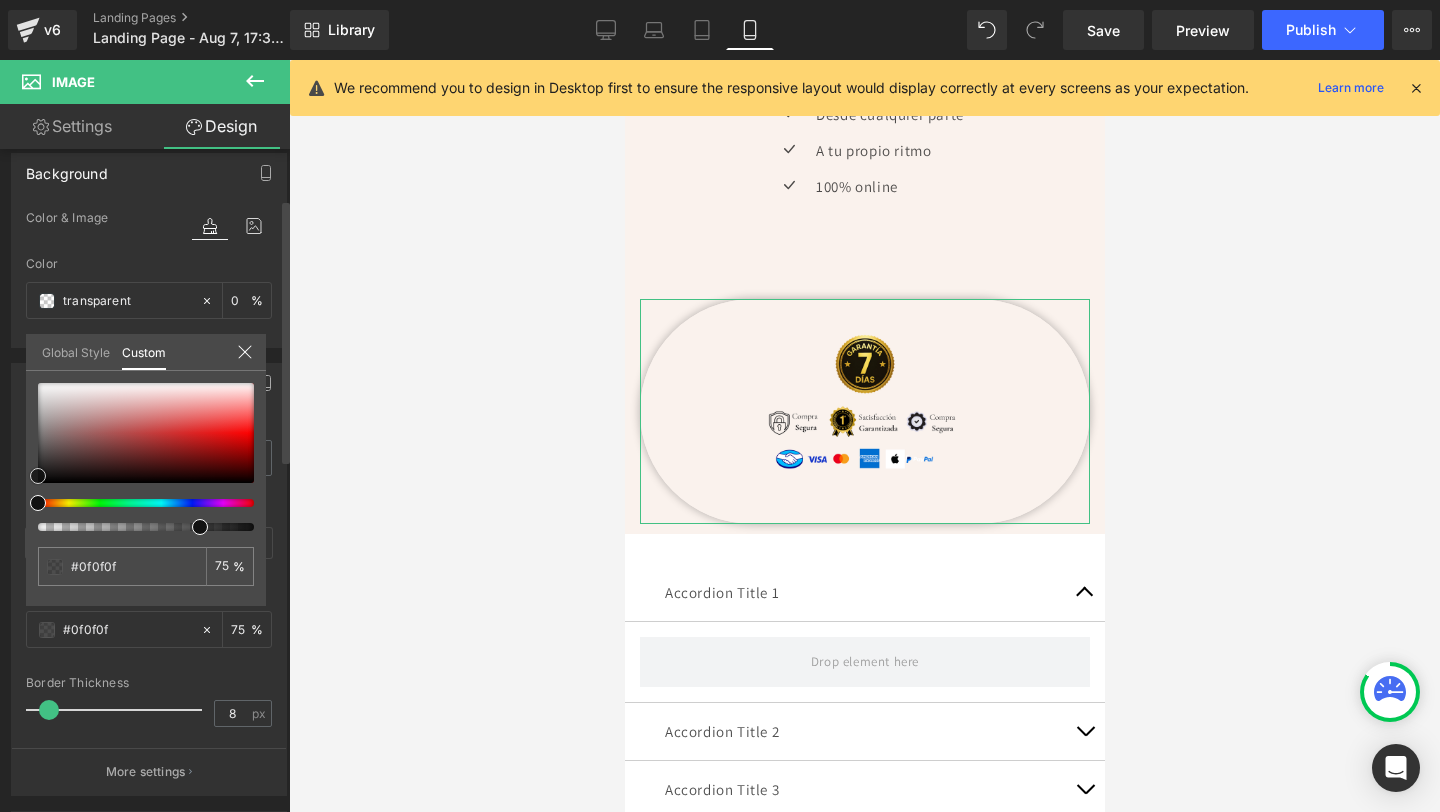 click at bounding box center [38, 476] 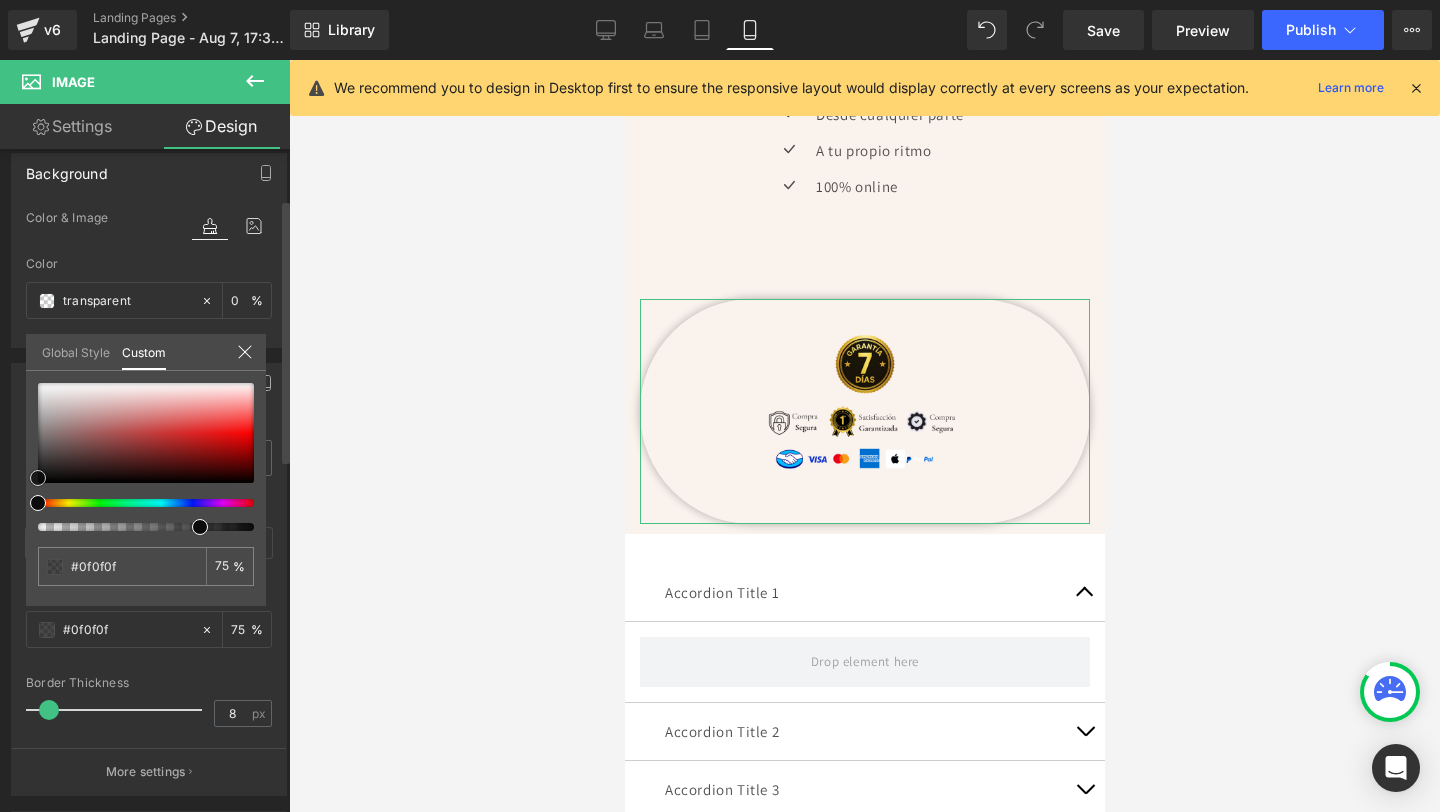 type on "#0a0a0a" 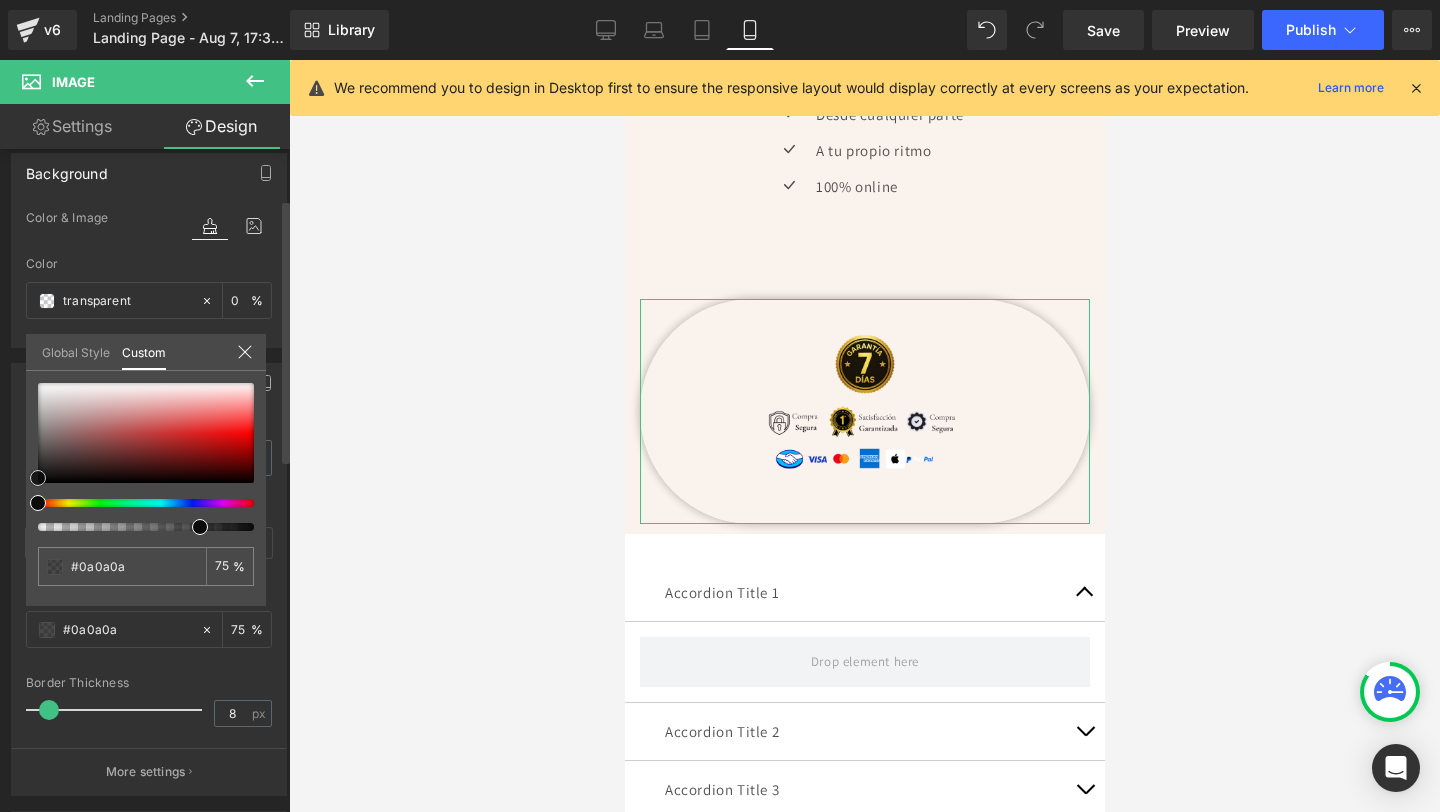type on "#050505" 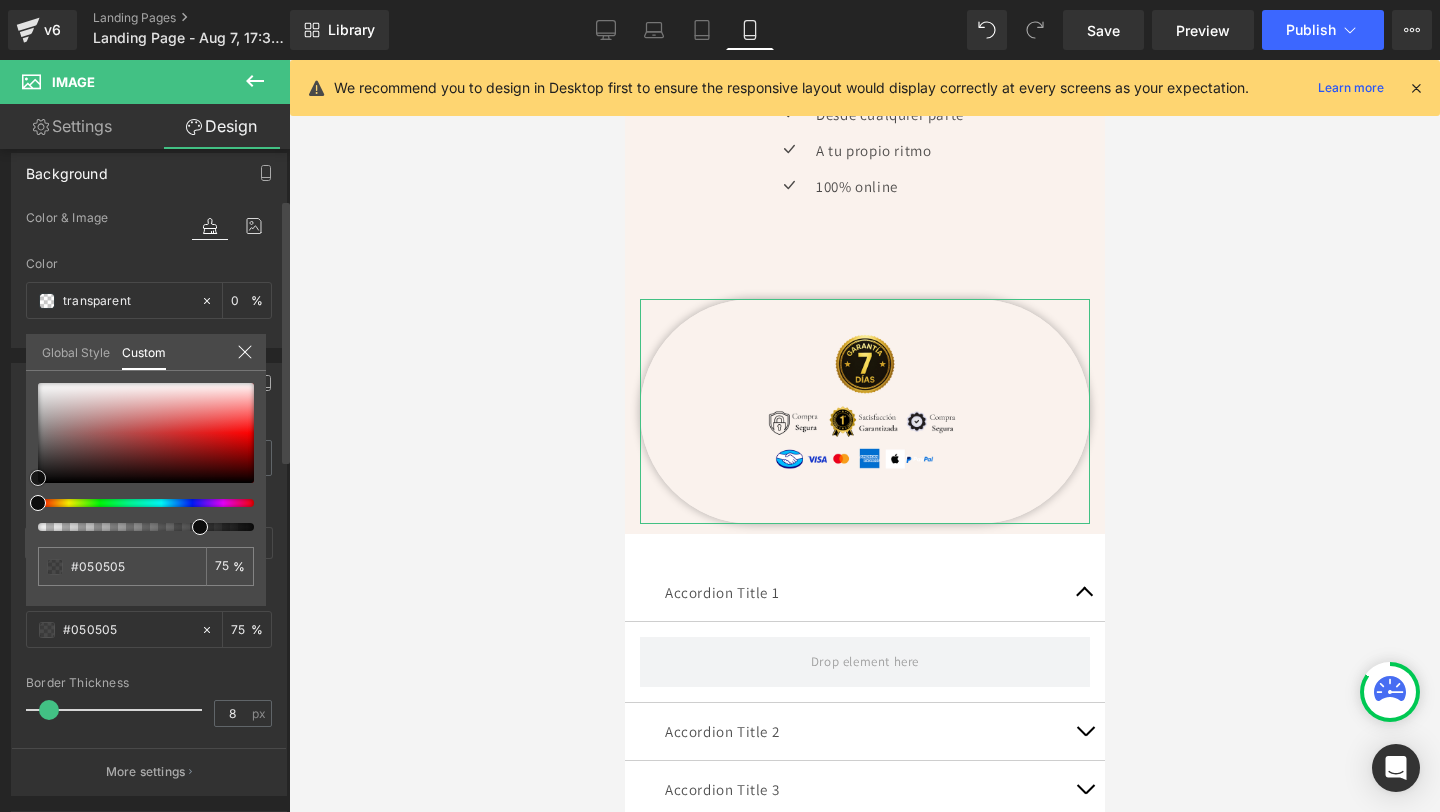 type on "#000000" 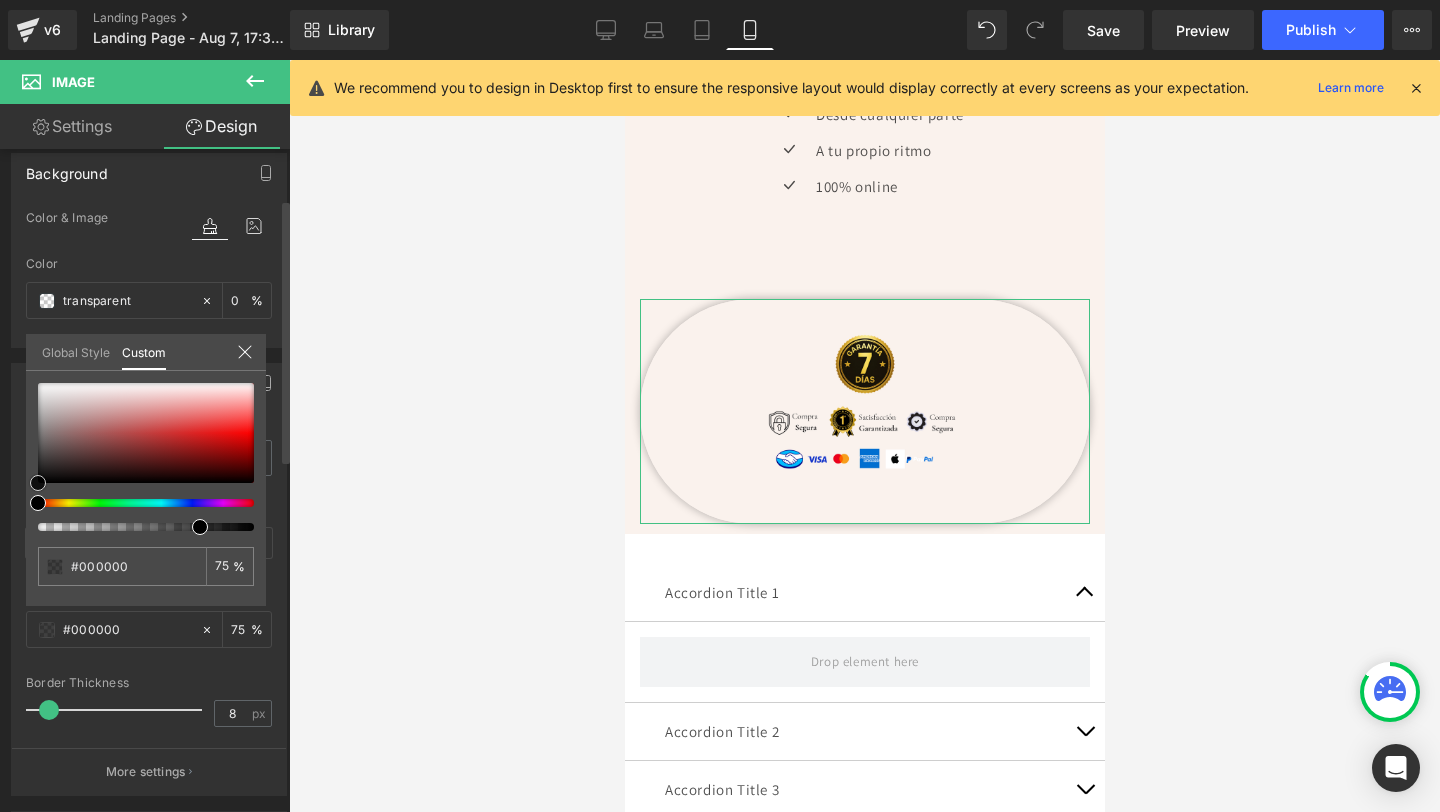 click at bounding box center (38, 483) 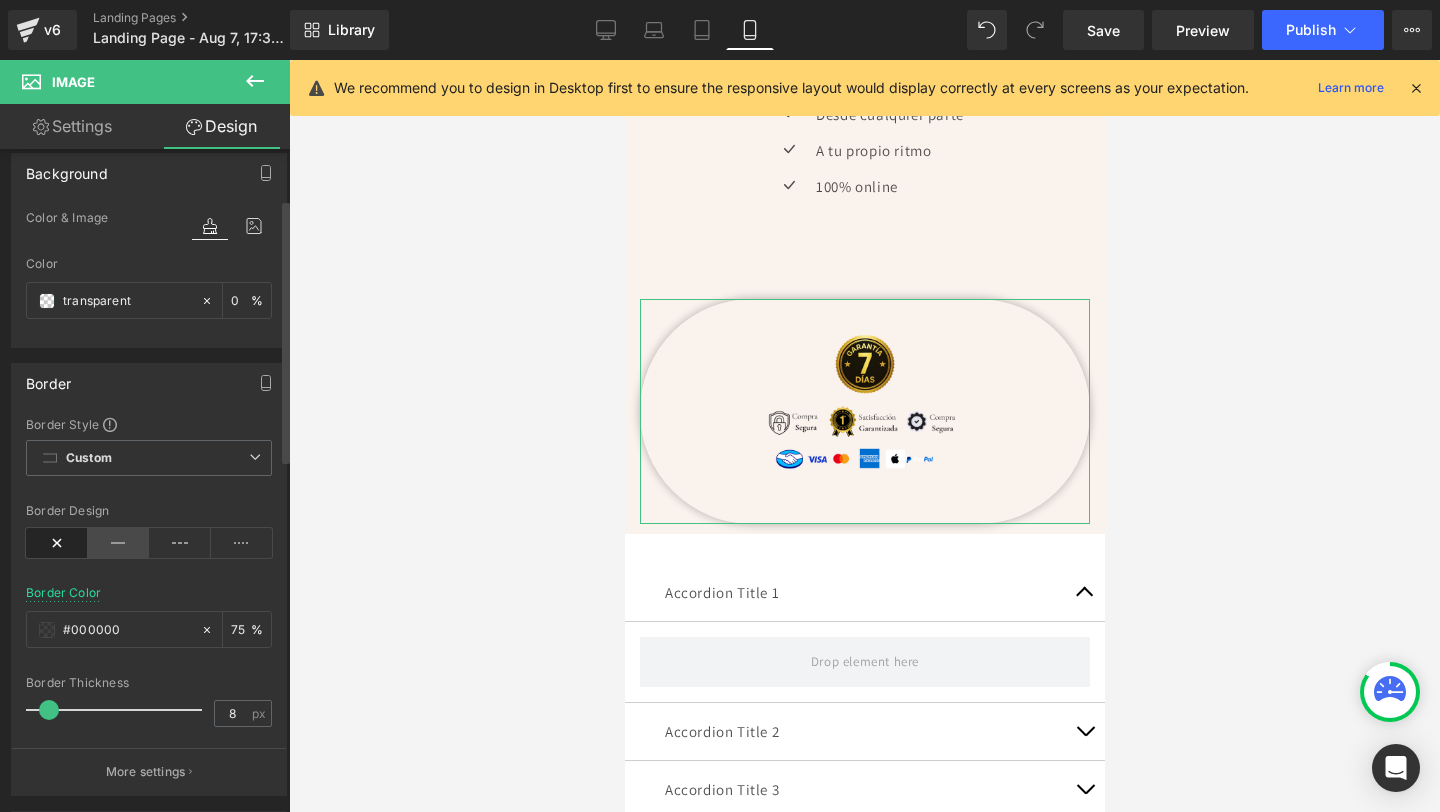 click at bounding box center [119, 543] 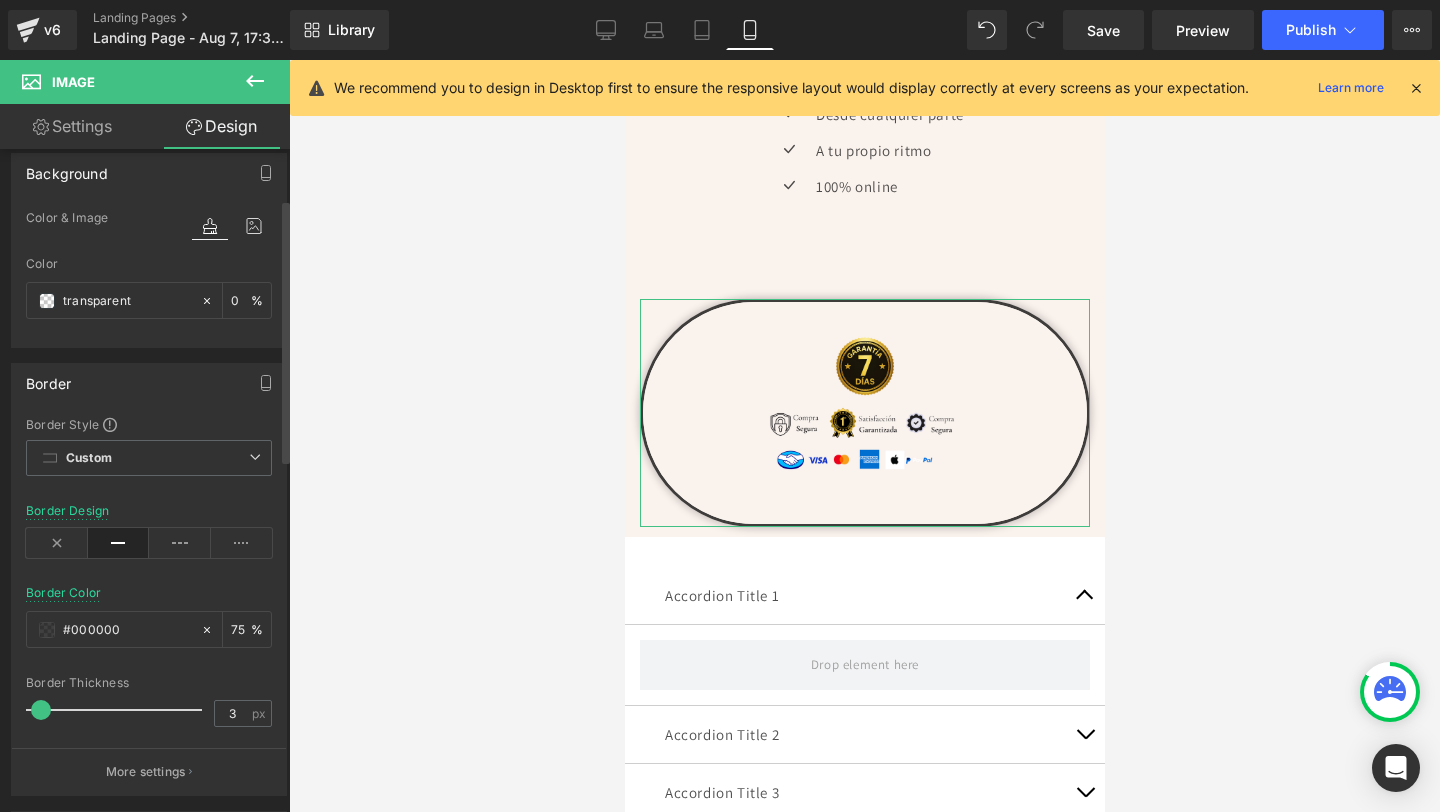 type on "2" 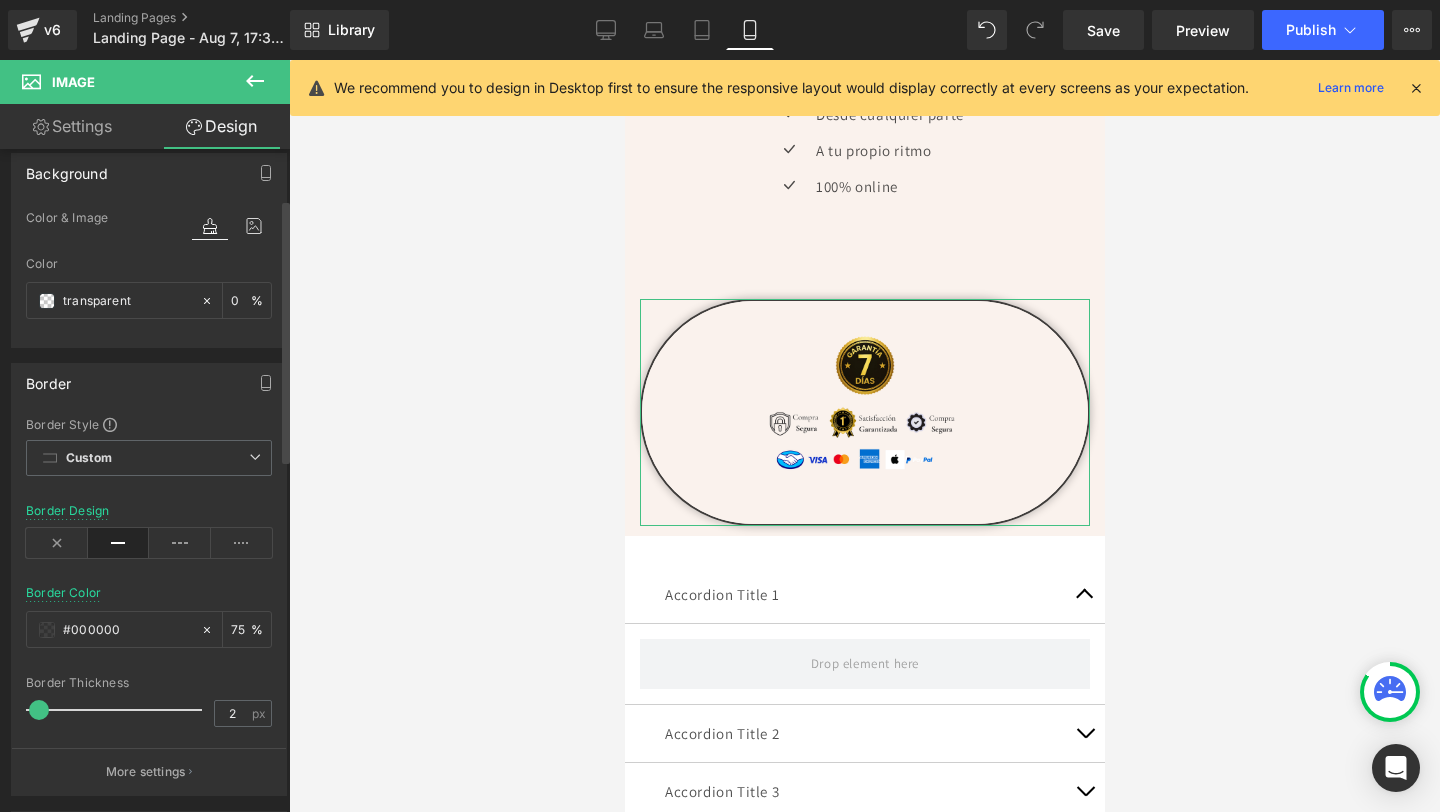 click at bounding box center (39, 710) 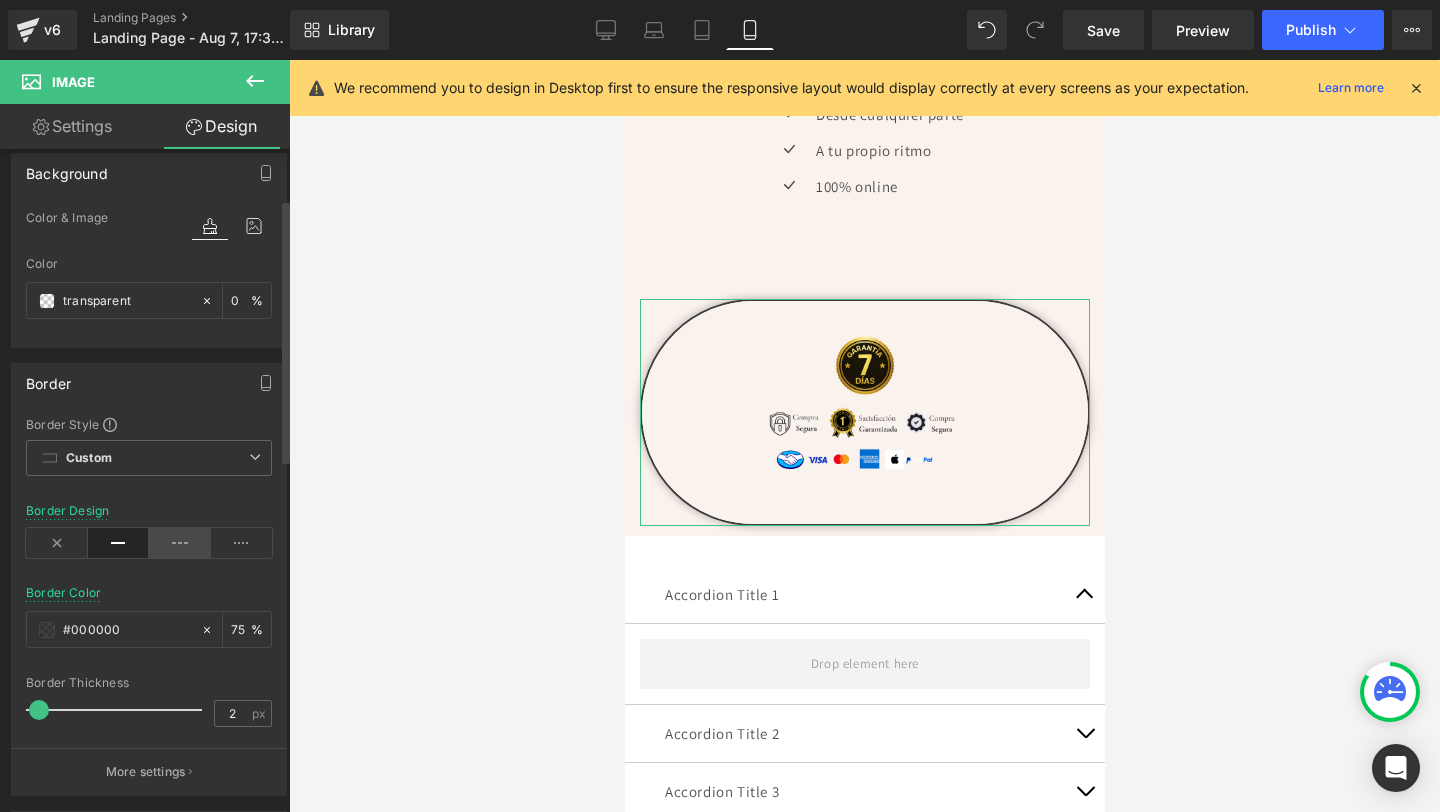 click at bounding box center [180, 543] 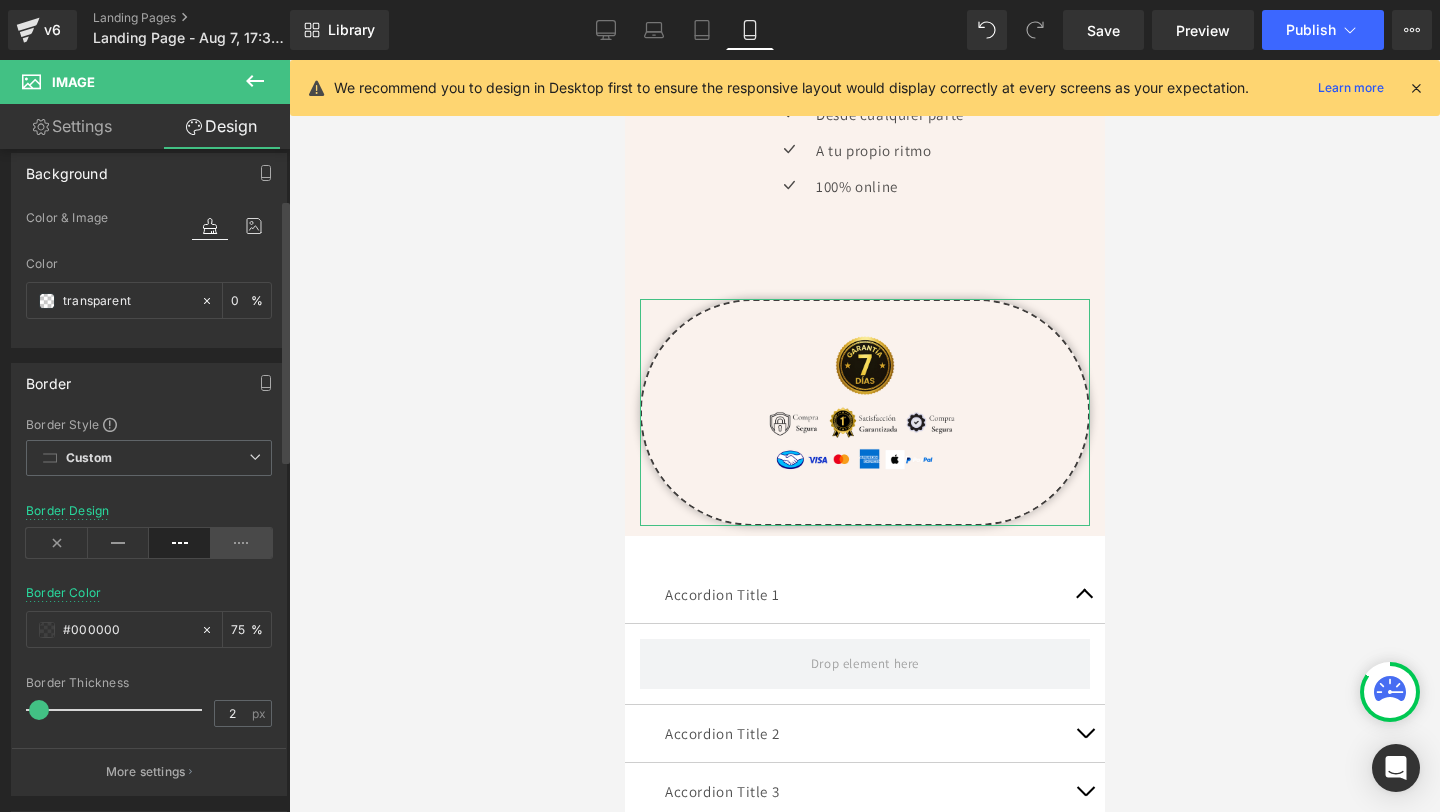 click at bounding box center [242, 543] 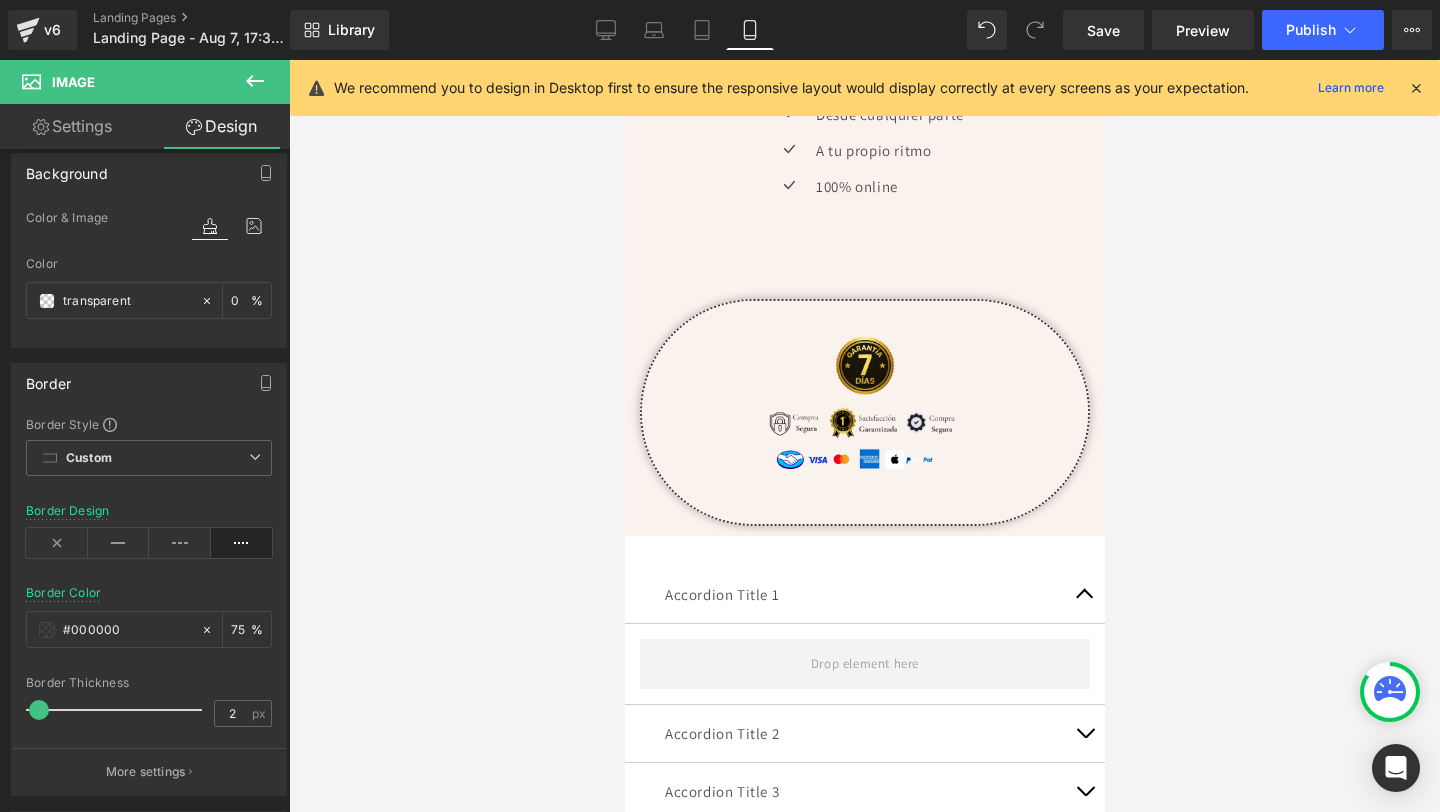 click at bounding box center [864, 436] 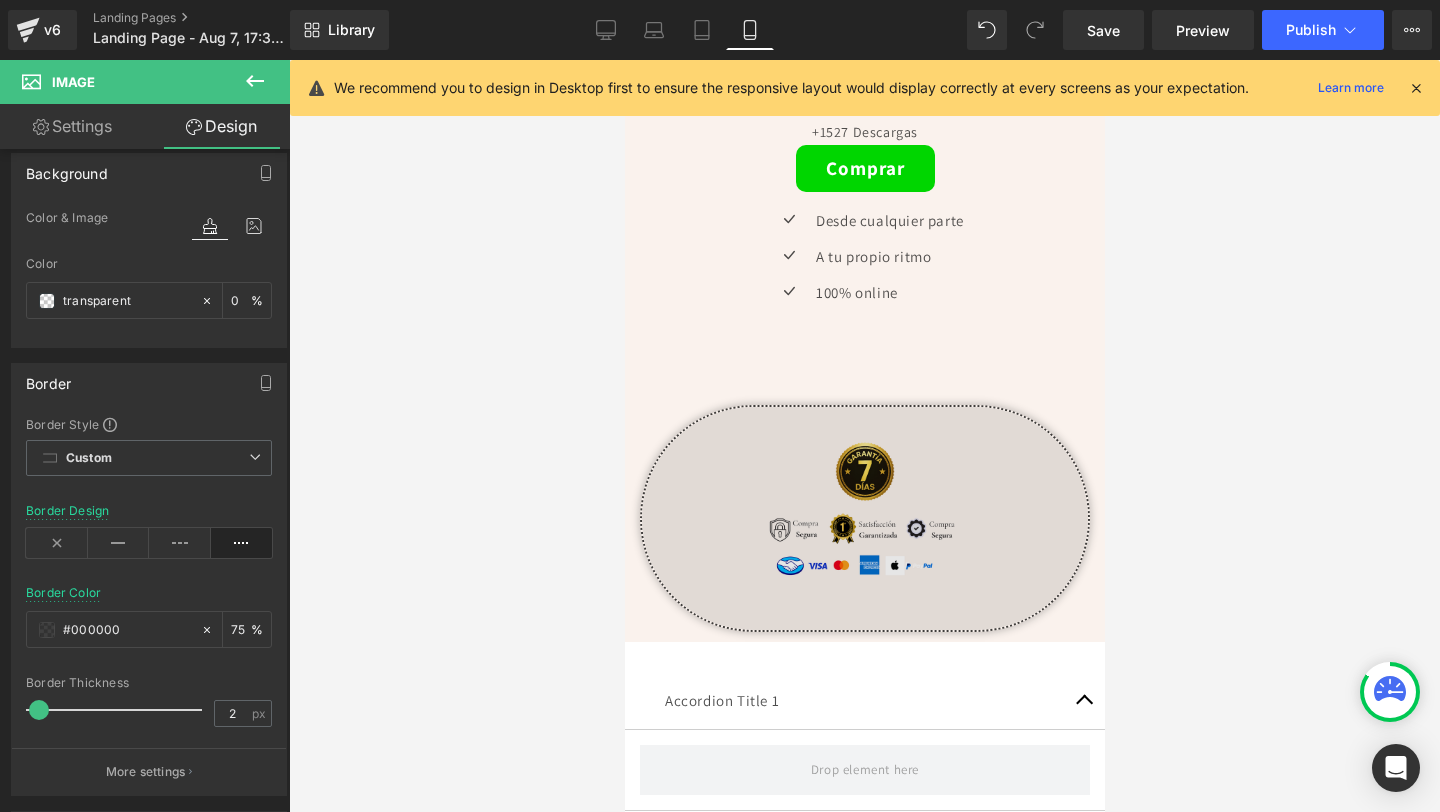 scroll, scrollTop: 6176, scrollLeft: 0, axis: vertical 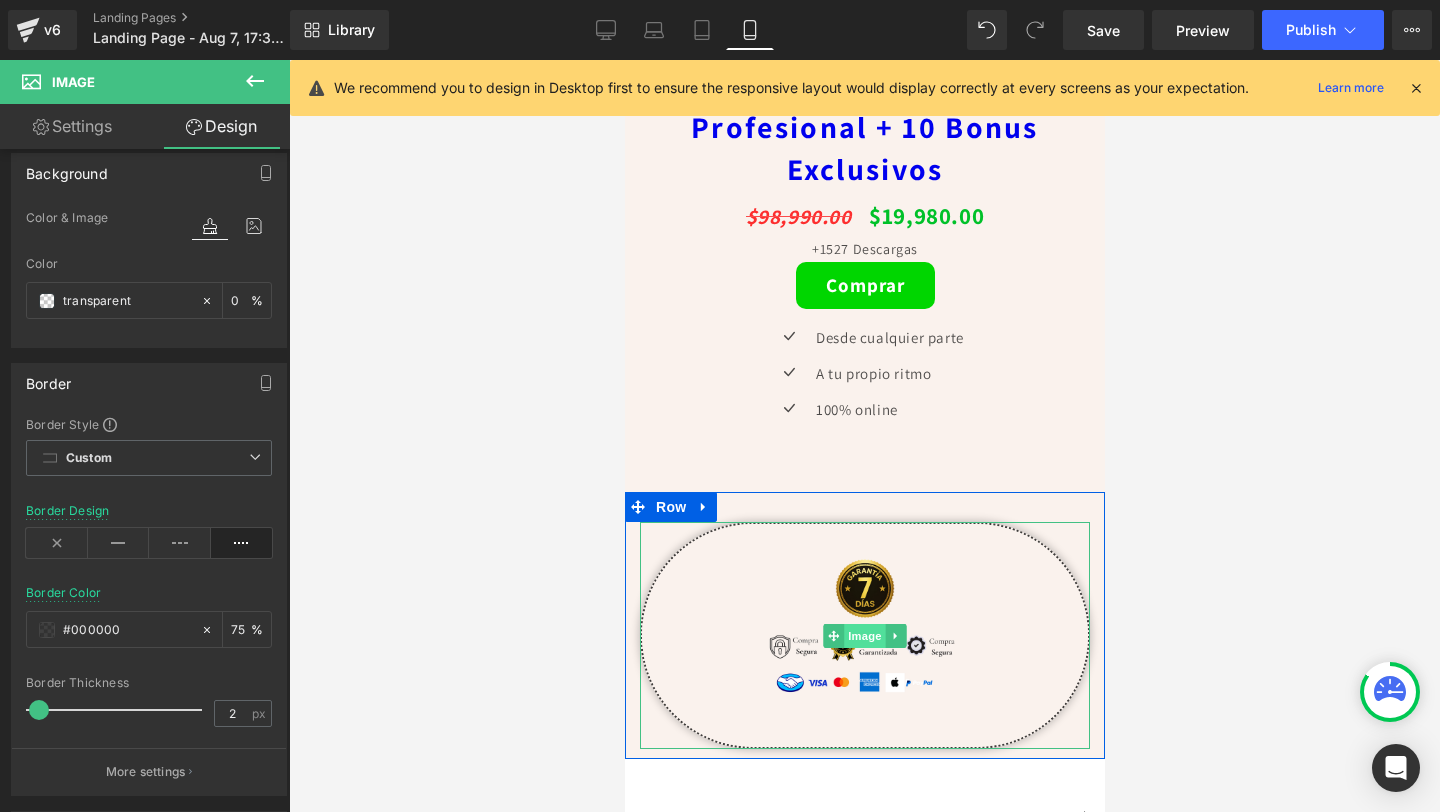 click on "Image" at bounding box center [864, 636] 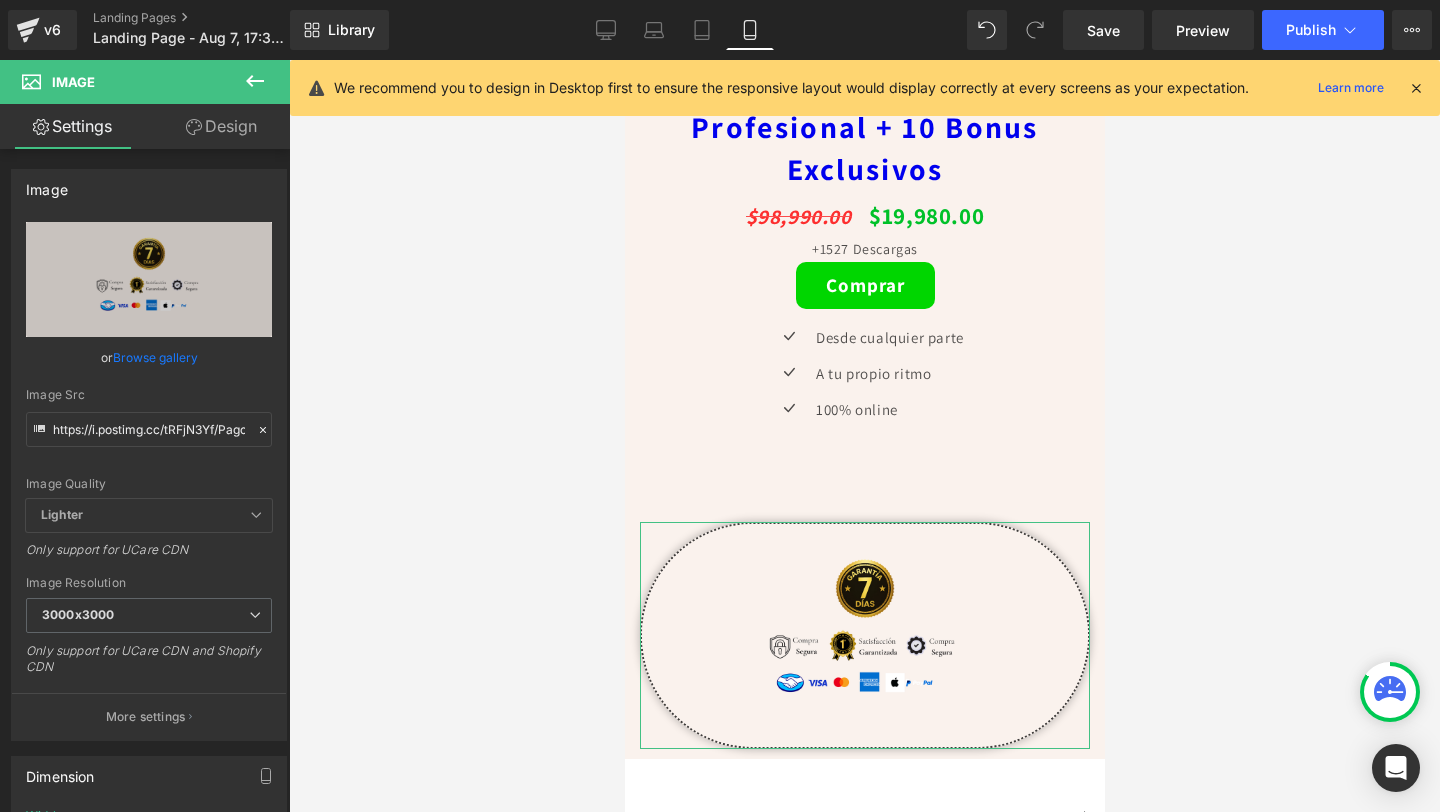 click on "Design" at bounding box center (221, 126) 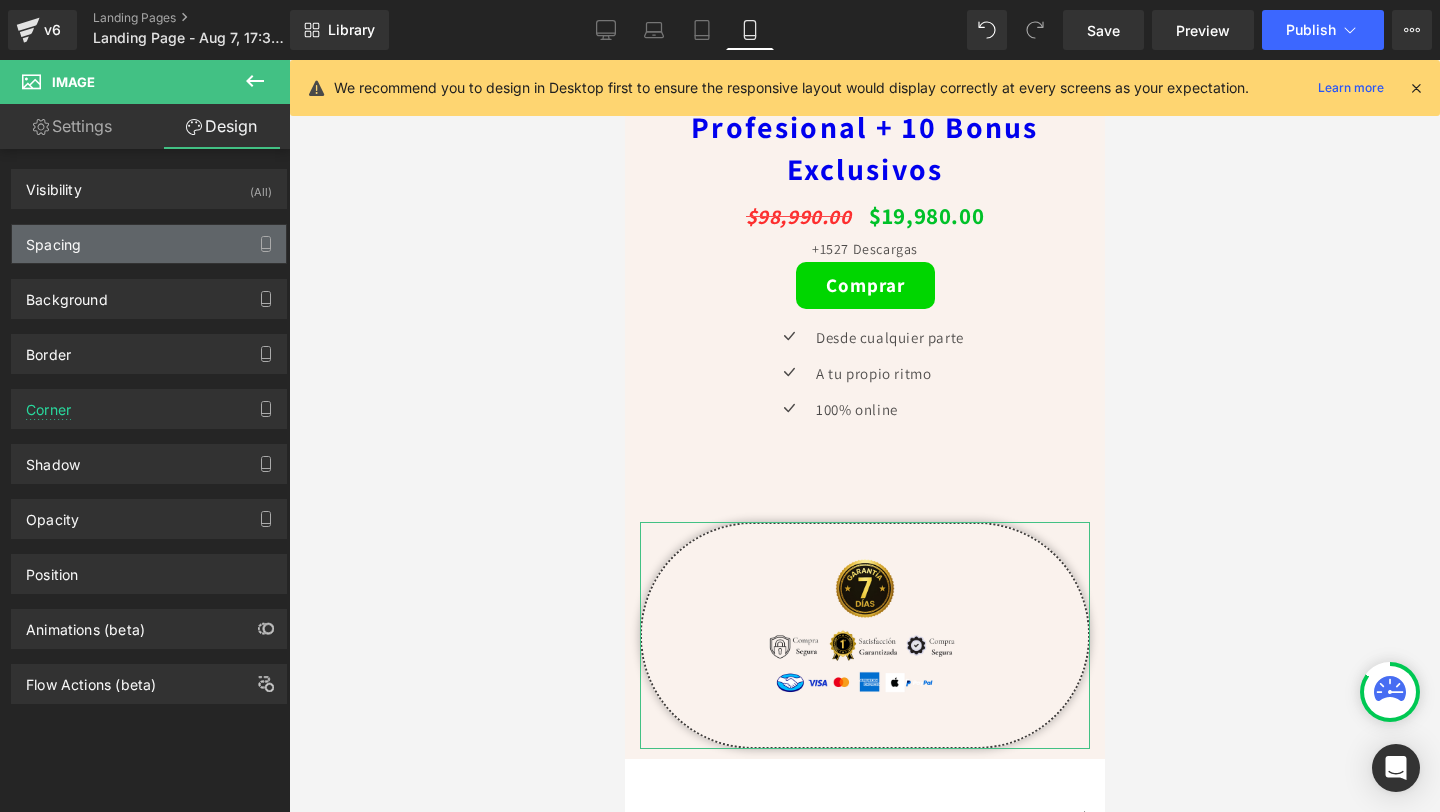 click on "Spacing" at bounding box center (149, 244) 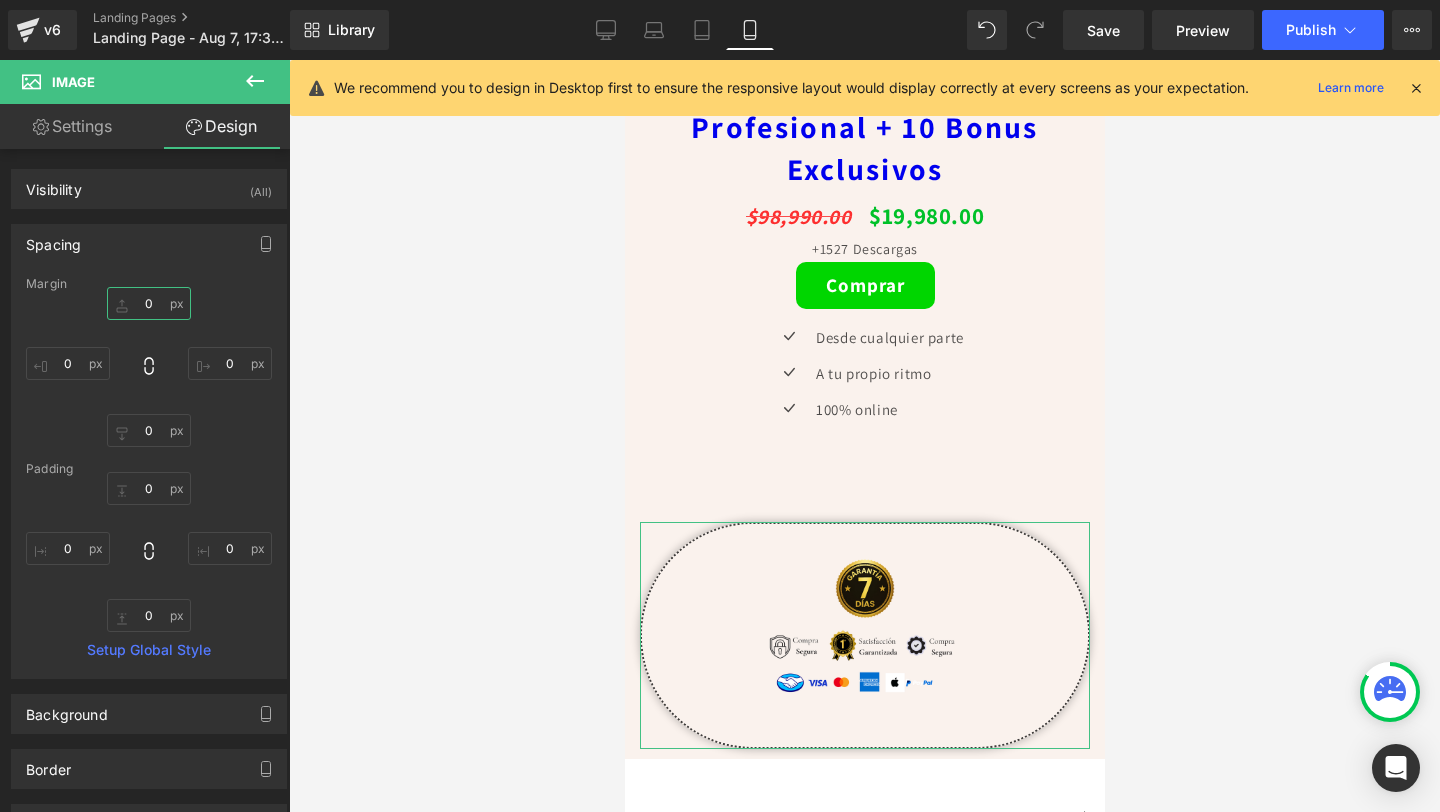 click on "0" at bounding box center [149, 303] 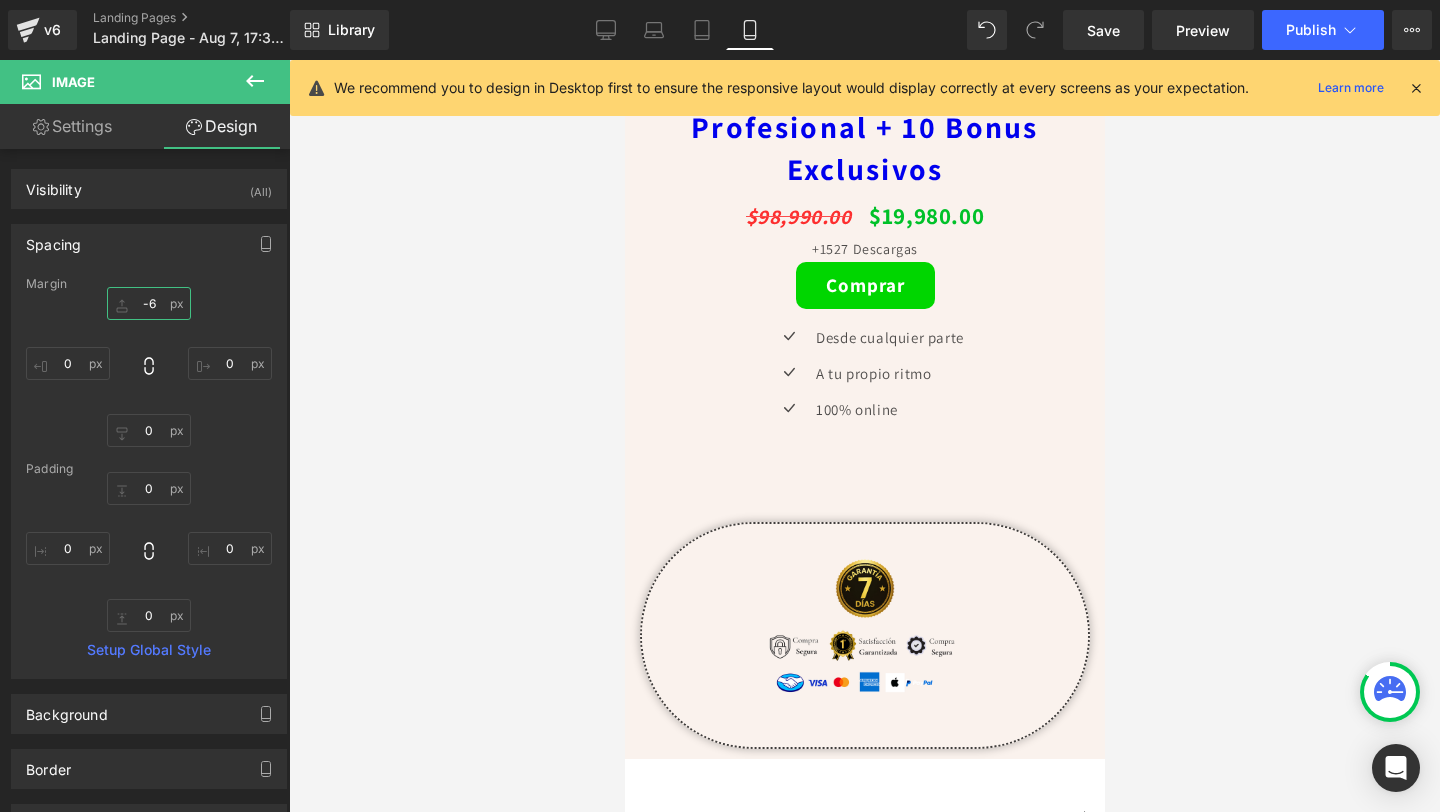 type on "-60" 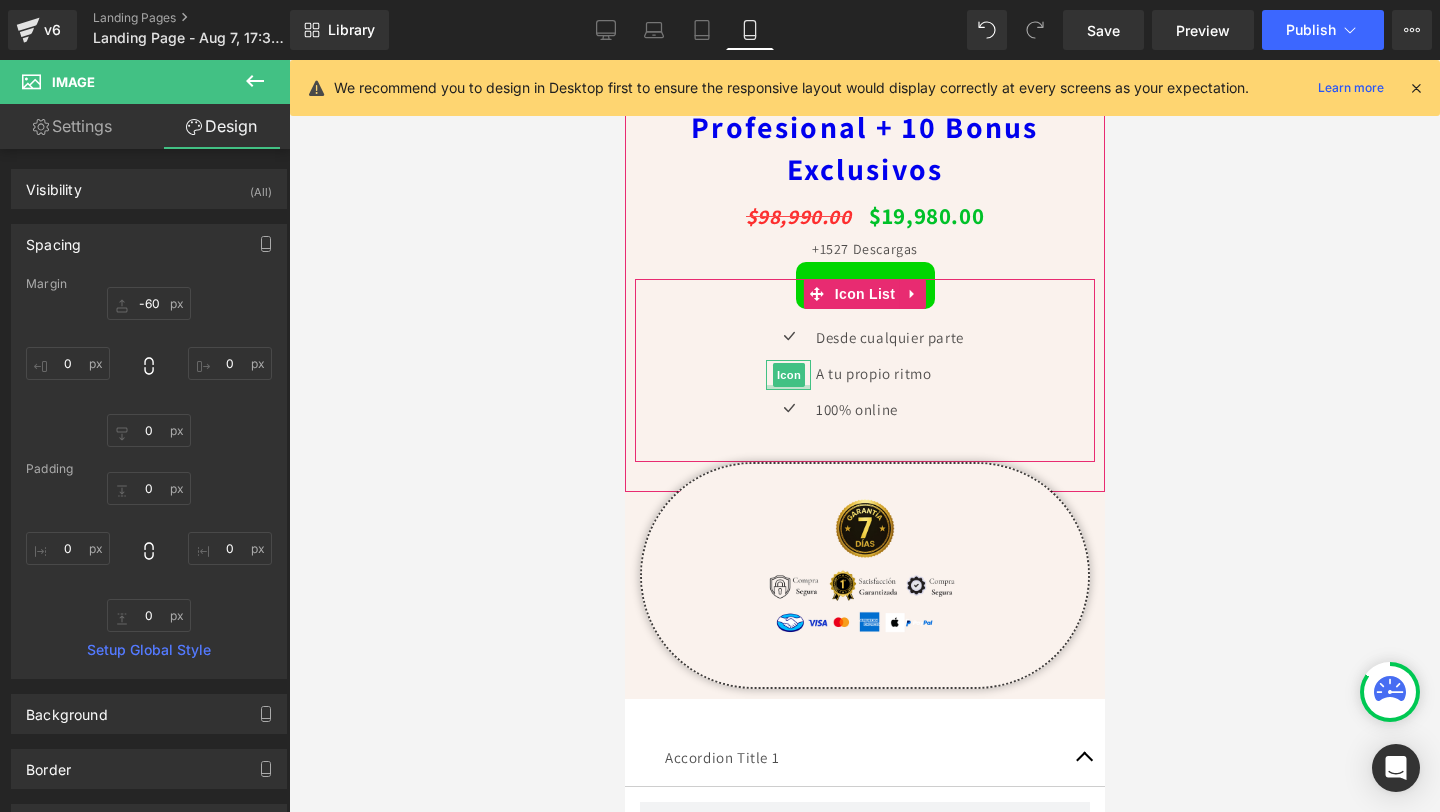 click at bounding box center [787, 387] 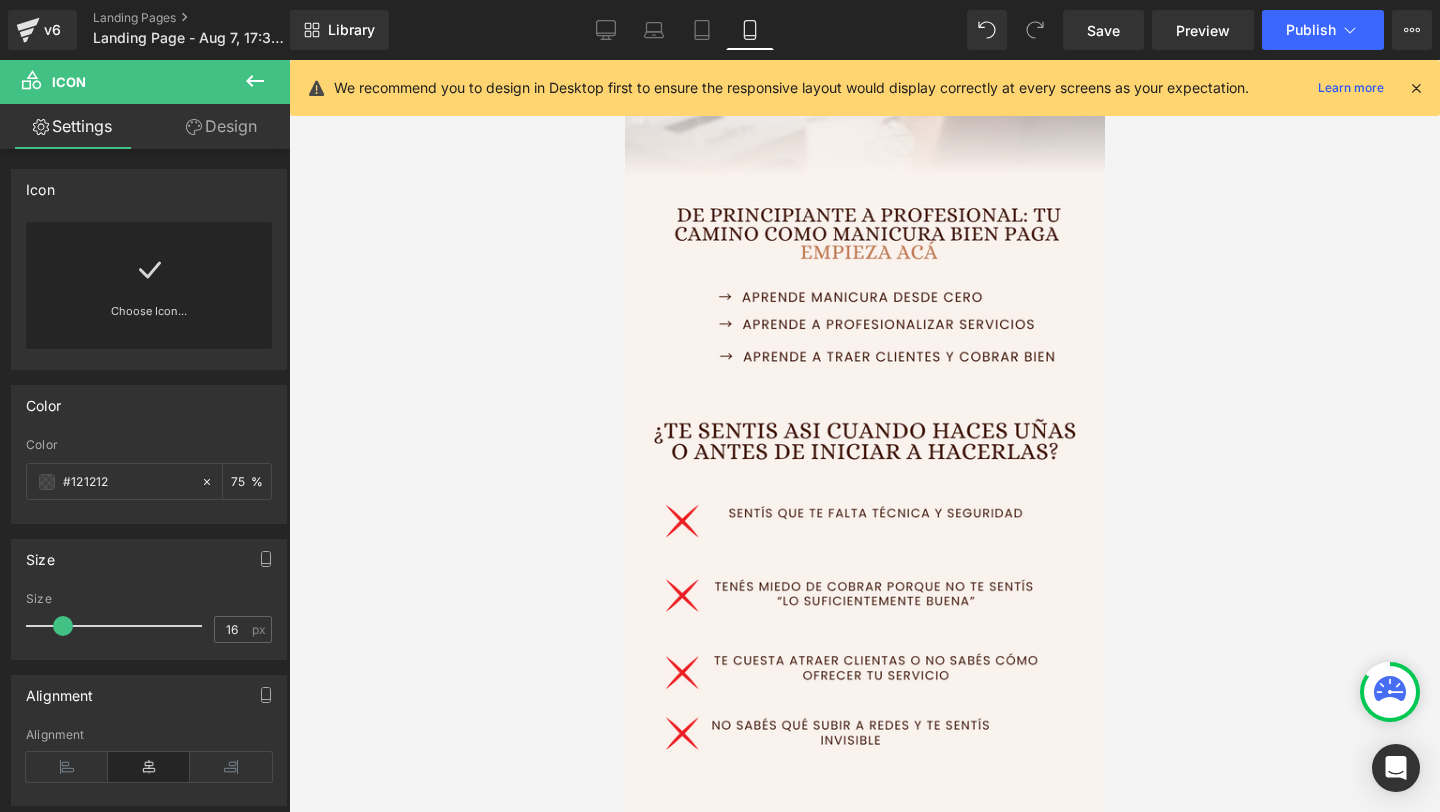 scroll, scrollTop: 0, scrollLeft: 0, axis: both 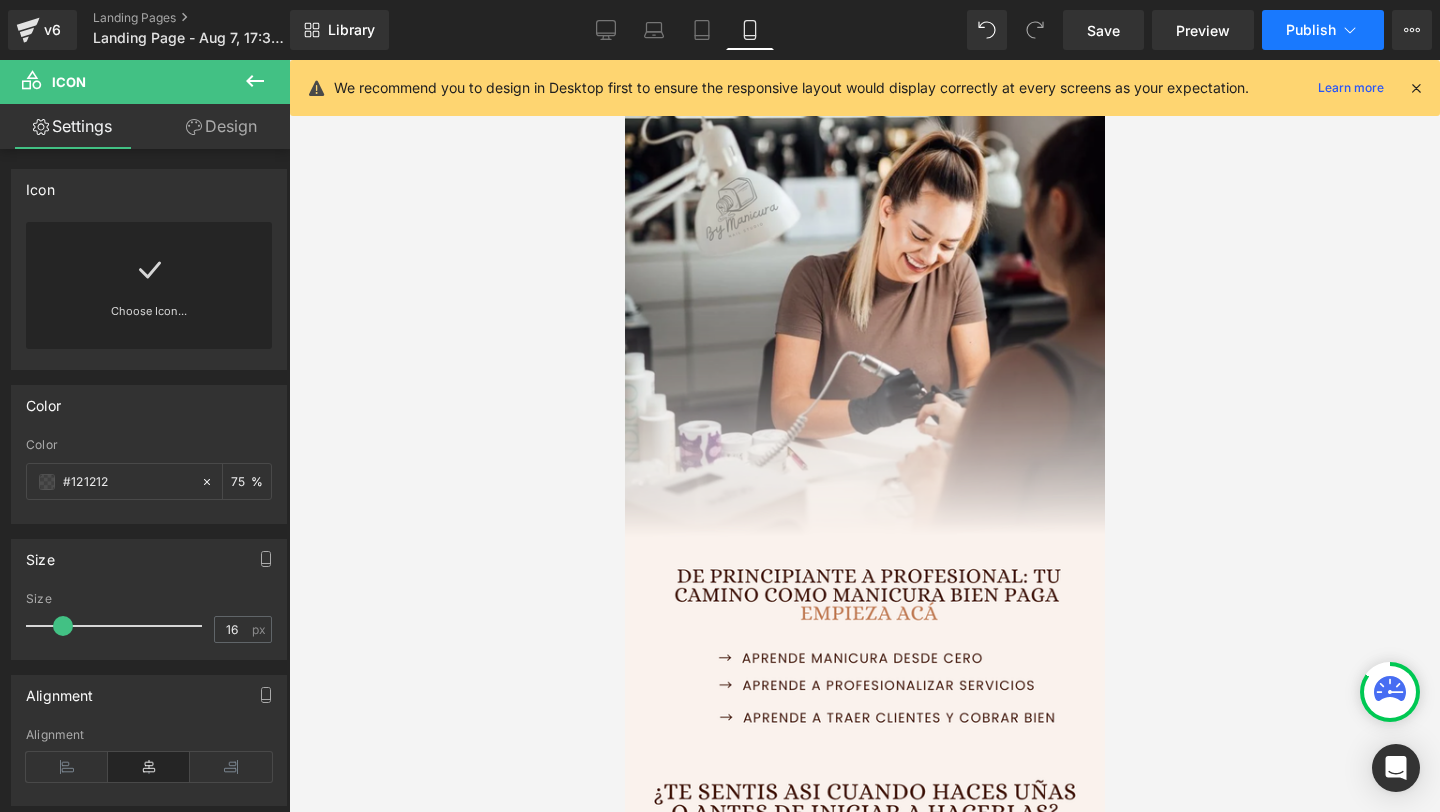 click on "Publish" at bounding box center [1323, 30] 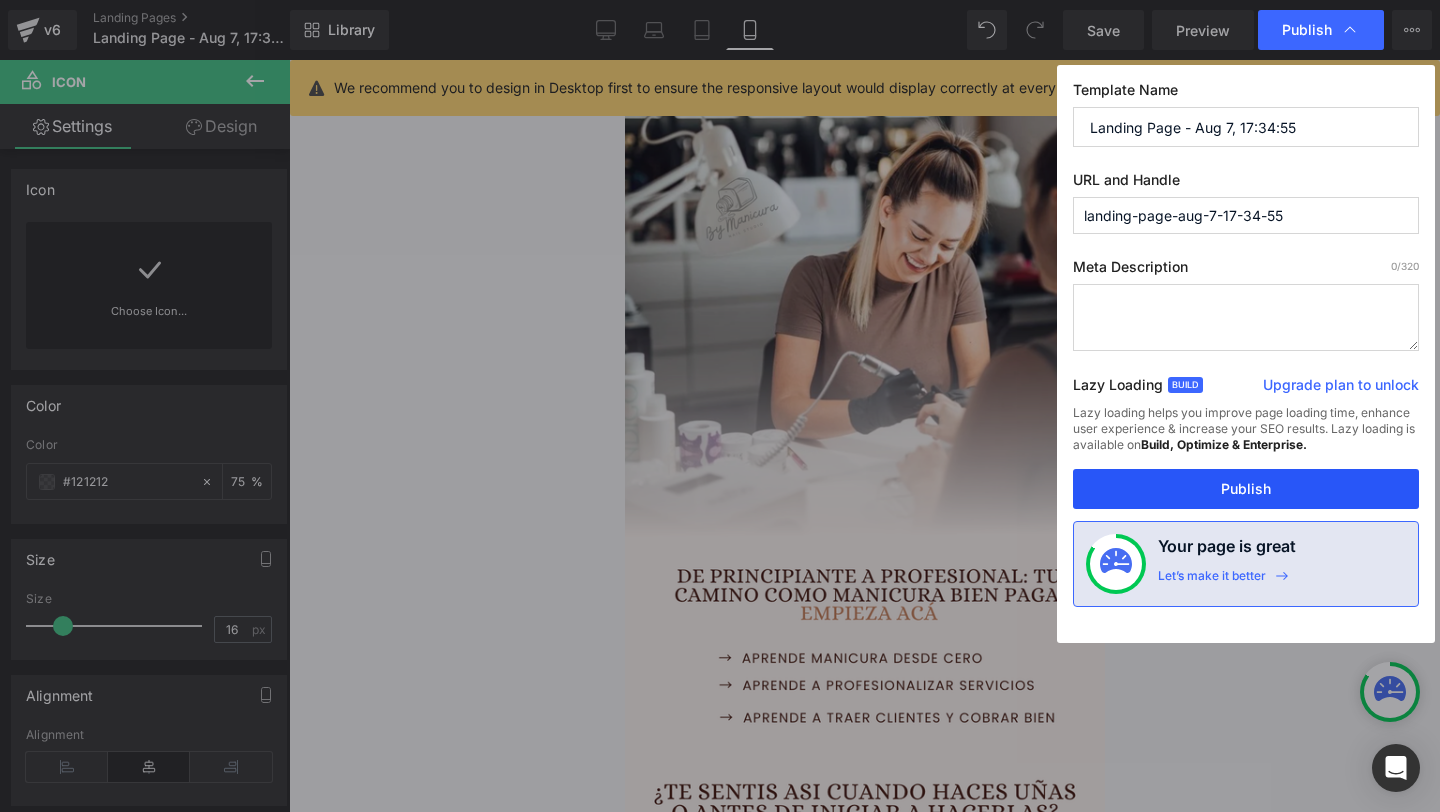click on "Publish" at bounding box center (1246, 489) 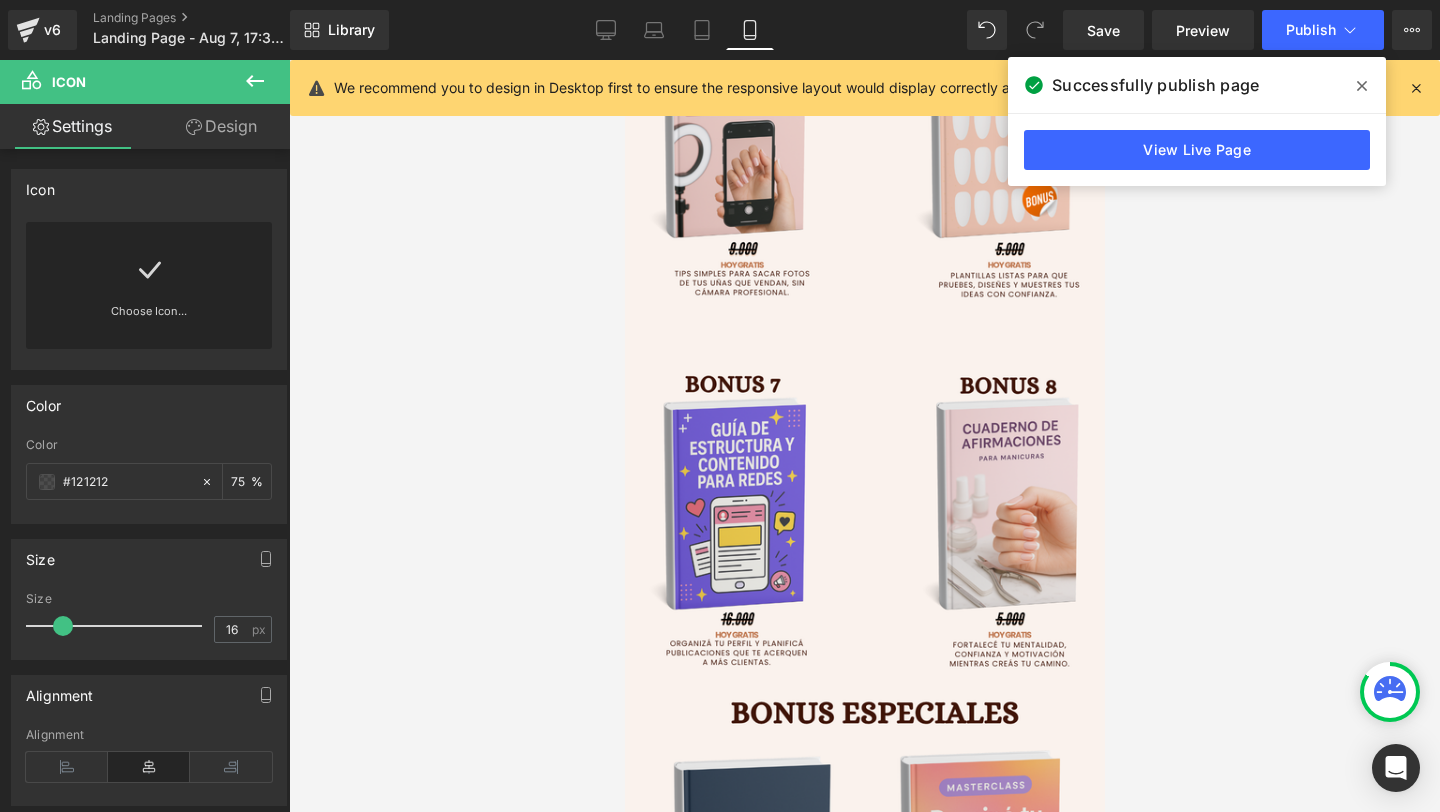 scroll, scrollTop: 5180, scrollLeft: 0, axis: vertical 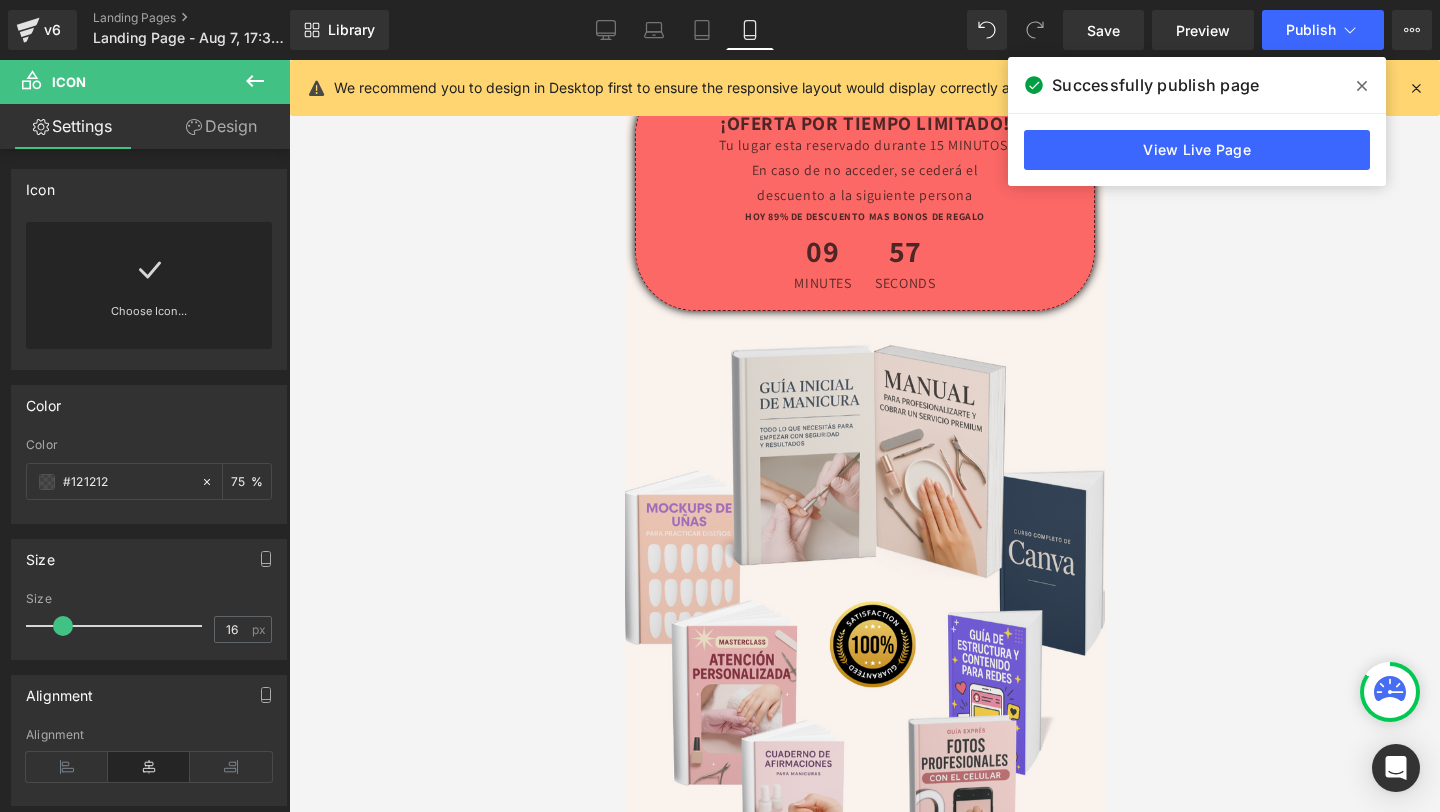 click at bounding box center (1362, 86) 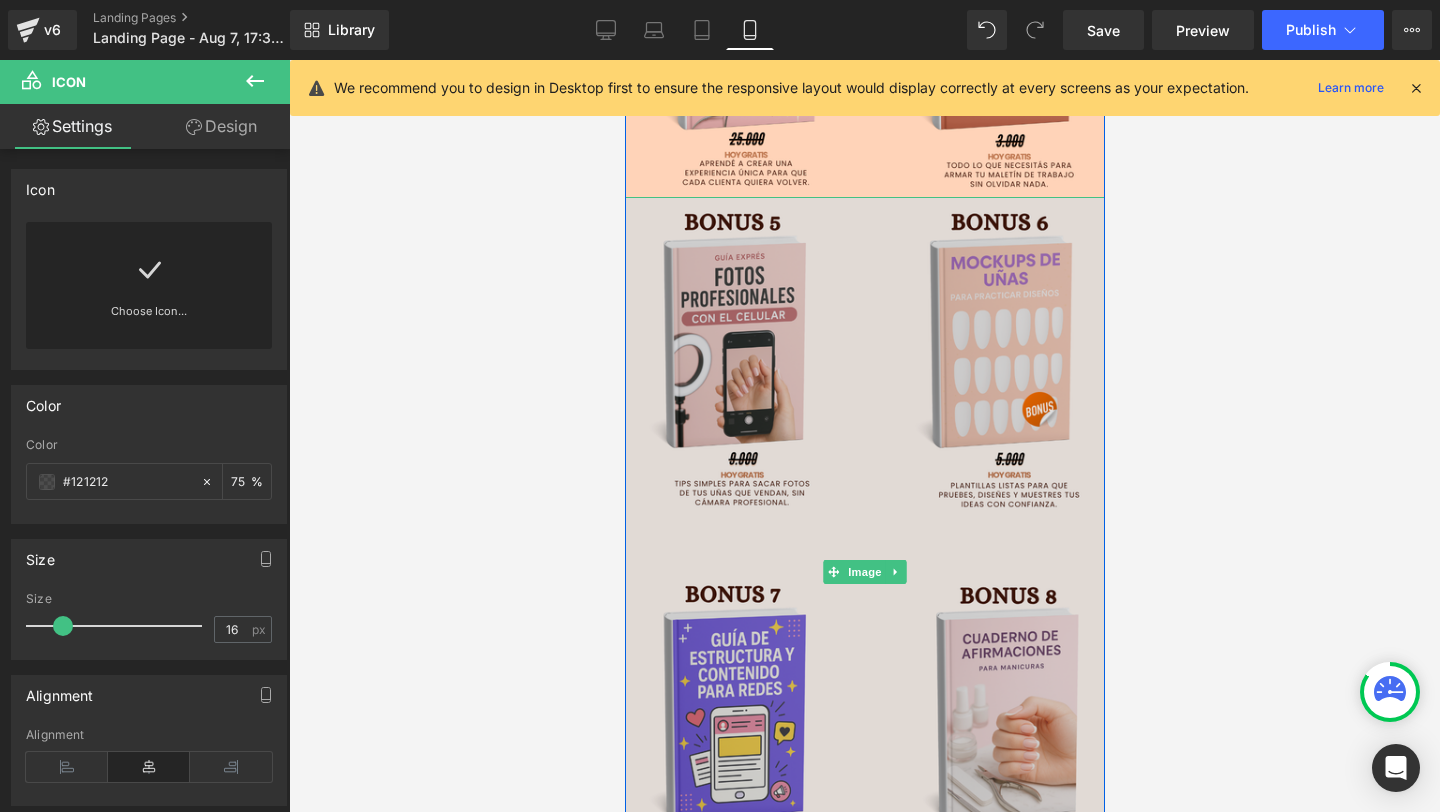scroll, scrollTop: 3740, scrollLeft: 0, axis: vertical 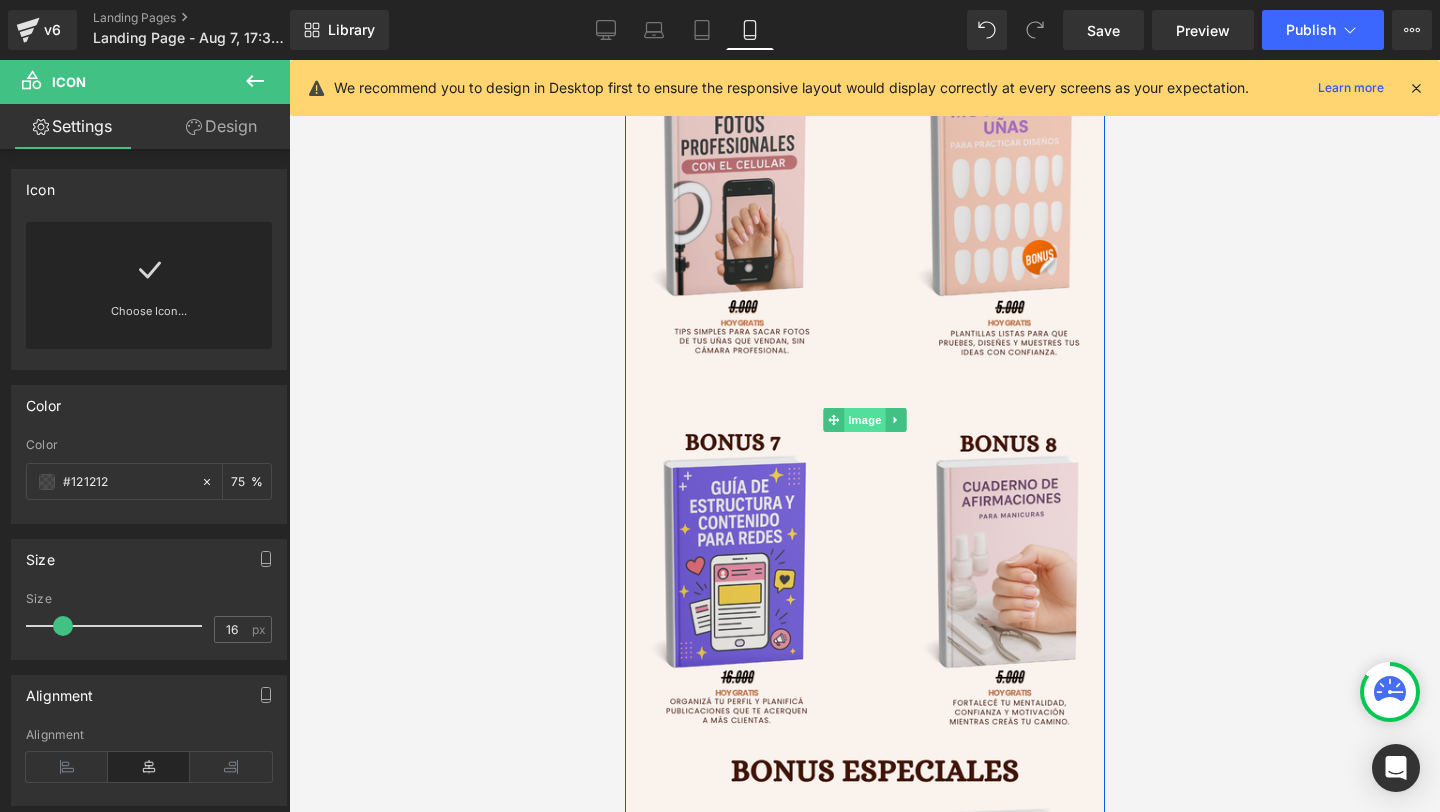 click on "Image" at bounding box center (864, 420) 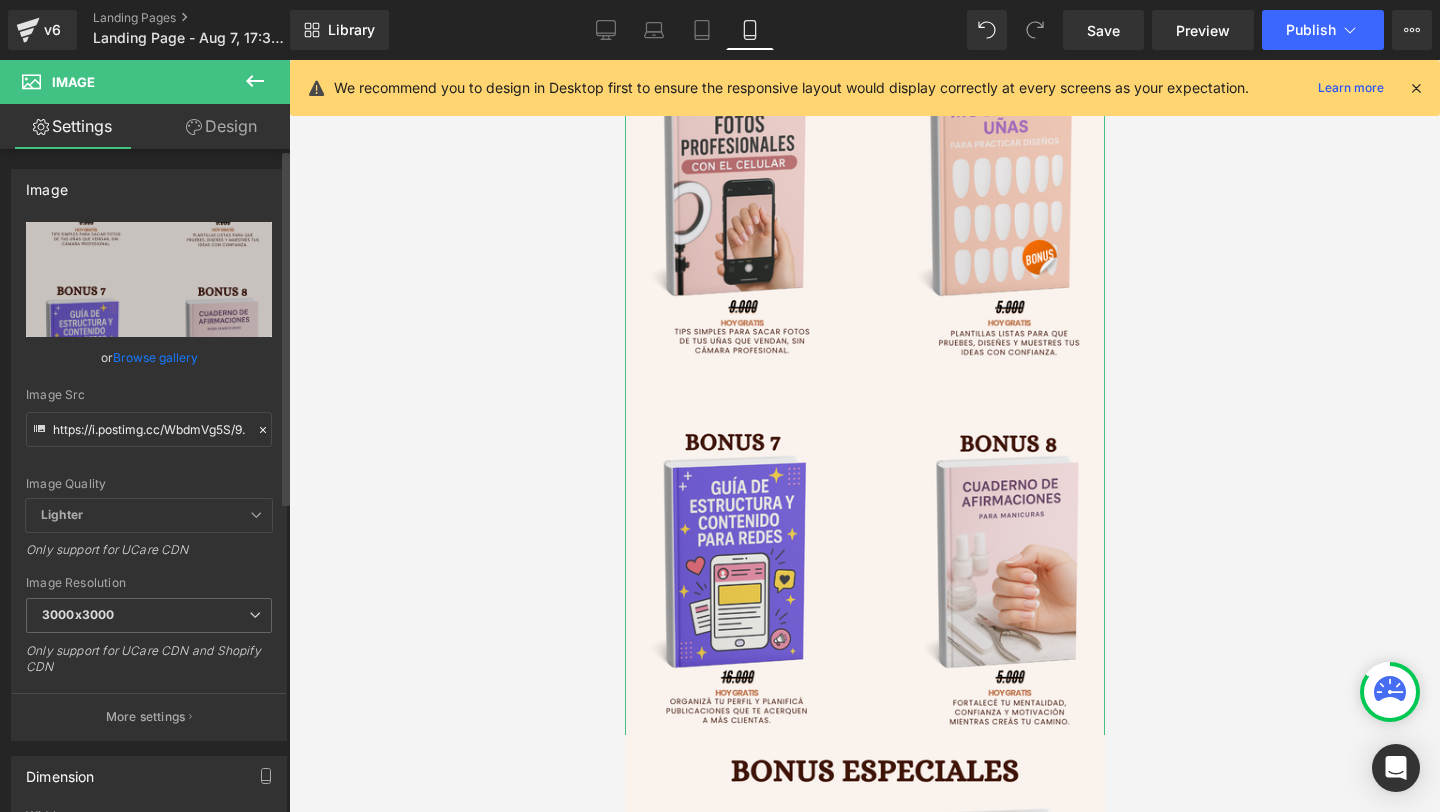 click 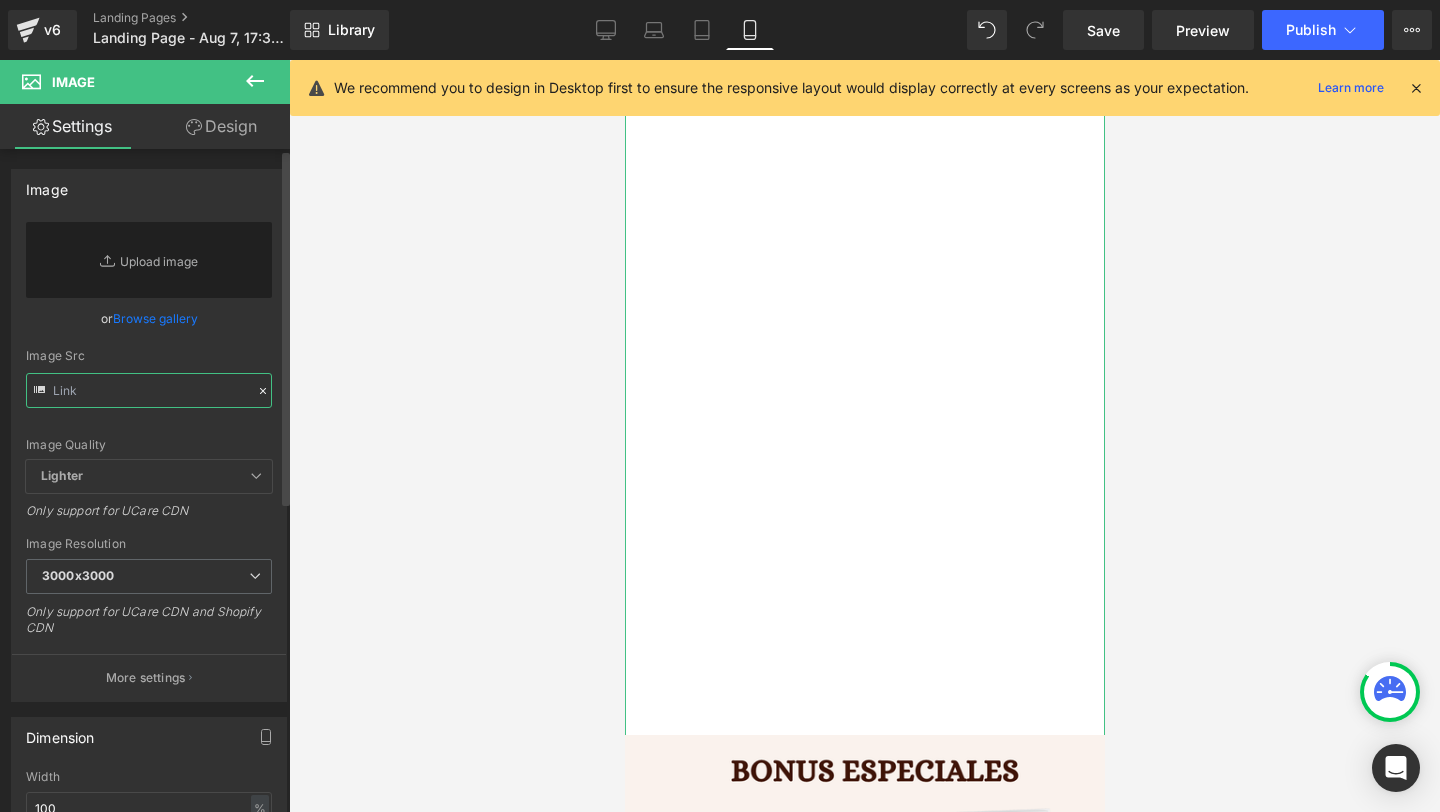 click at bounding box center (149, 390) 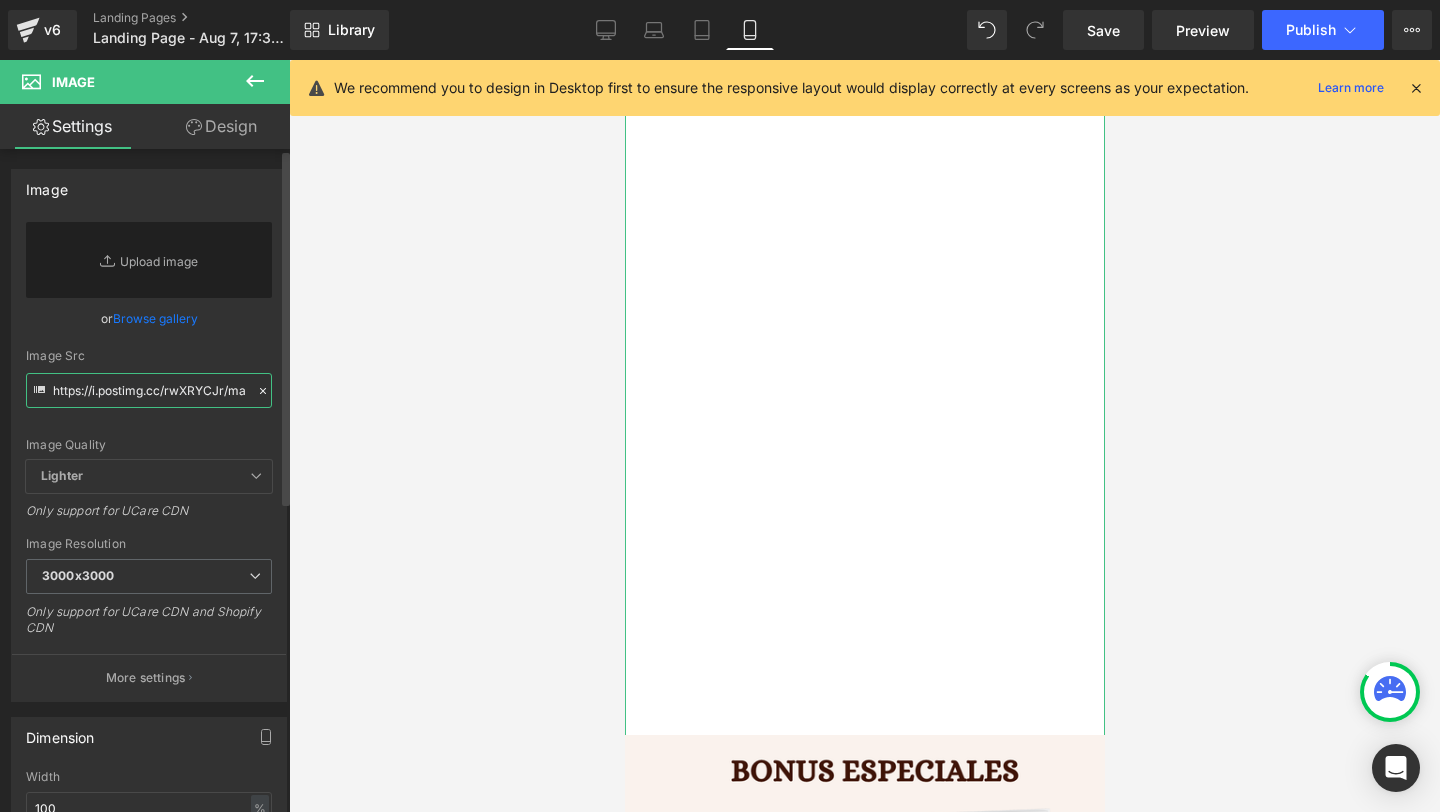scroll, scrollTop: 0, scrollLeft: 83, axis: horizontal 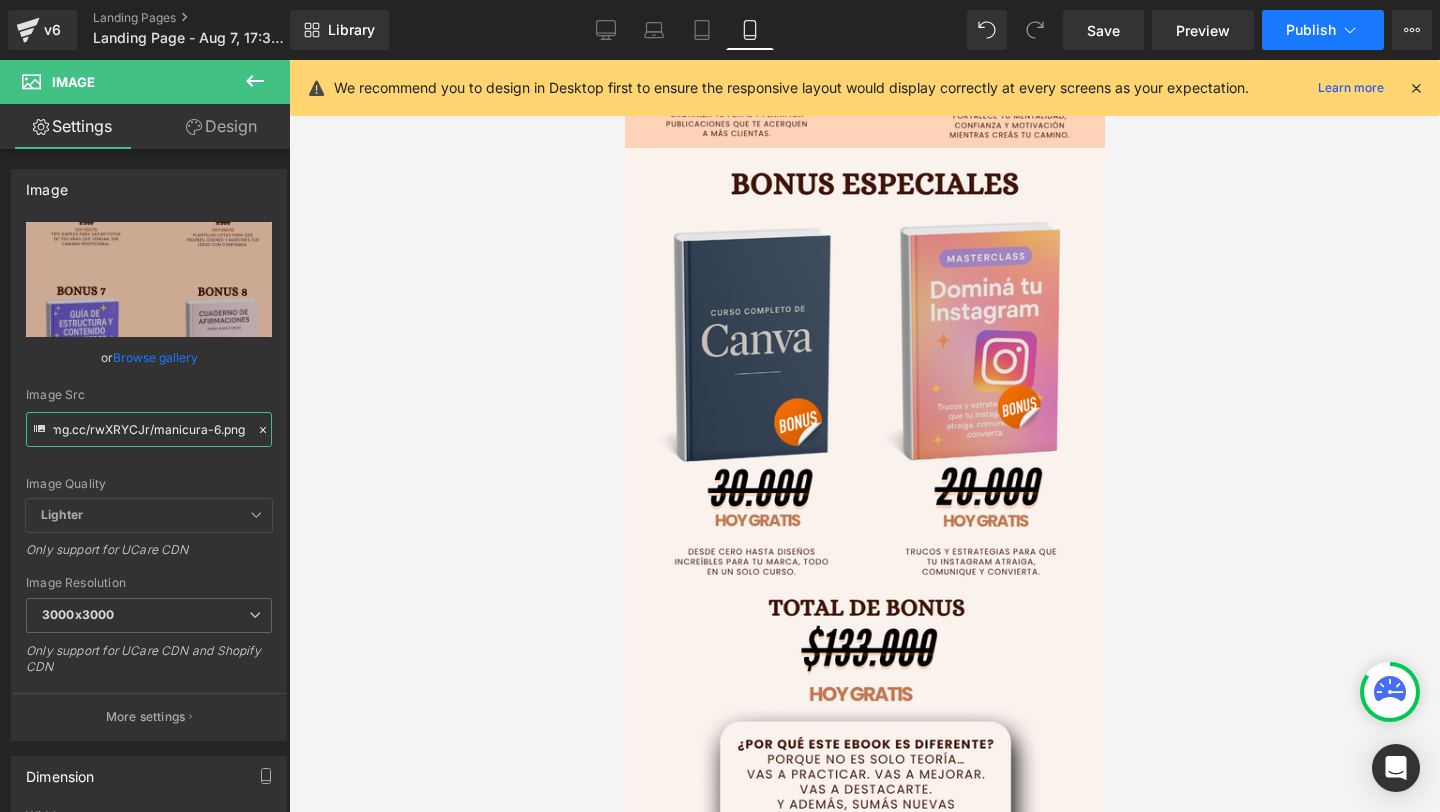 type on "https://i.postimg.cc/rwXRYCJr/manicura-6.png" 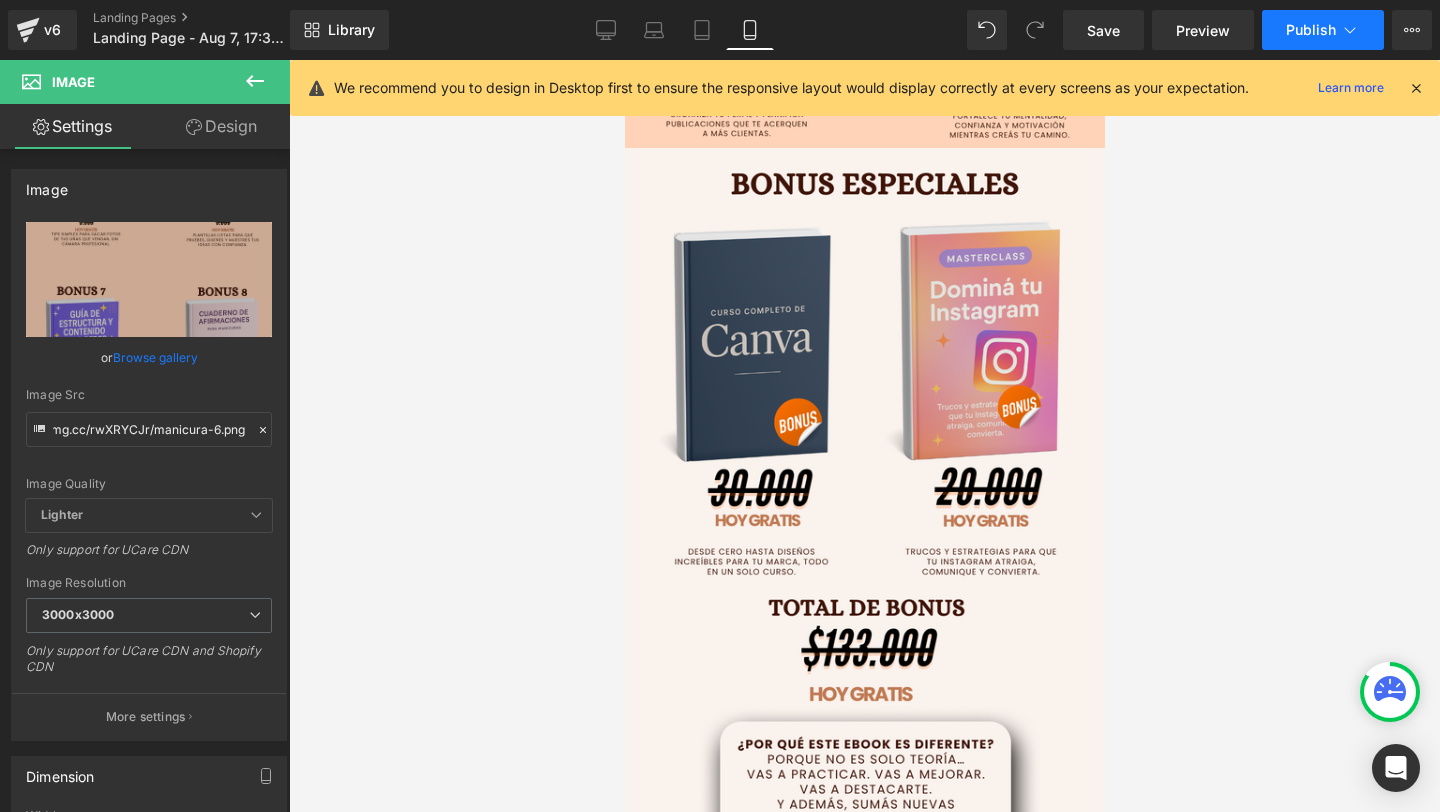 click on "Publish" at bounding box center [1311, 30] 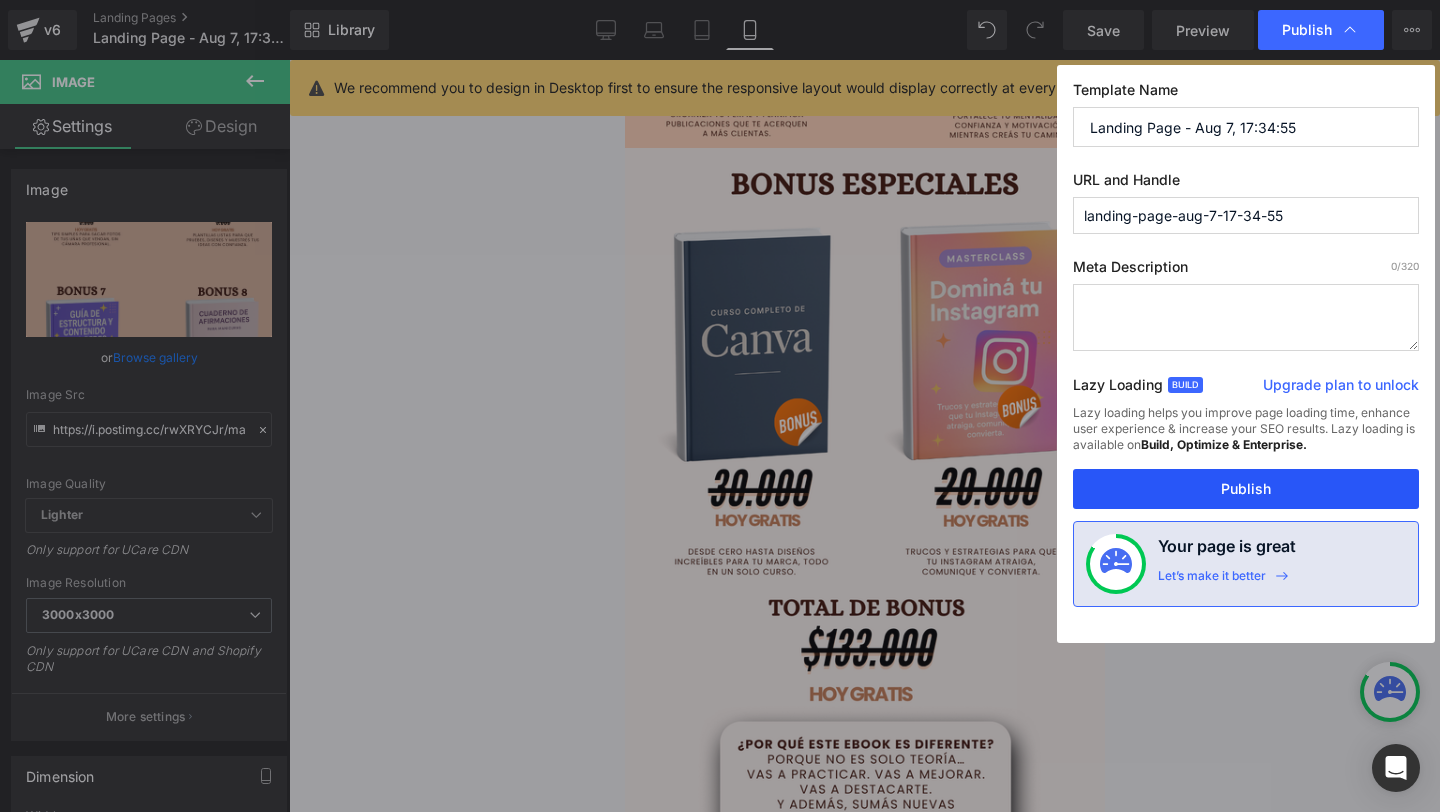 click on "Publish" at bounding box center (1246, 489) 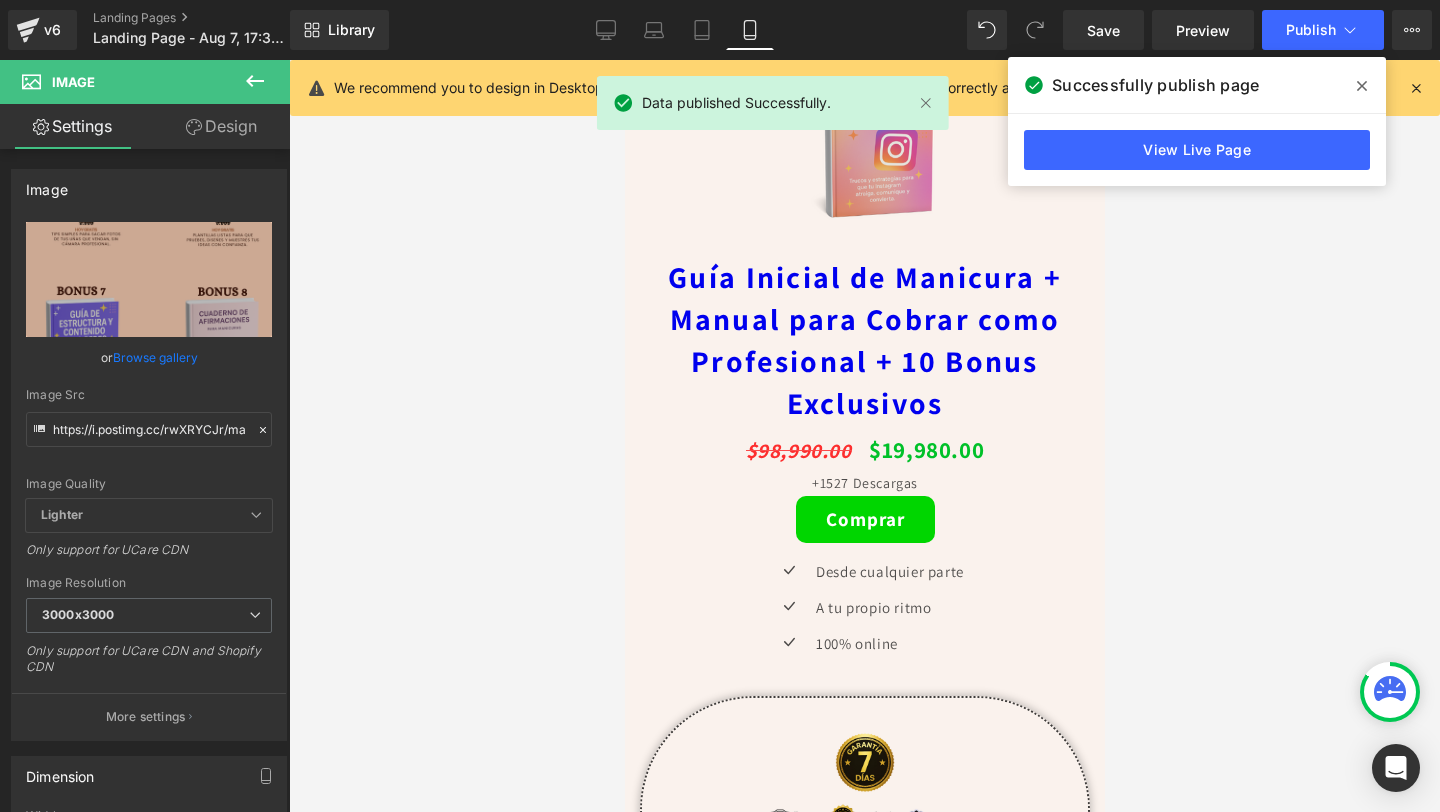 scroll, scrollTop: 5735, scrollLeft: 0, axis: vertical 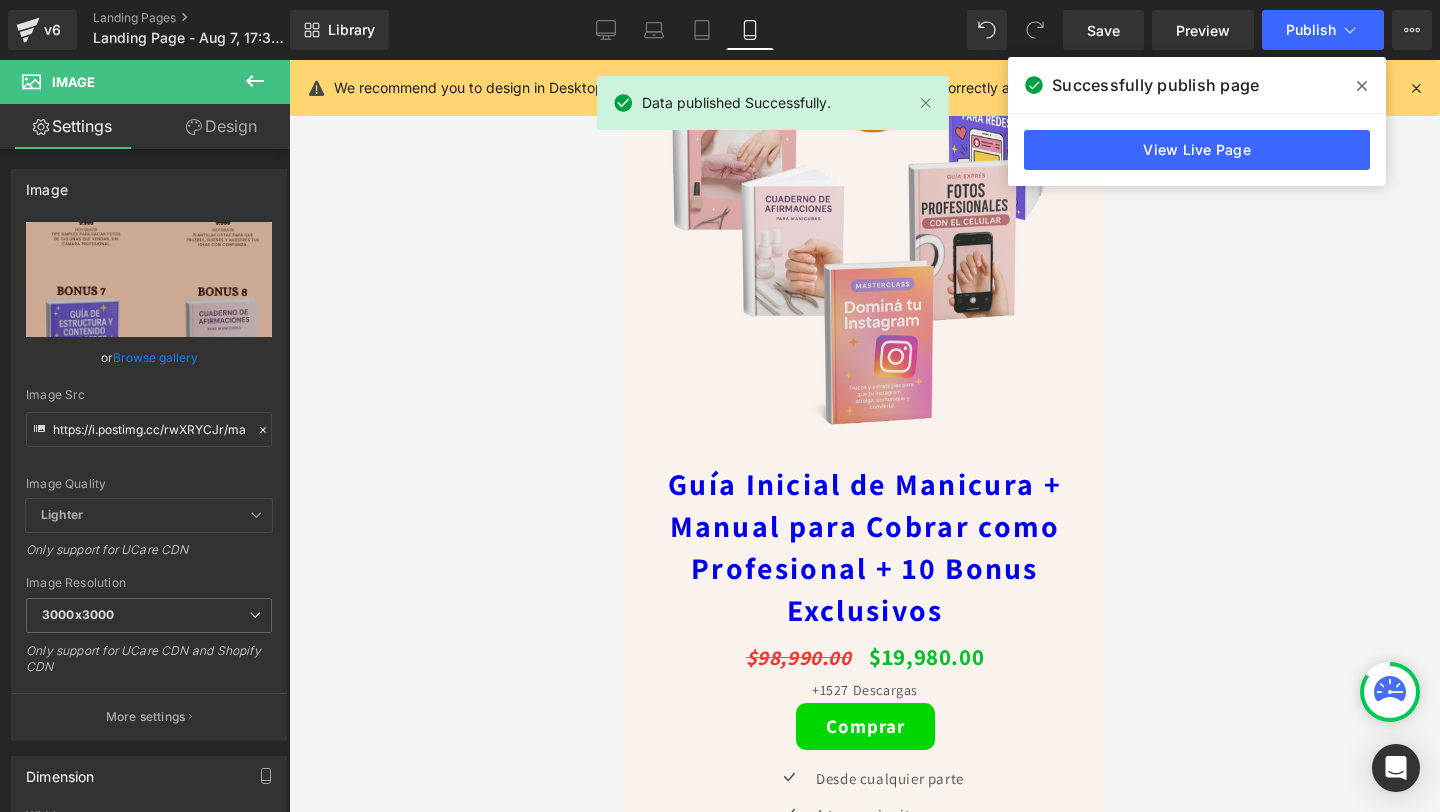 click 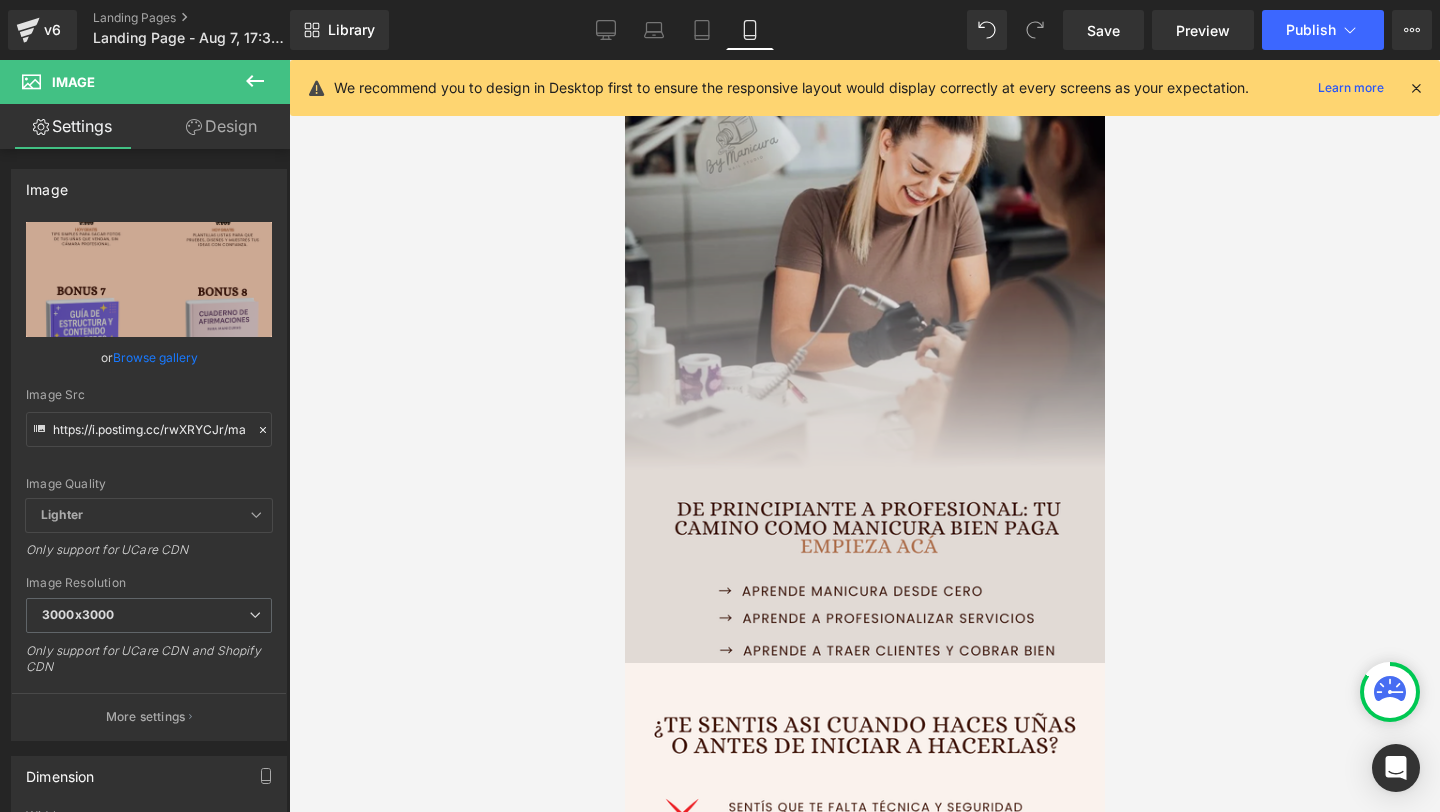 scroll, scrollTop: 68, scrollLeft: 0, axis: vertical 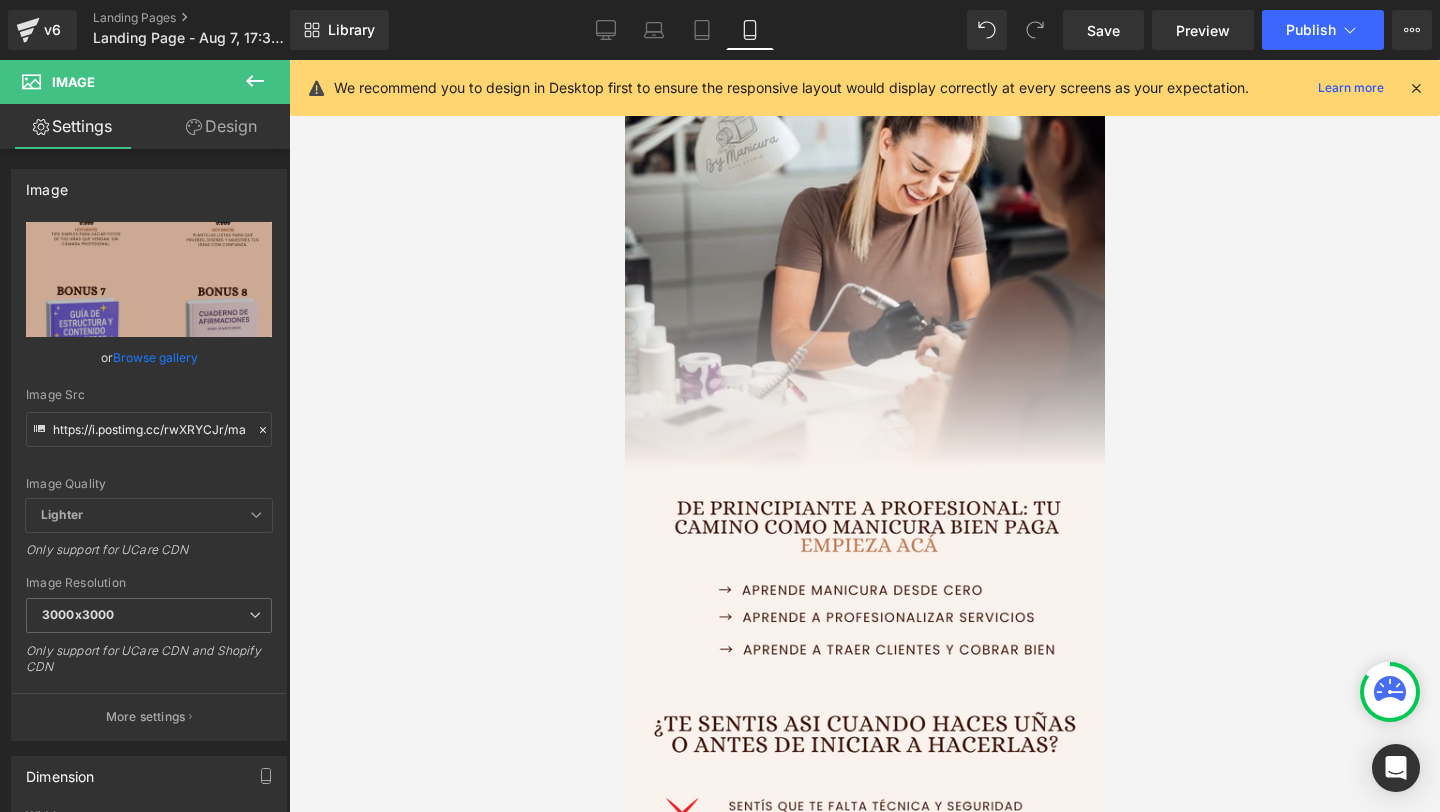 click at bounding box center (1416, 88) 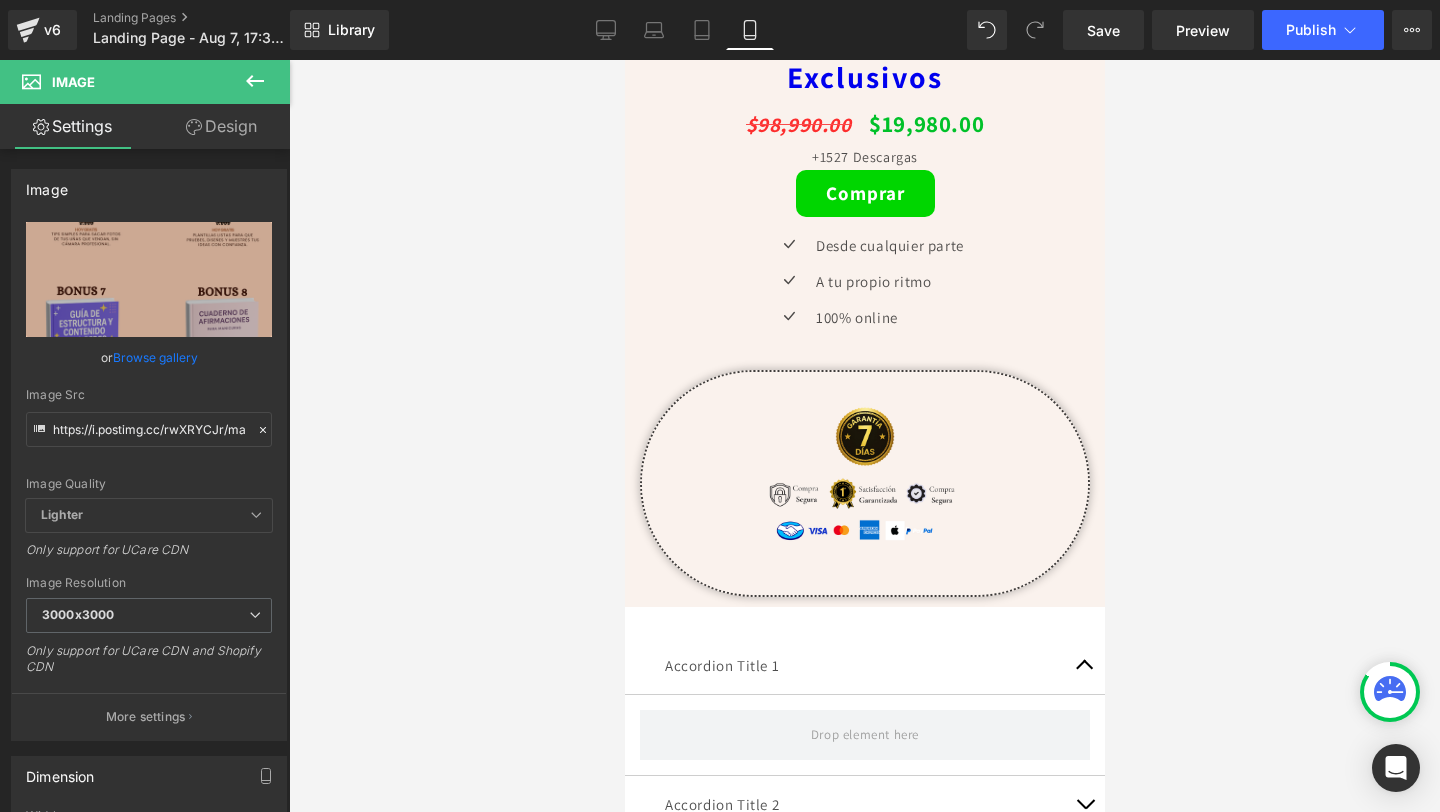 scroll, scrollTop: 6286, scrollLeft: 0, axis: vertical 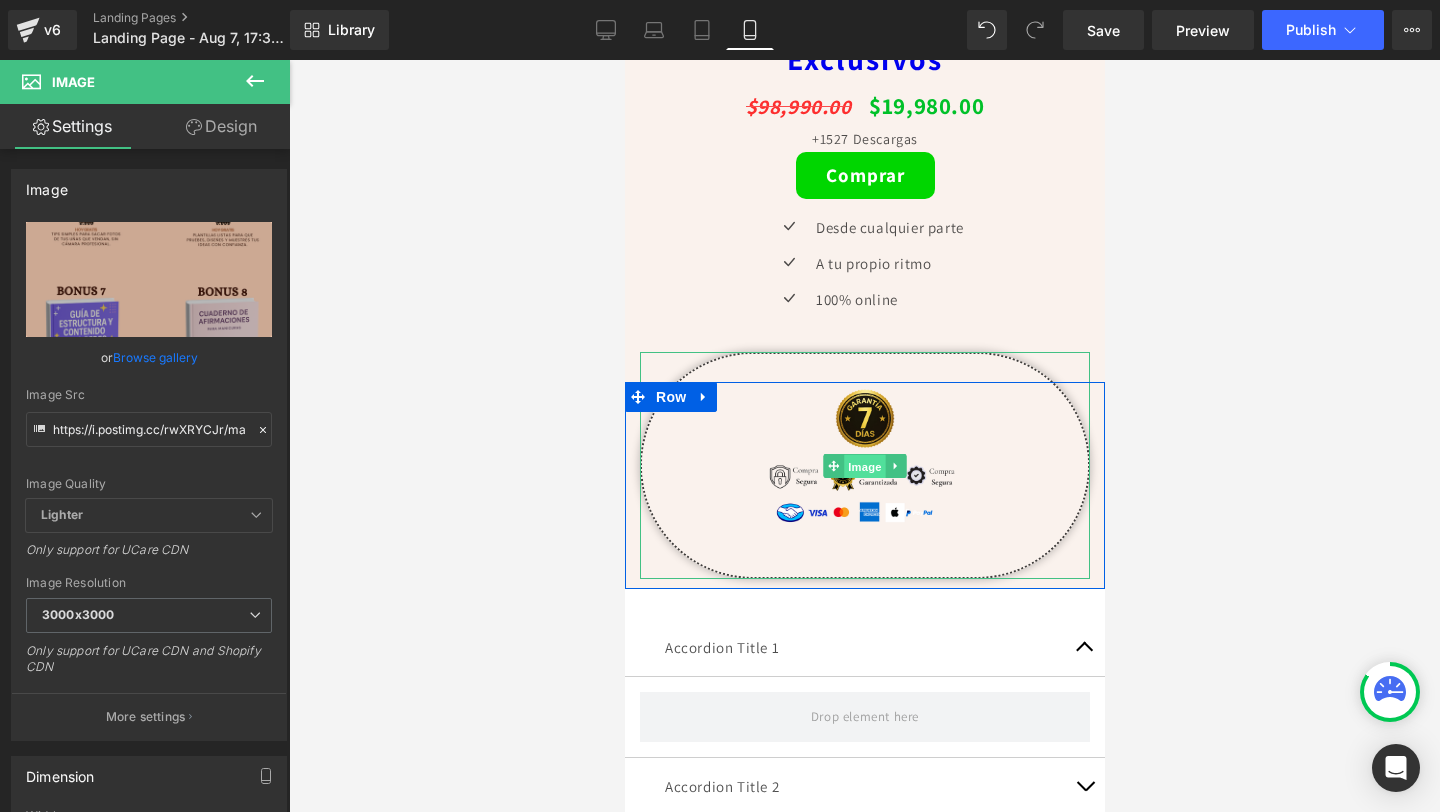 click on "Image" at bounding box center [864, 467] 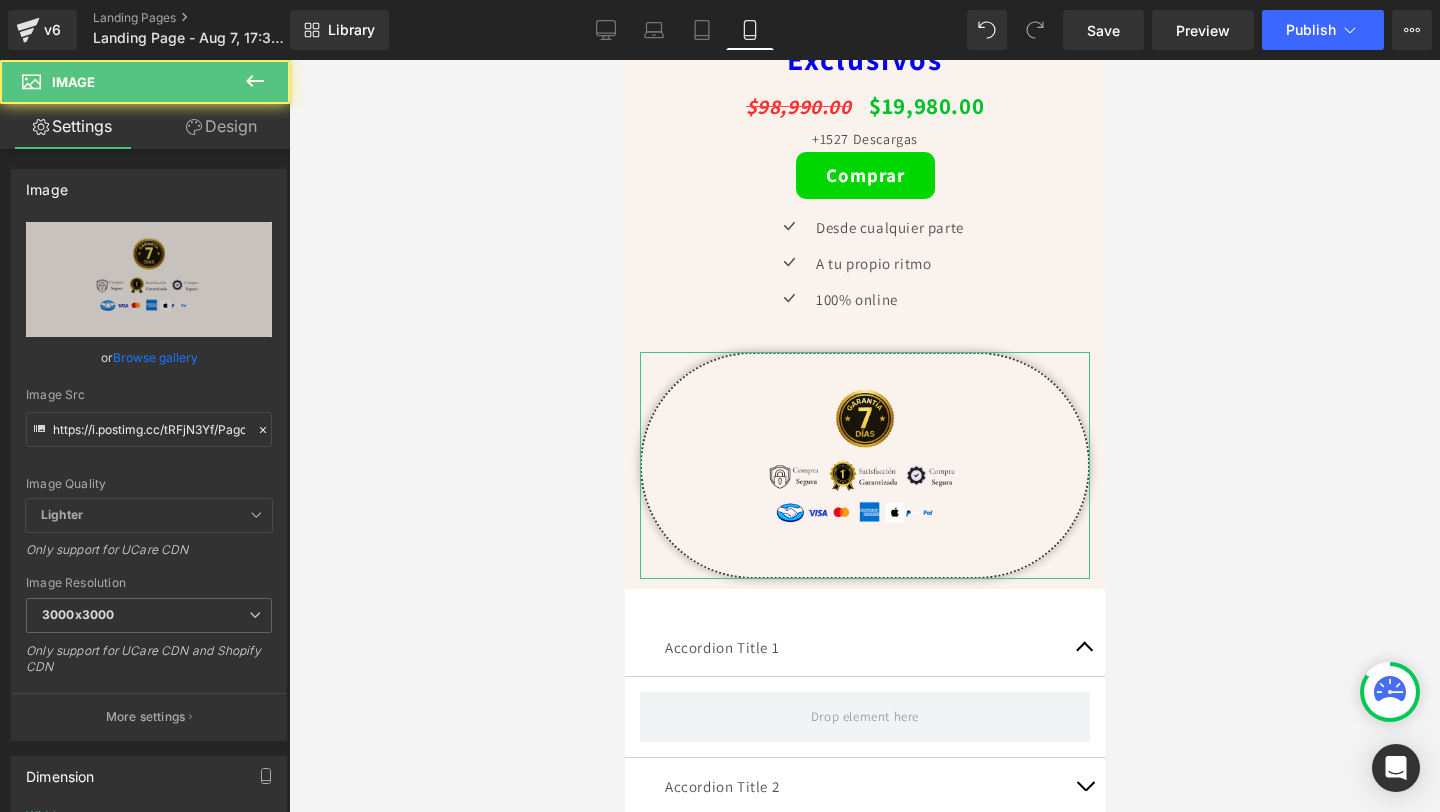 click on "Design" at bounding box center [221, 126] 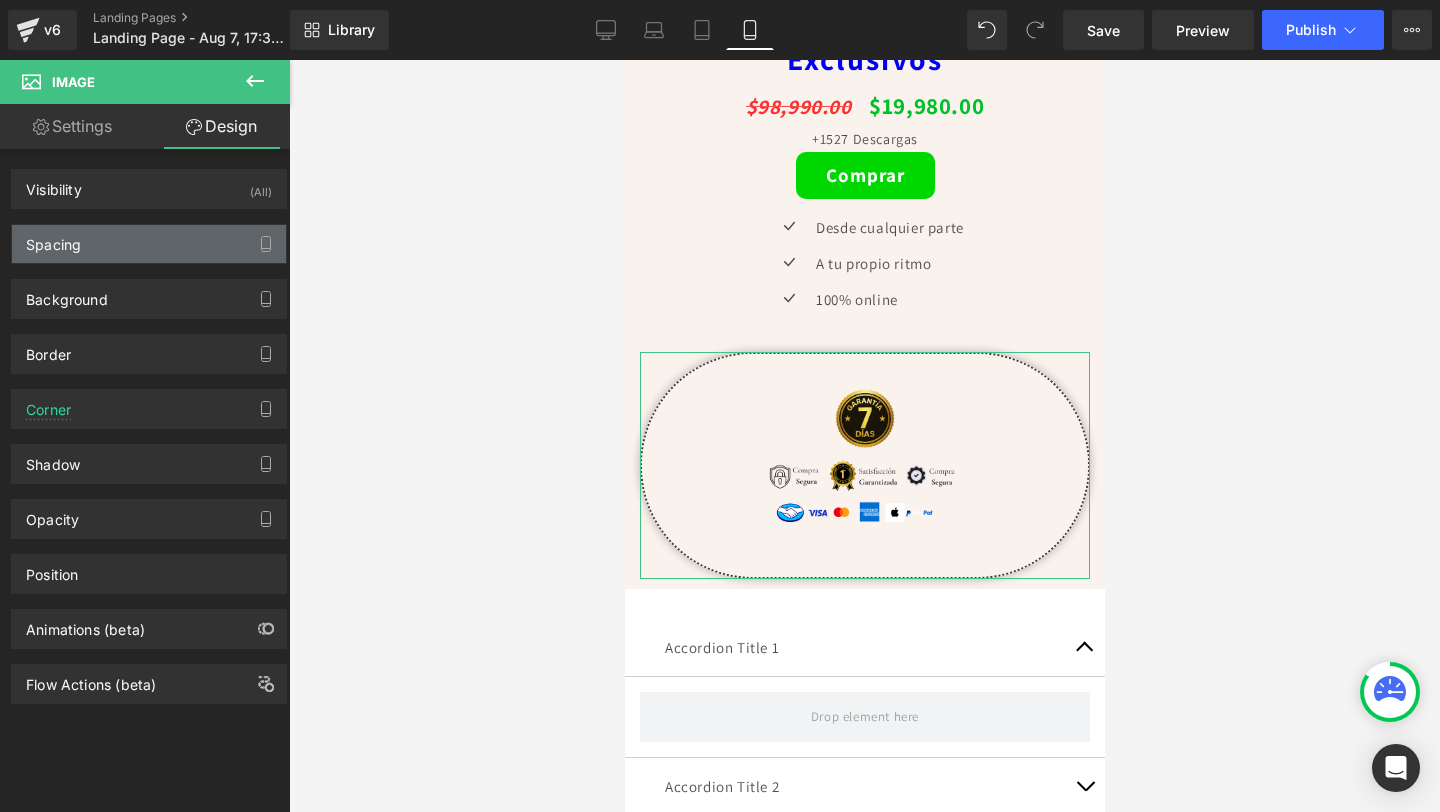 click on "Spacing" at bounding box center (149, 244) 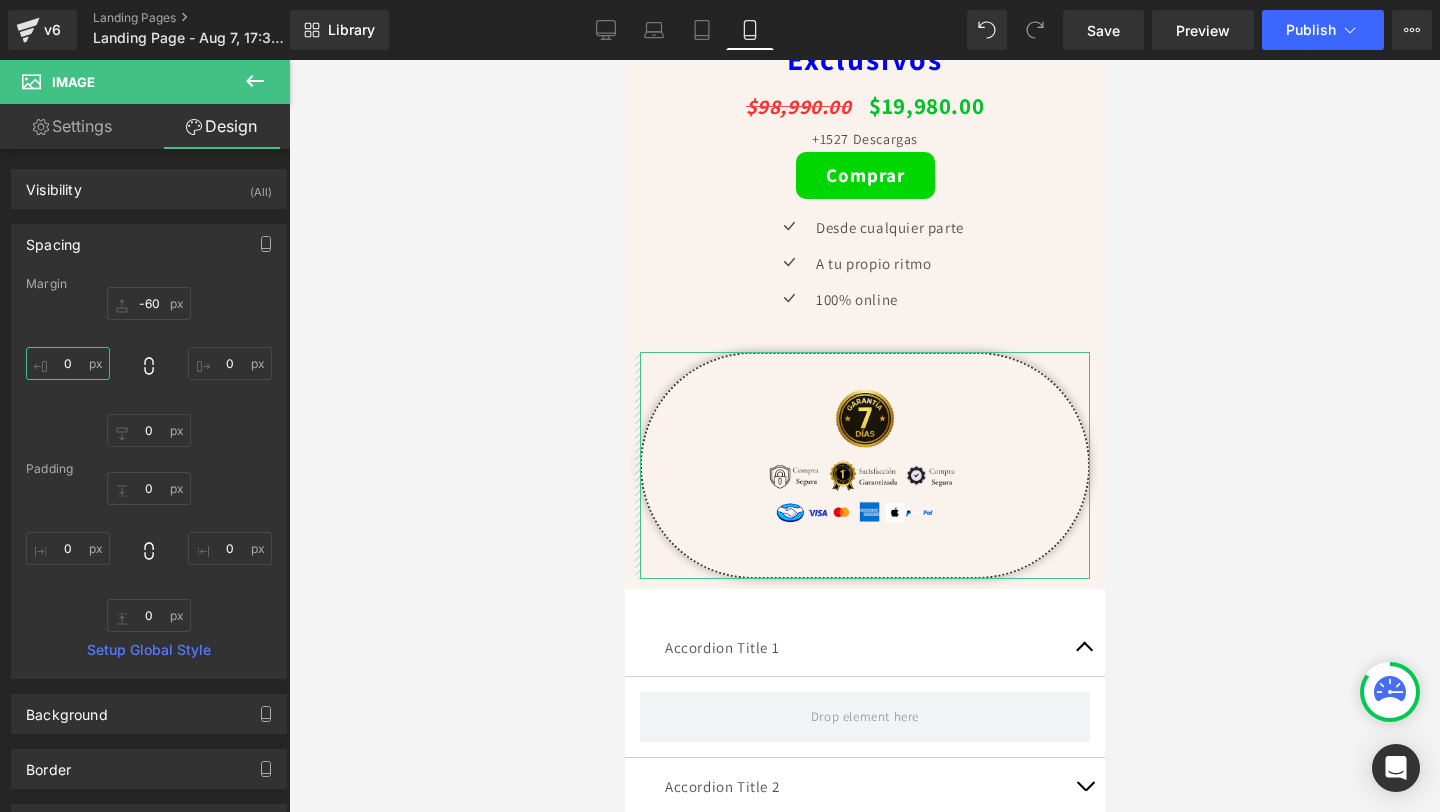 click on "0" at bounding box center (68, 363) 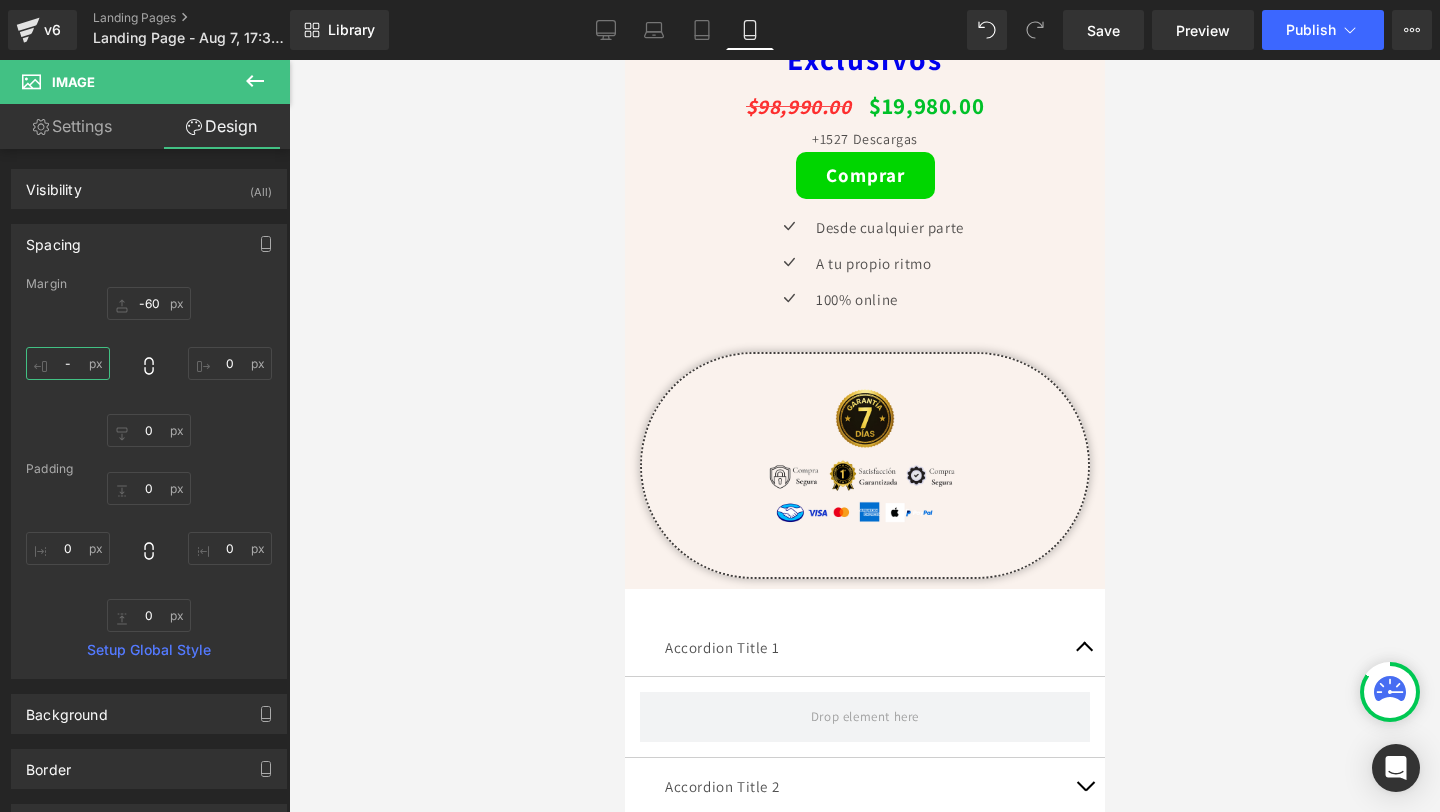 type on "-" 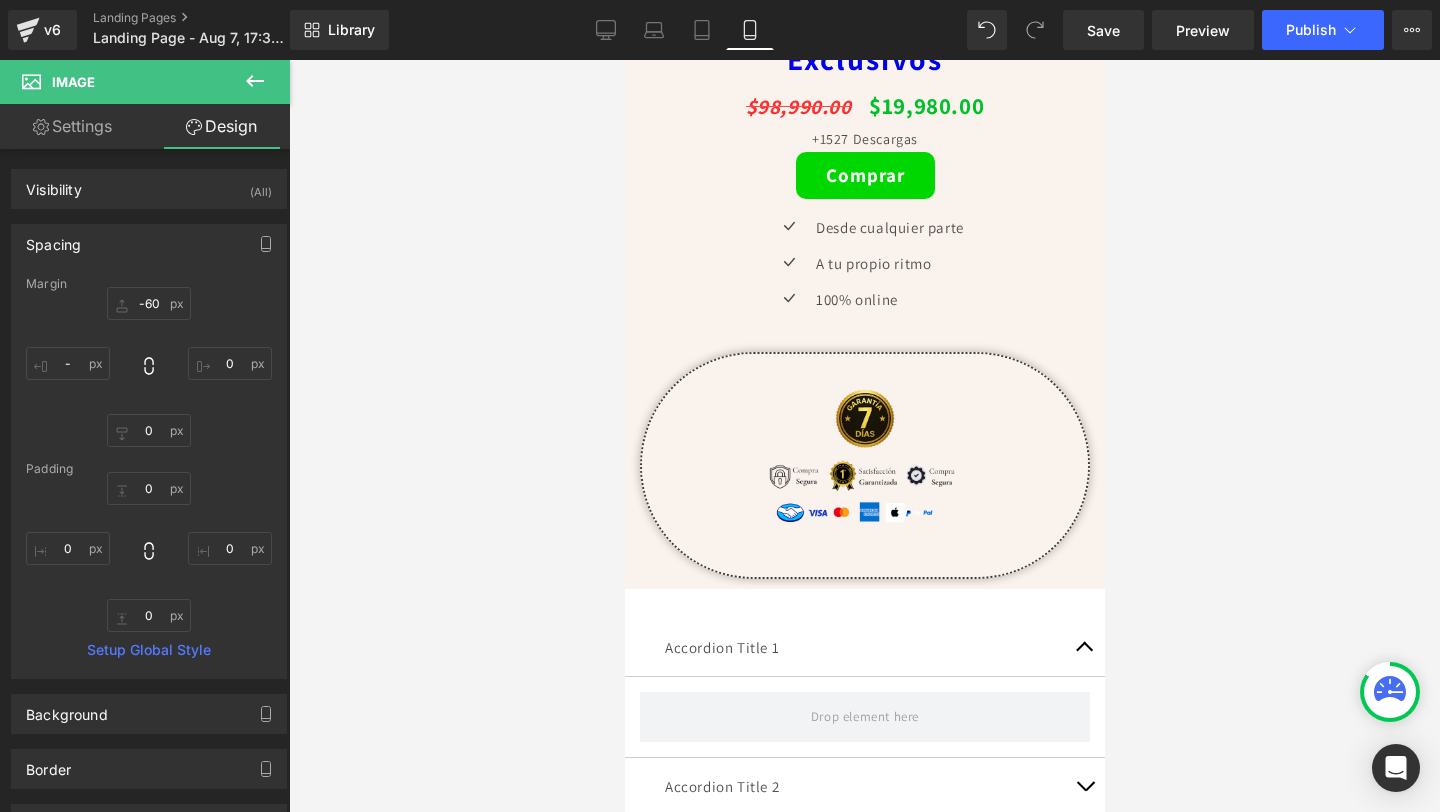 click at bounding box center [864, 436] 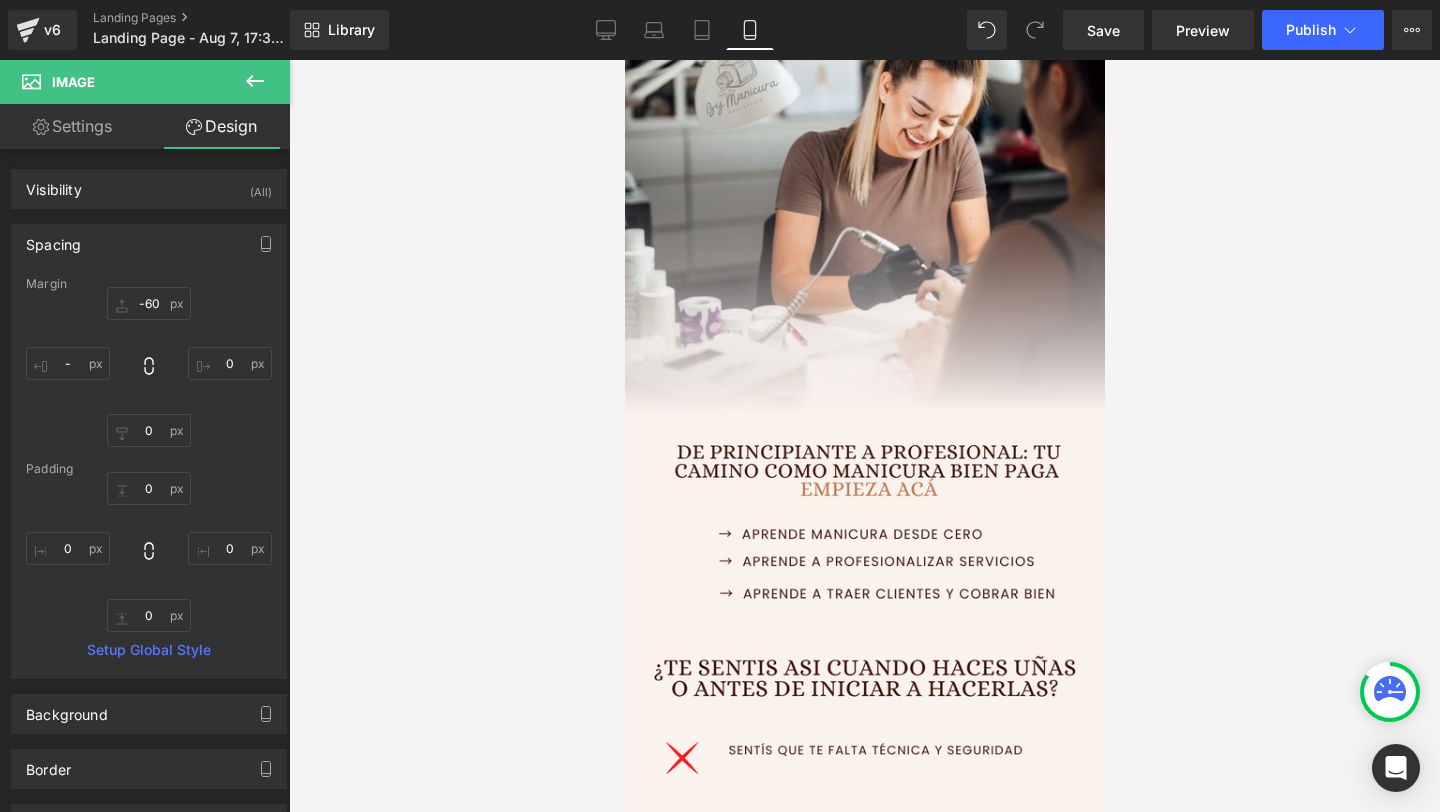 scroll, scrollTop: 121, scrollLeft: 0, axis: vertical 